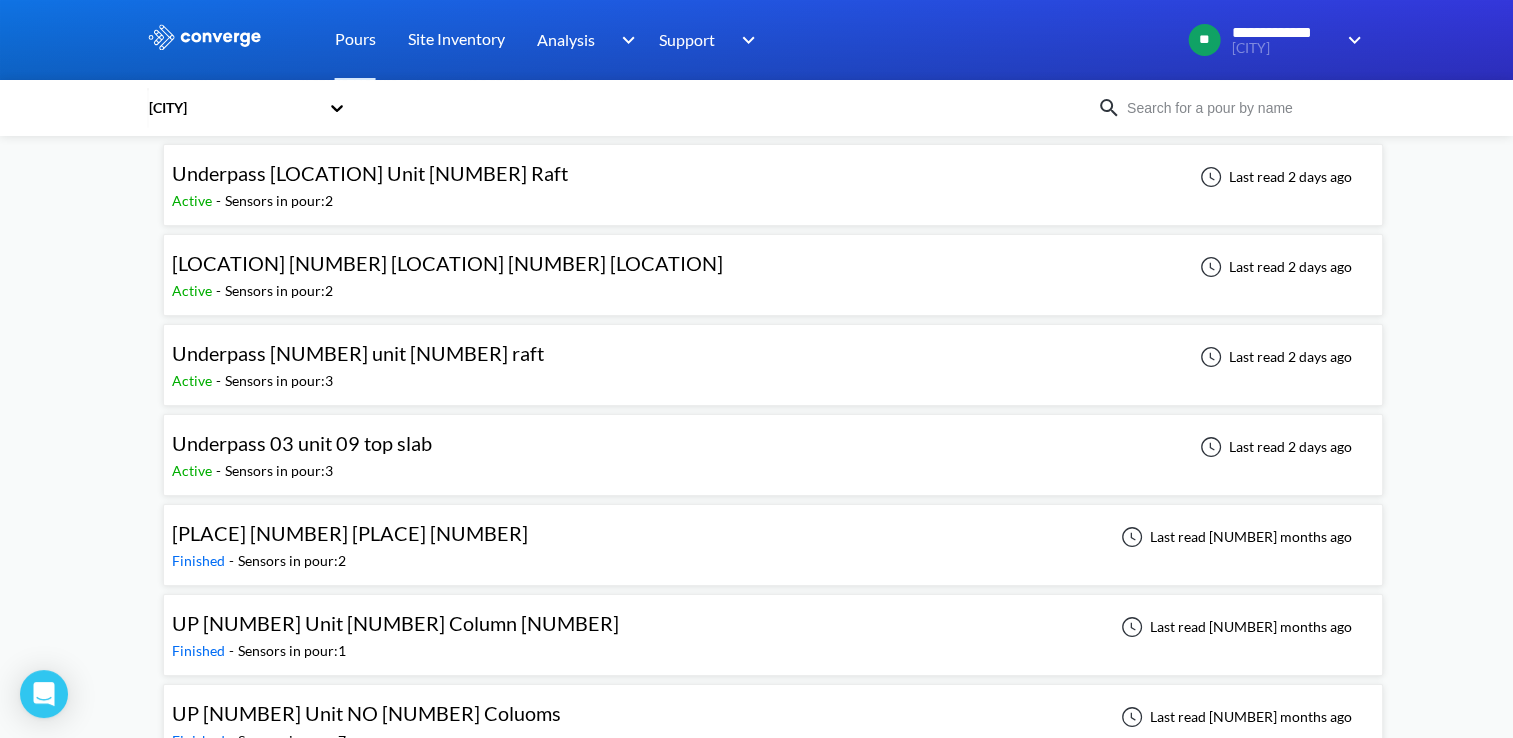 scroll, scrollTop: 140, scrollLeft: 0, axis: vertical 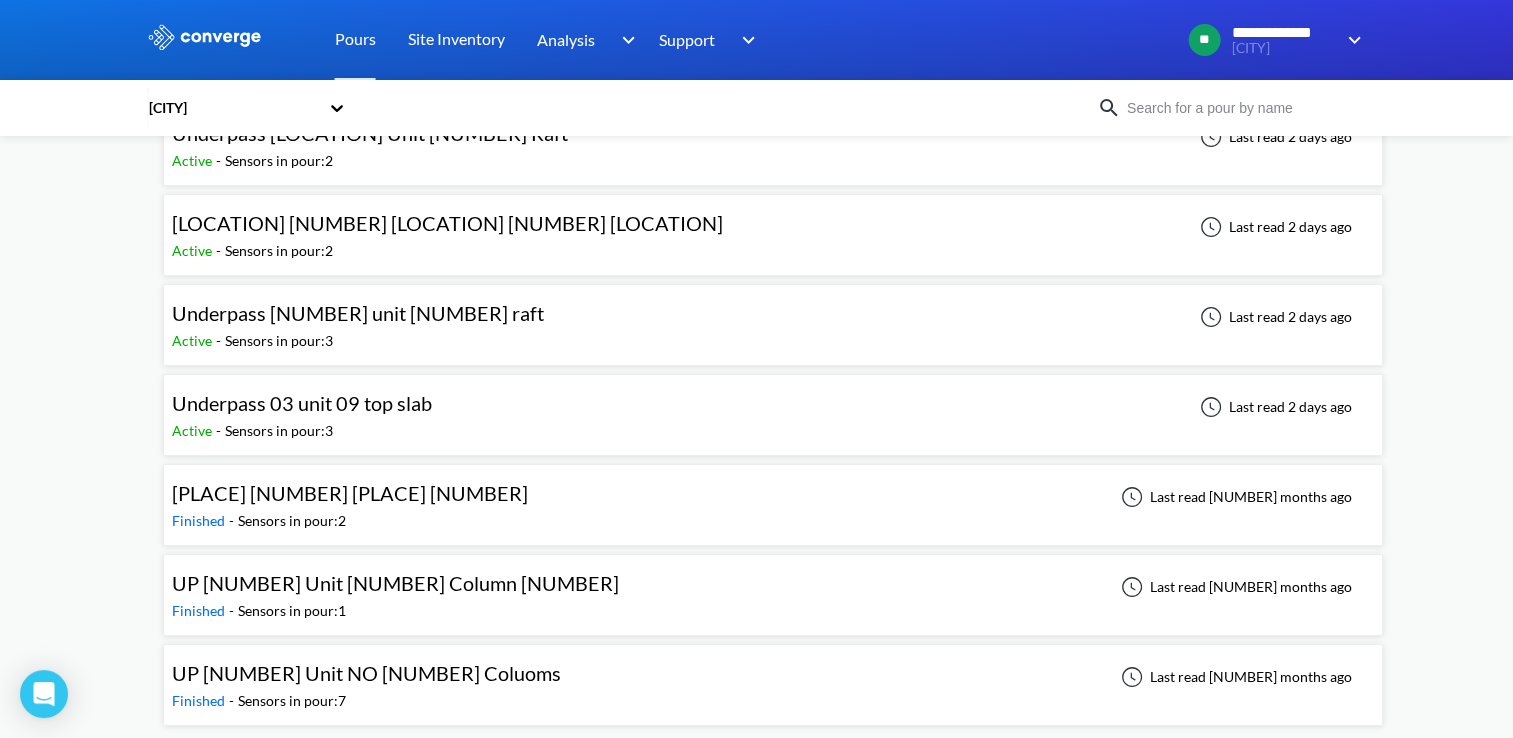 click on "Active  -  Sensors in pour:  3" at bounding box center (307, 431) 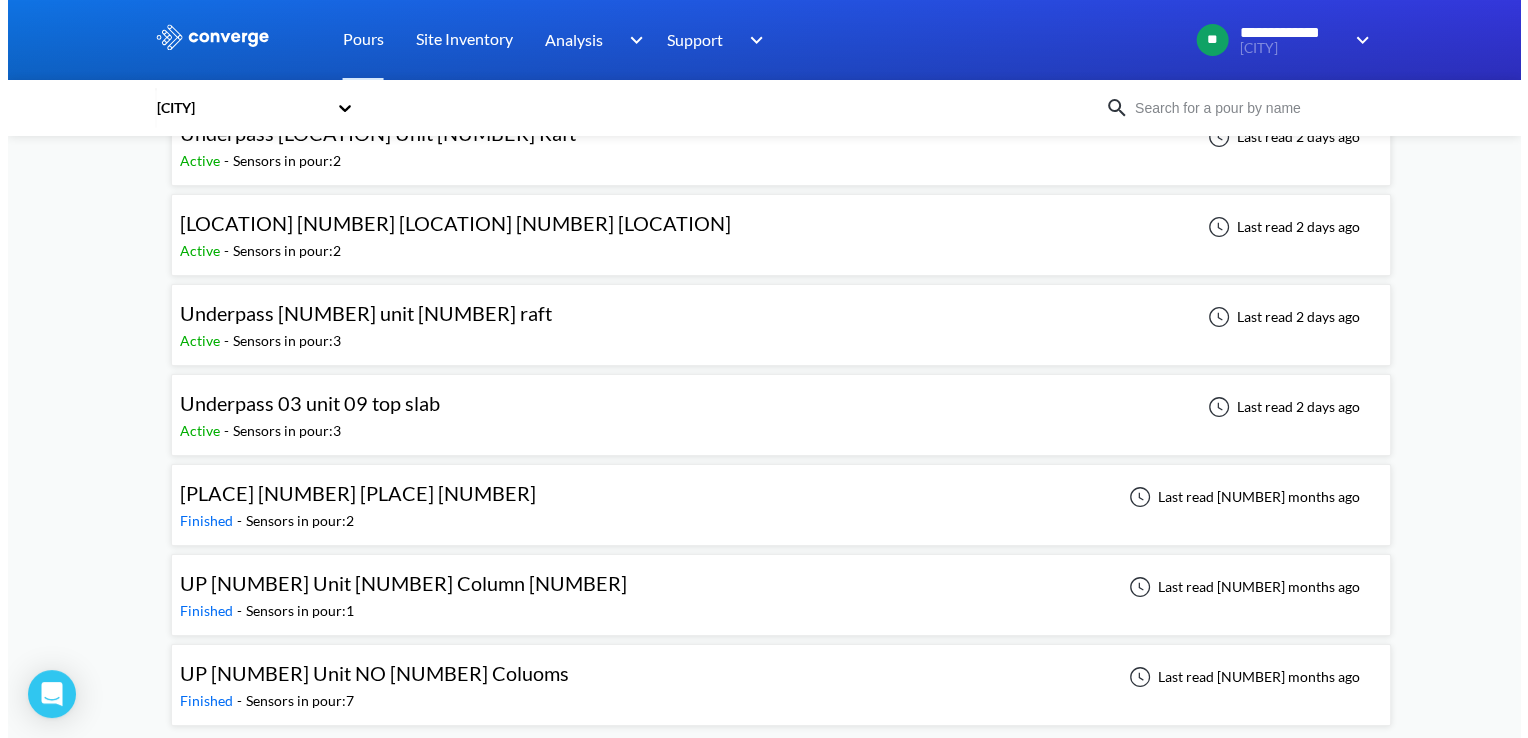 scroll, scrollTop: 0, scrollLeft: 0, axis: both 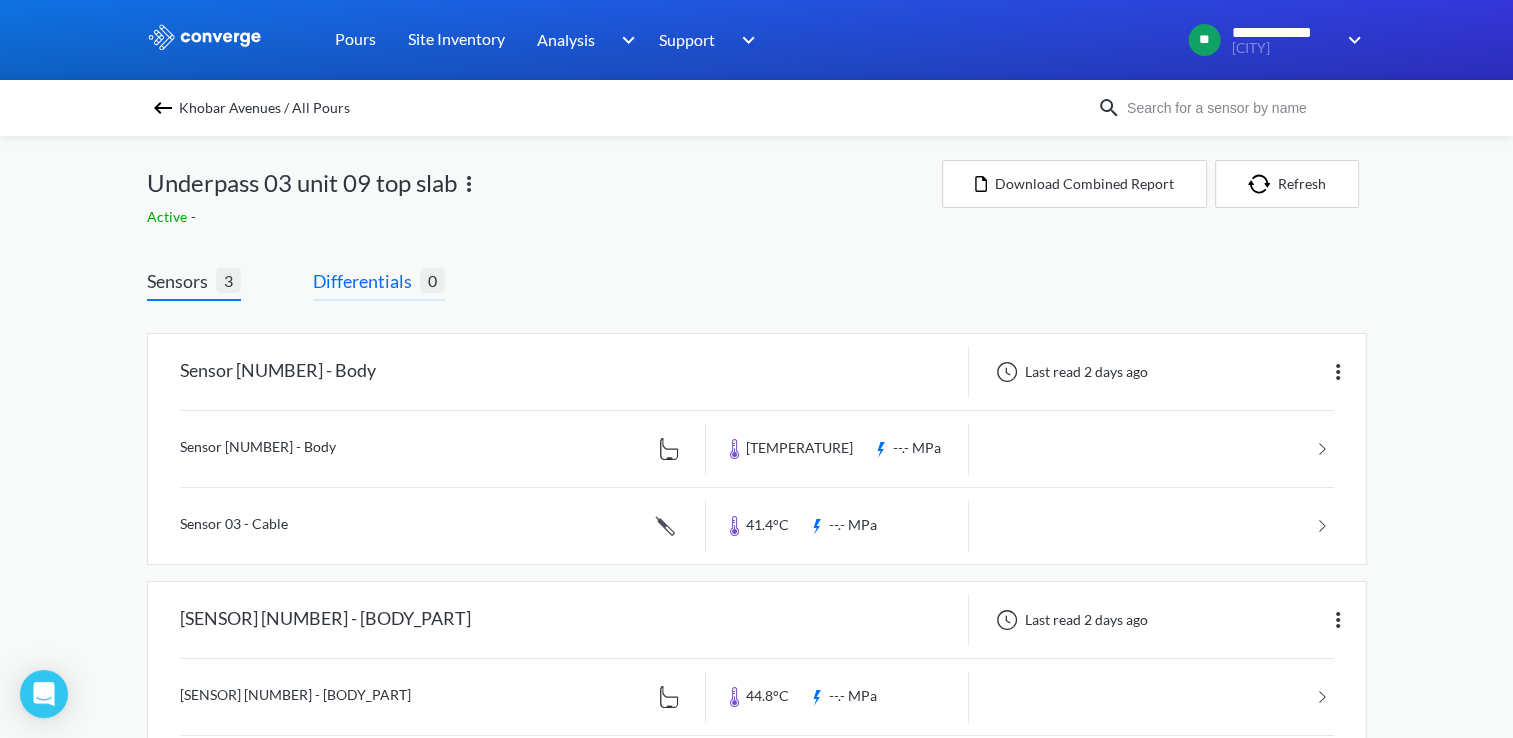 click on "Differentials" at bounding box center (366, 281) 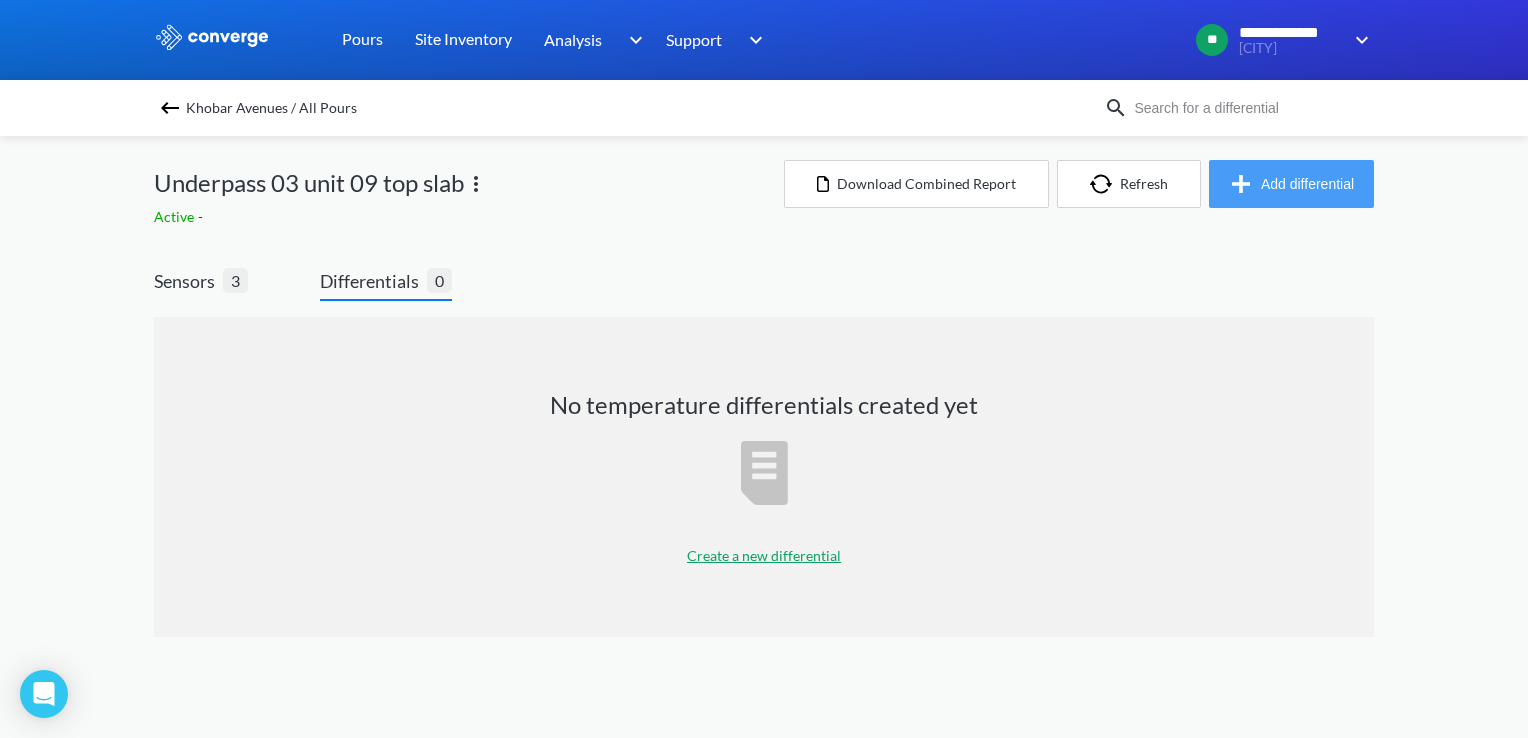 click at bounding box center [1245, 184] 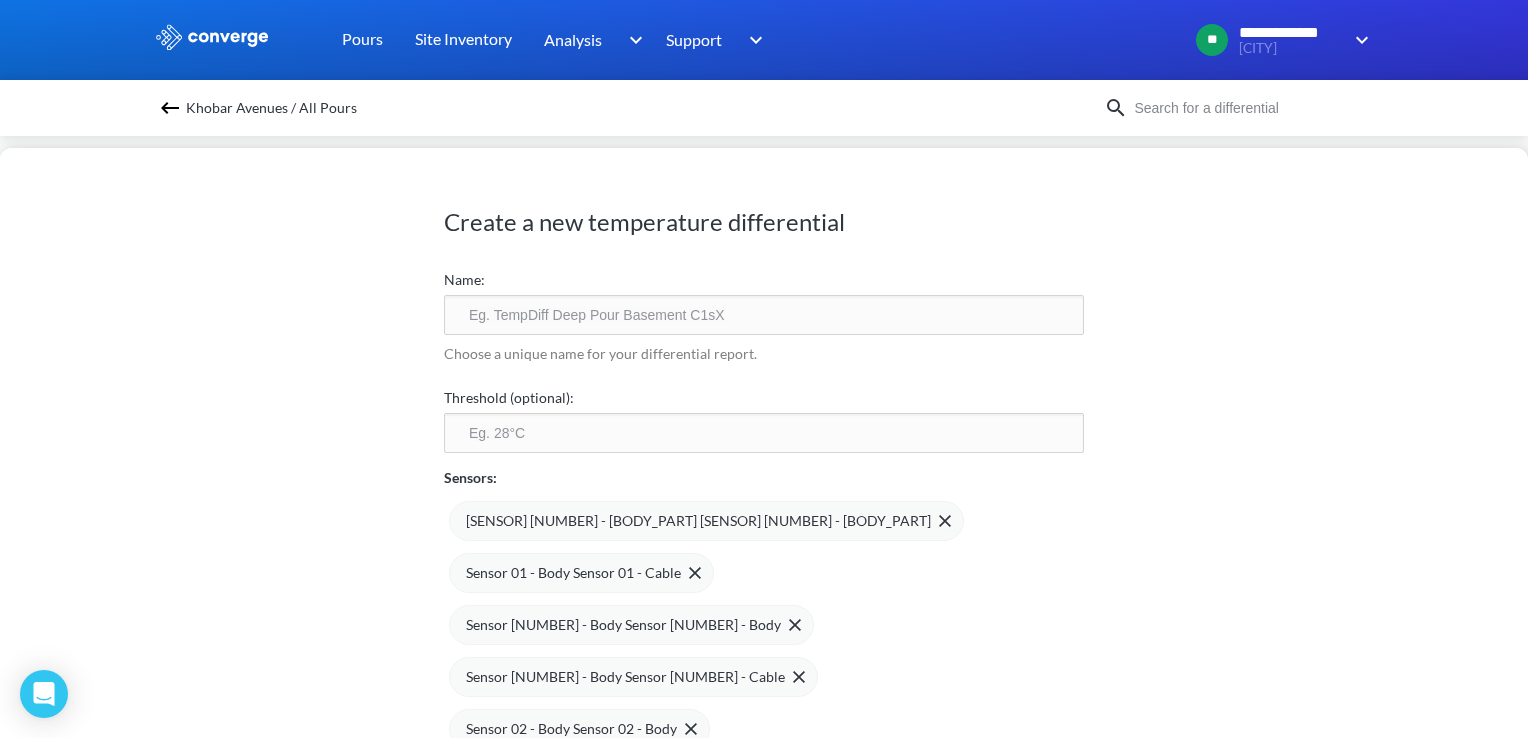 click at bounding box center [764, 315] 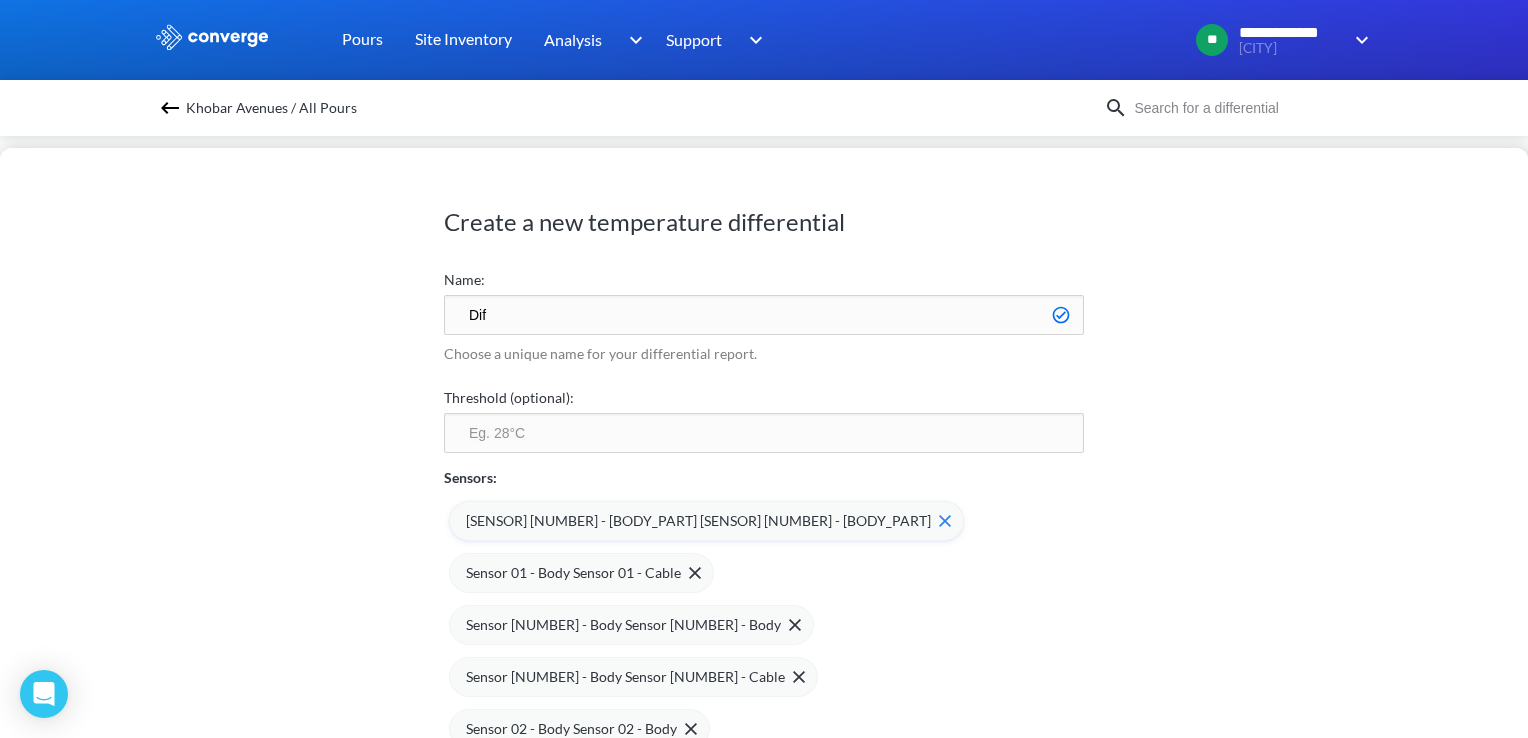 type on "Dif" 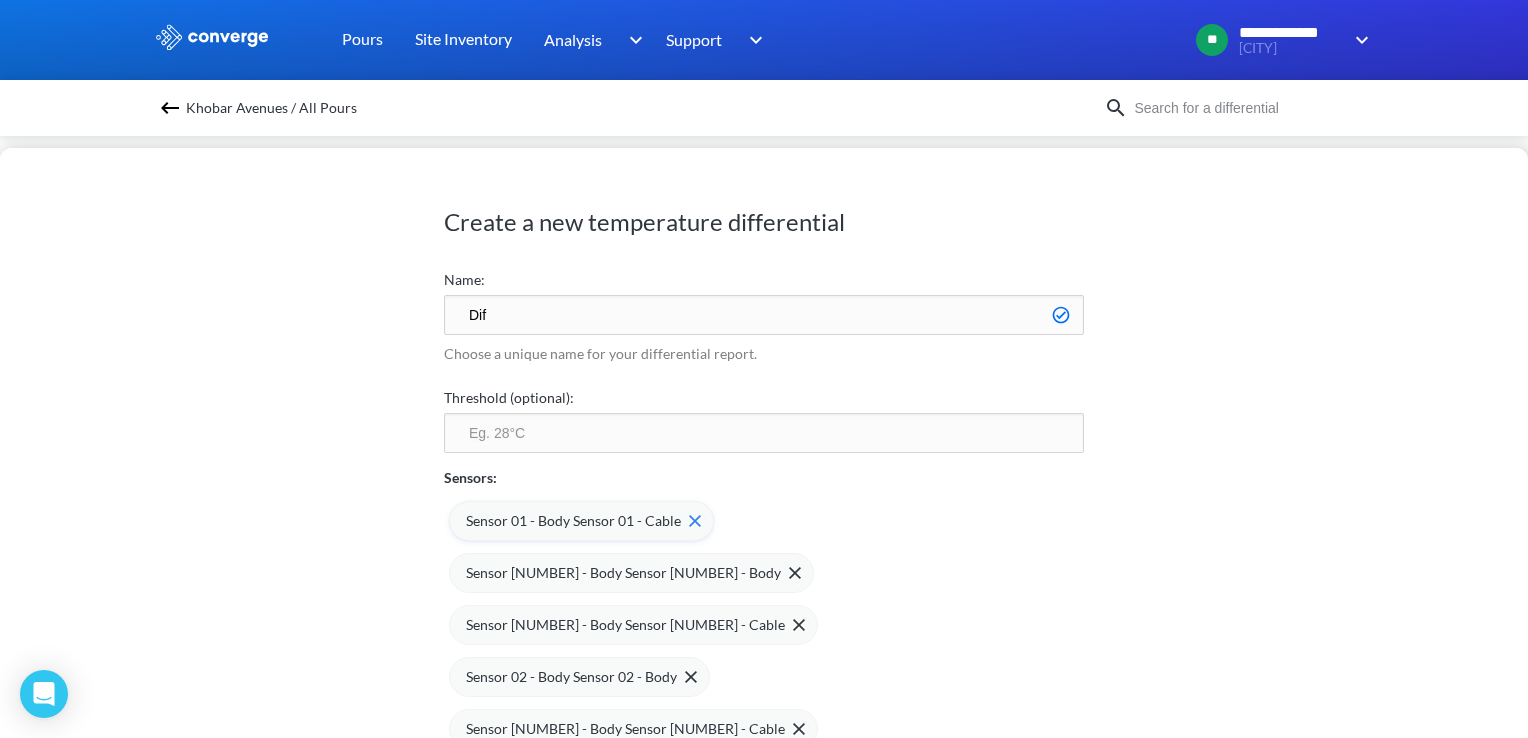 click on "Sensor 01 - Body Sensor 01 - Cable" at bounding box center (573, 521) 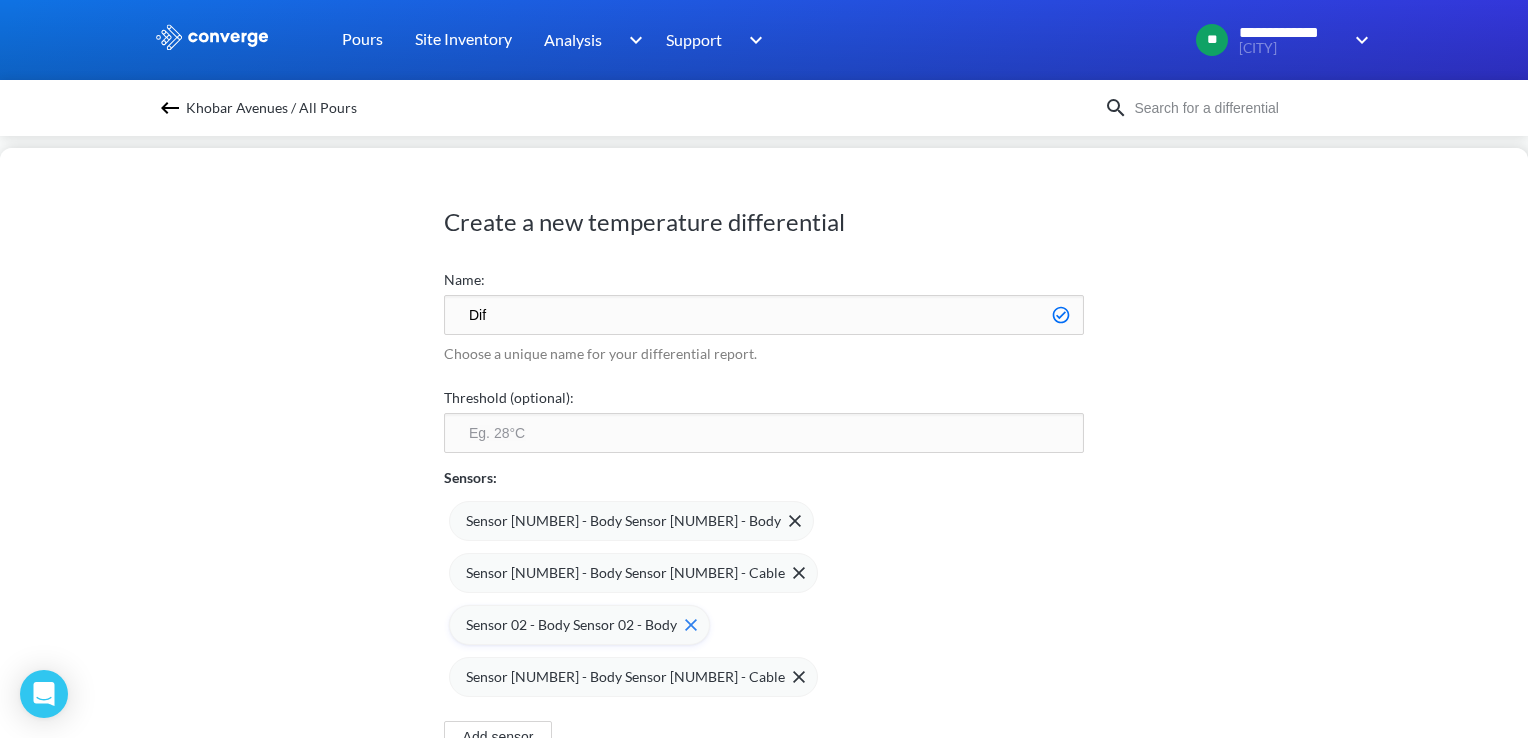 click on "Sensor 02 - Body Sensor 02 - Body" at bounding box center [571, 625] 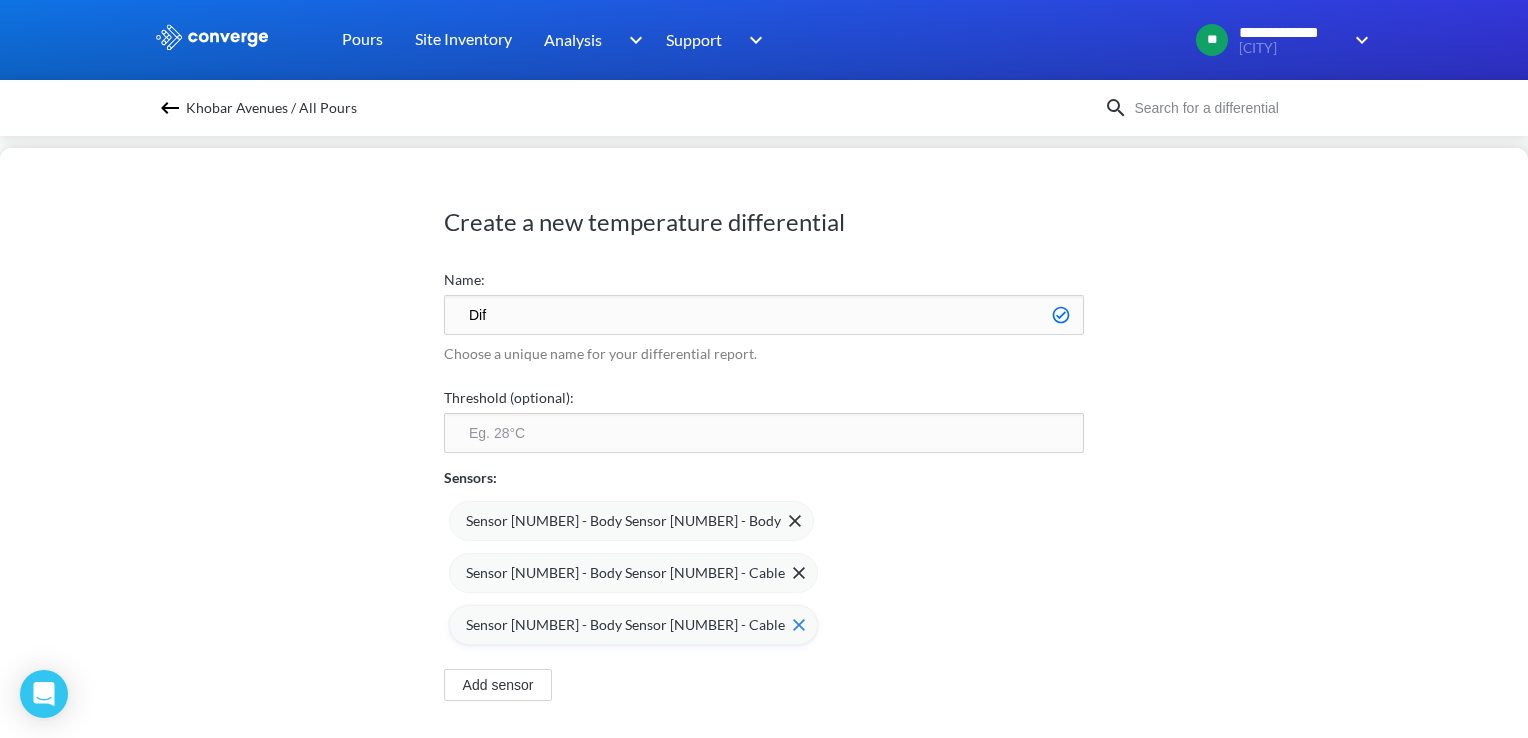 click on "Sensor [NUMBER] - Body Sensor [NUMBER] - Cable" at bounding box center [625, 625] 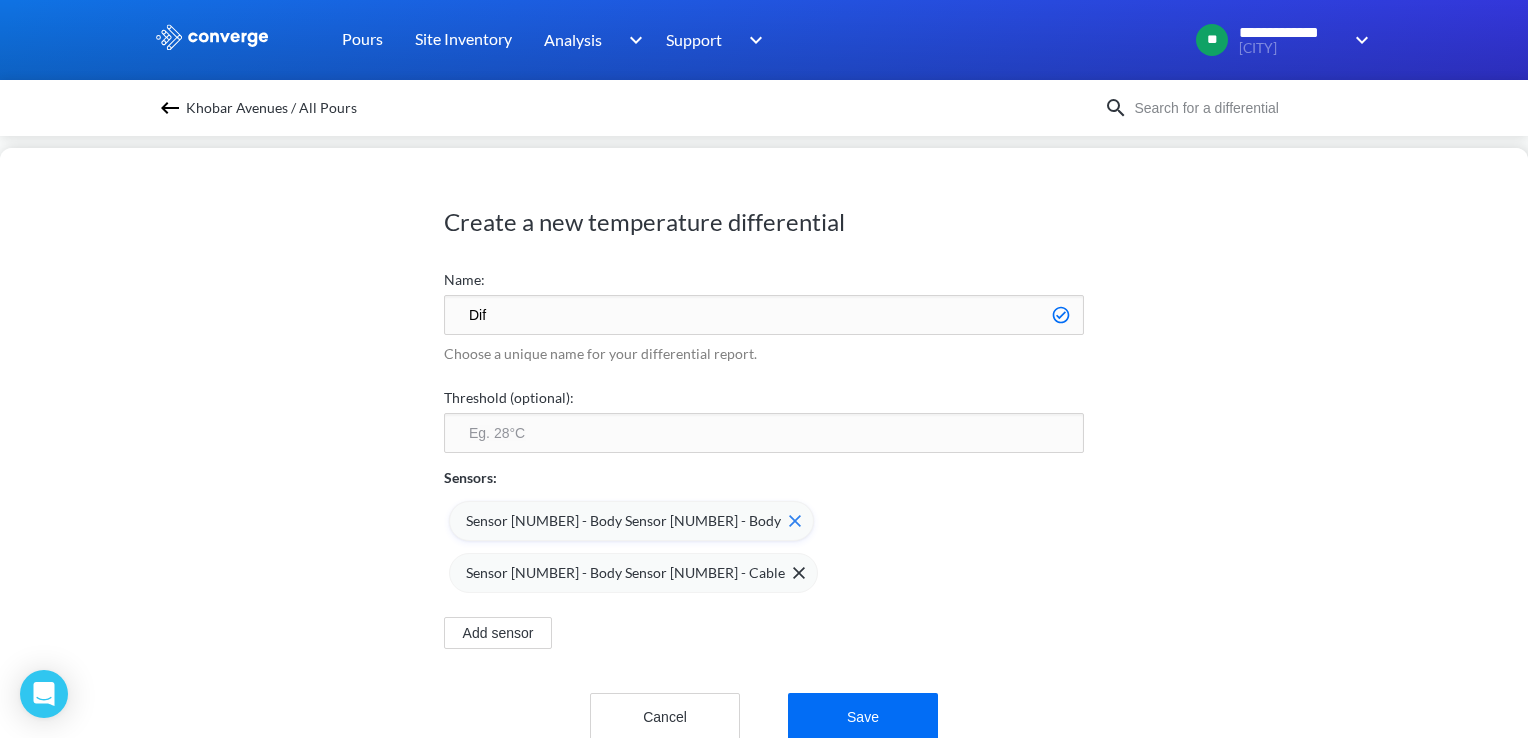 click on "Sensor [NUMBER] - Body  Sensor [NUMBER] - Body" at bounding box center (623, 521) 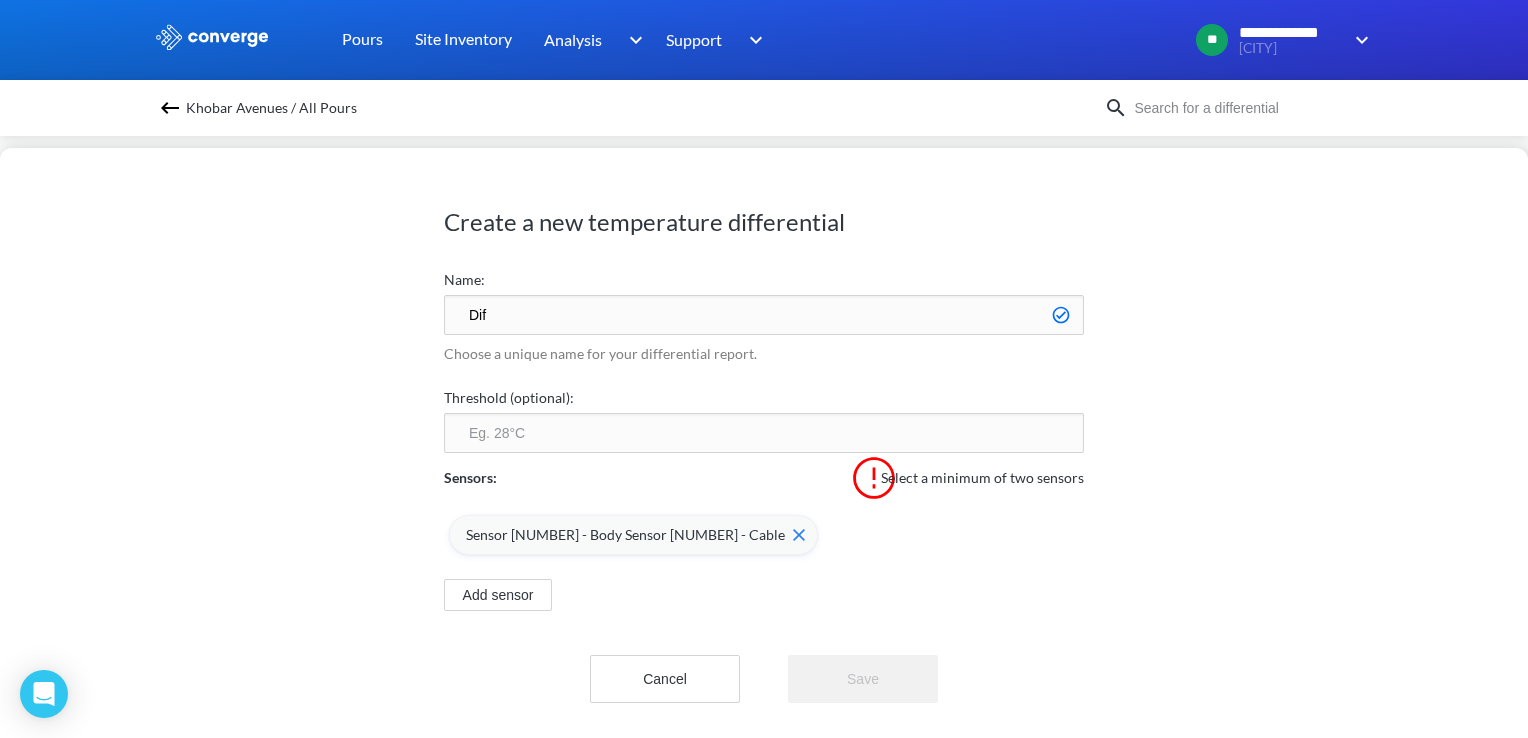 click on "Sensor [NUMBER] - Body  Sensor [NUMBER] - Cable" at bounding box center [625, 535] 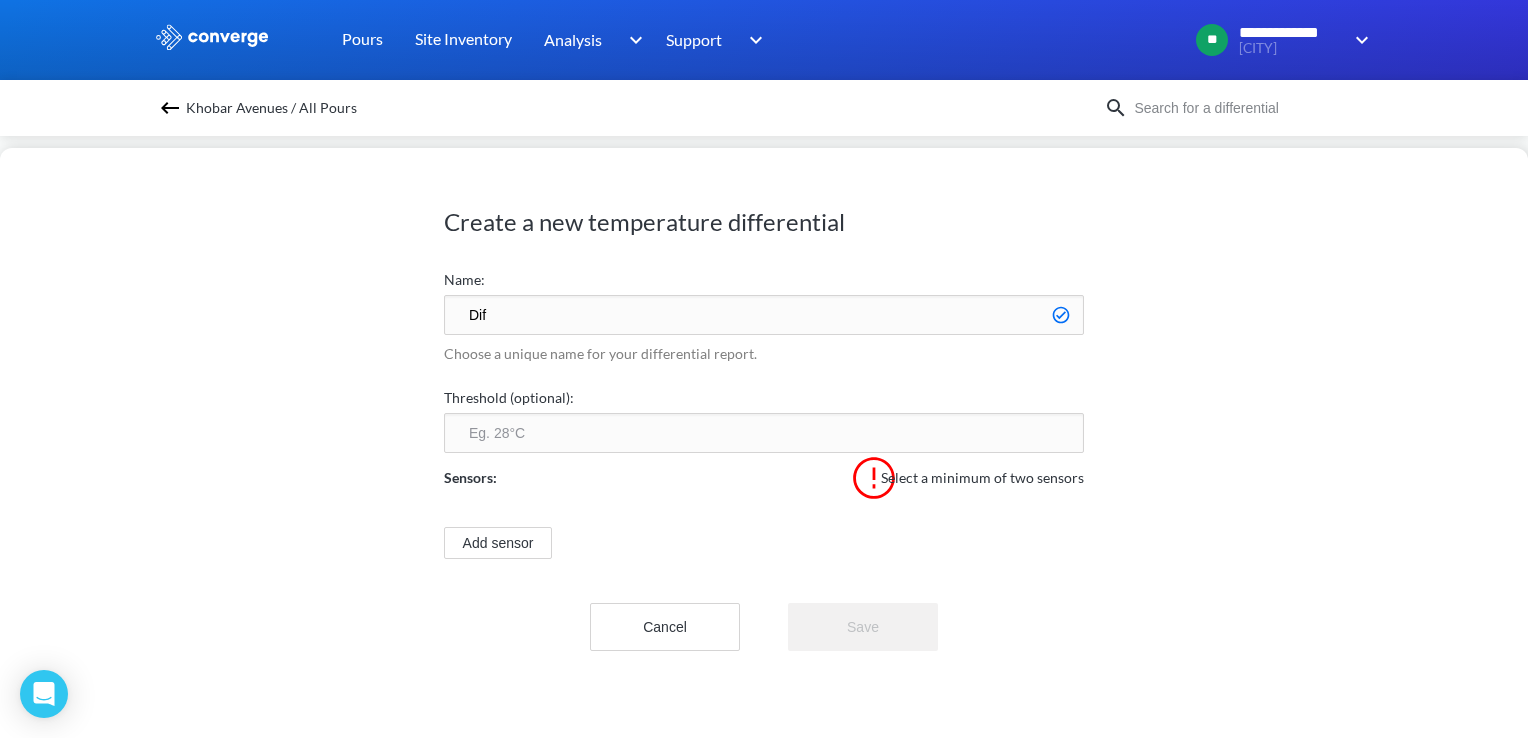 click on "Dif" at bounding box center [764, 315] 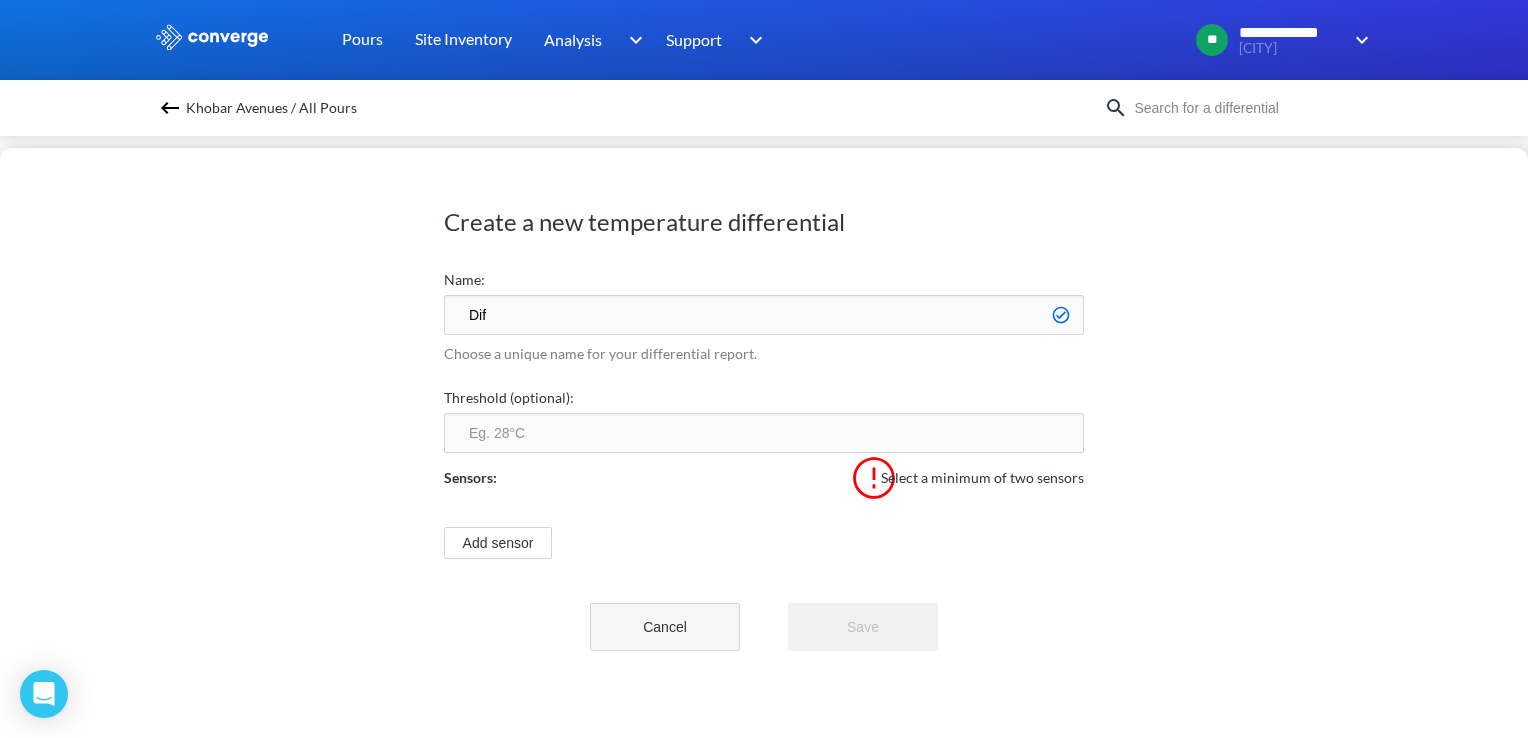 click on "Cancel" at bounding box center [665, 627] 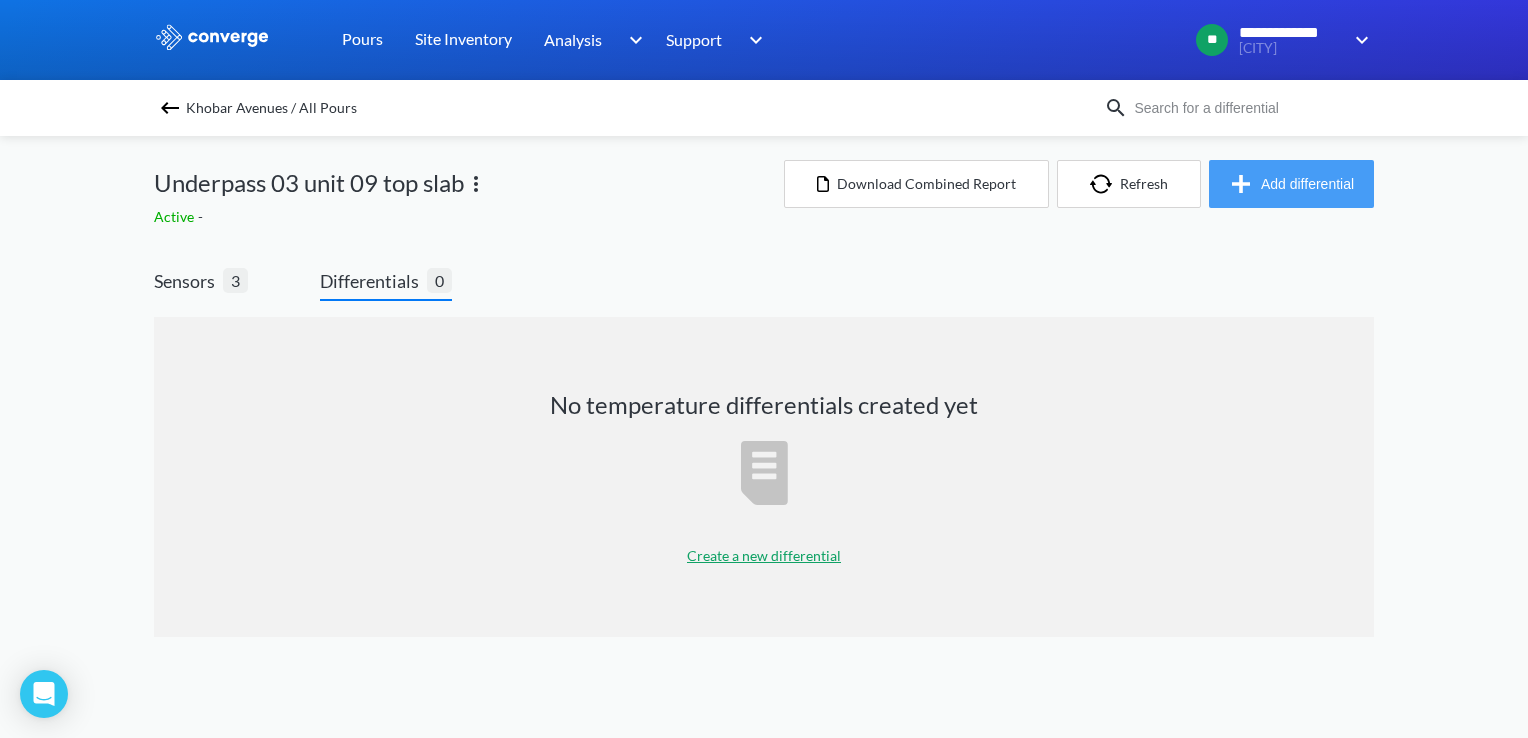 click at bounding box center [1245, 184] 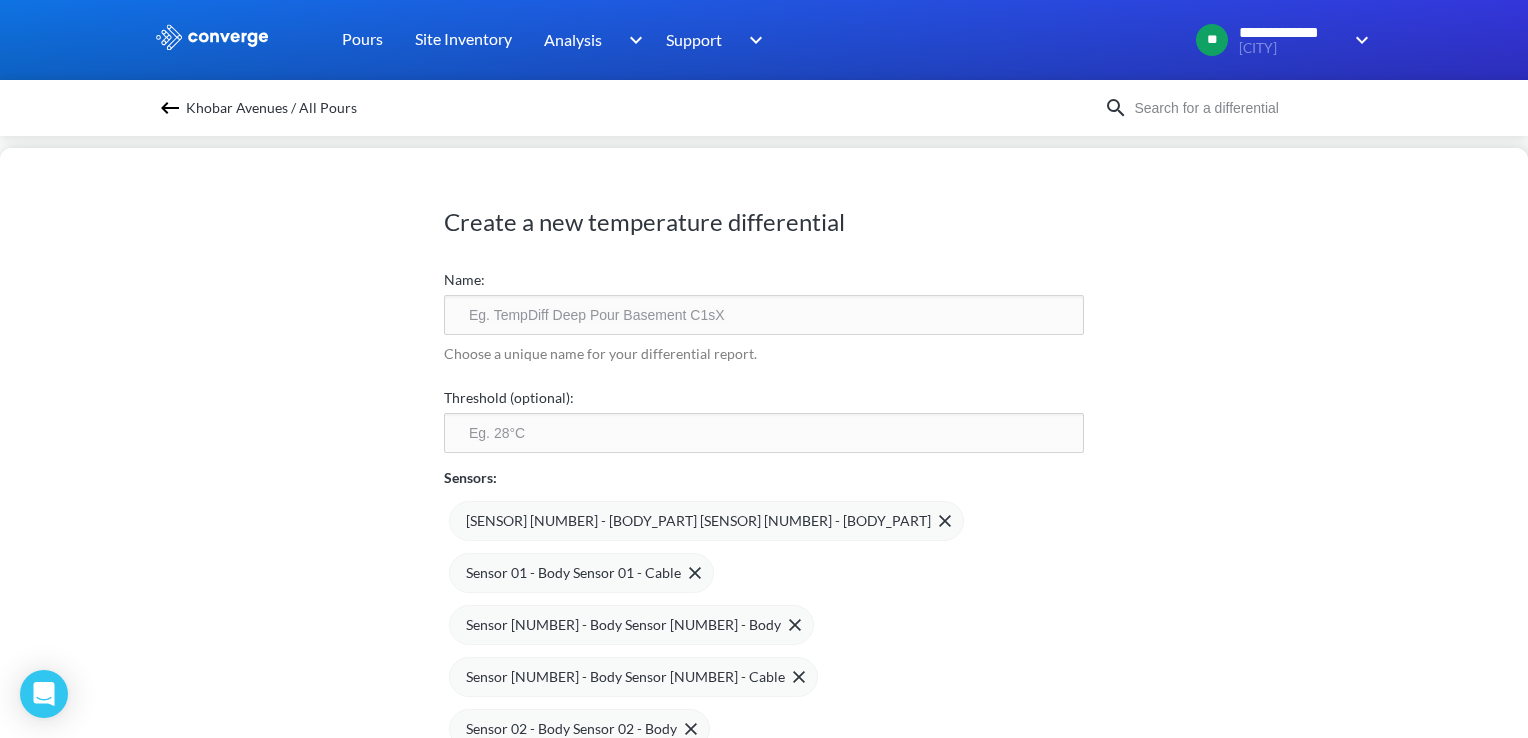 click at bounding box center (170, 108) 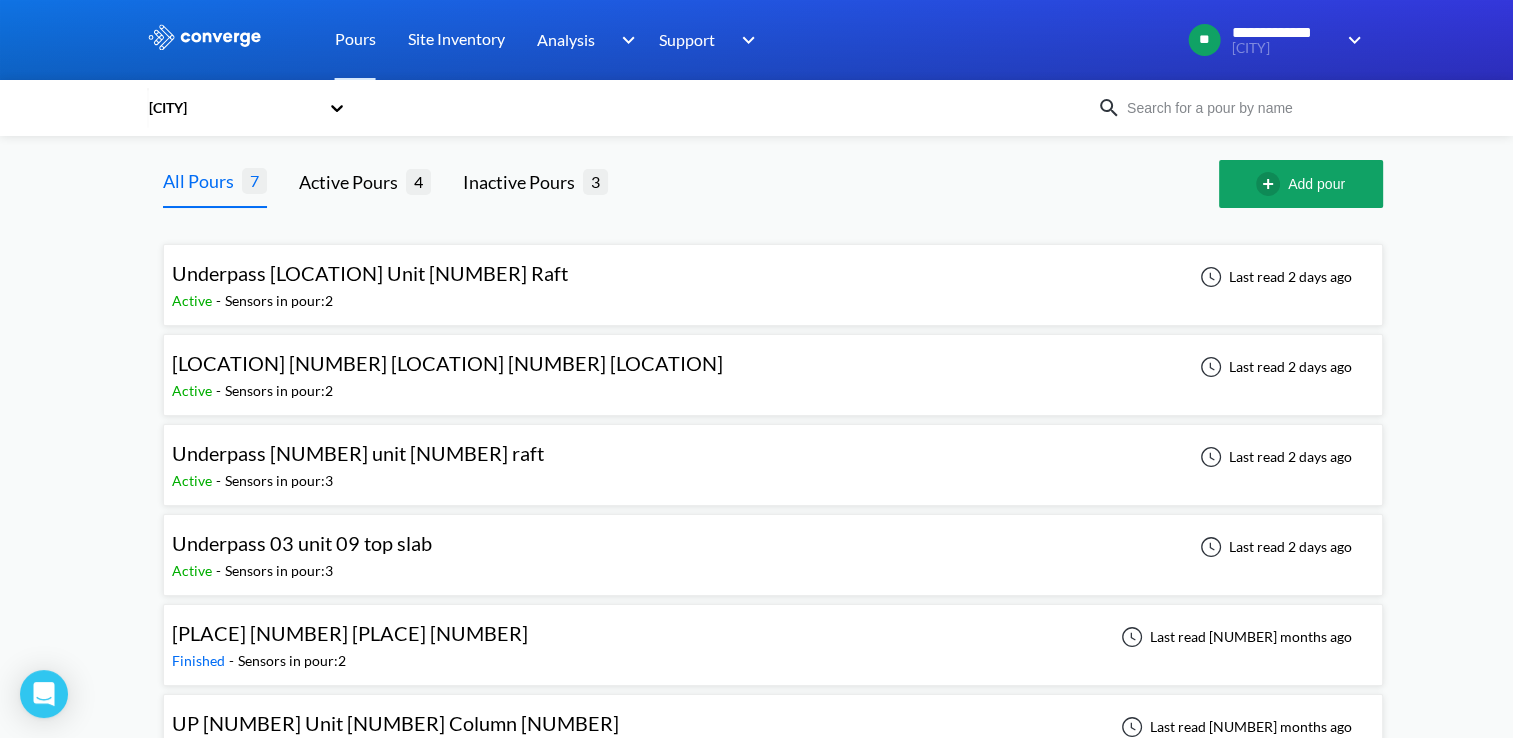 click on "Active  -  Sensors in pour:  3" at bounding box center (307, 571) 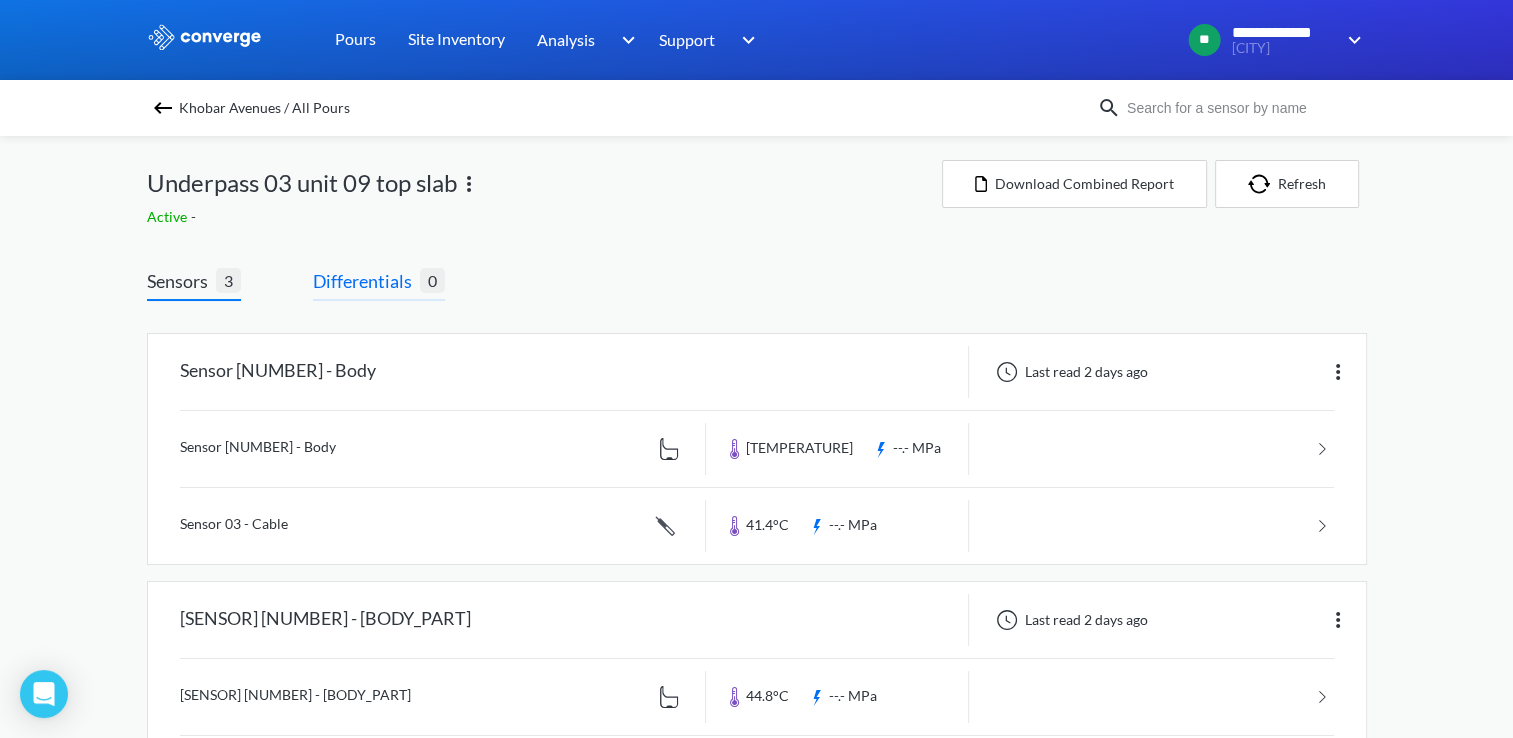click on "Differentials" at bounding box center (366, 281) 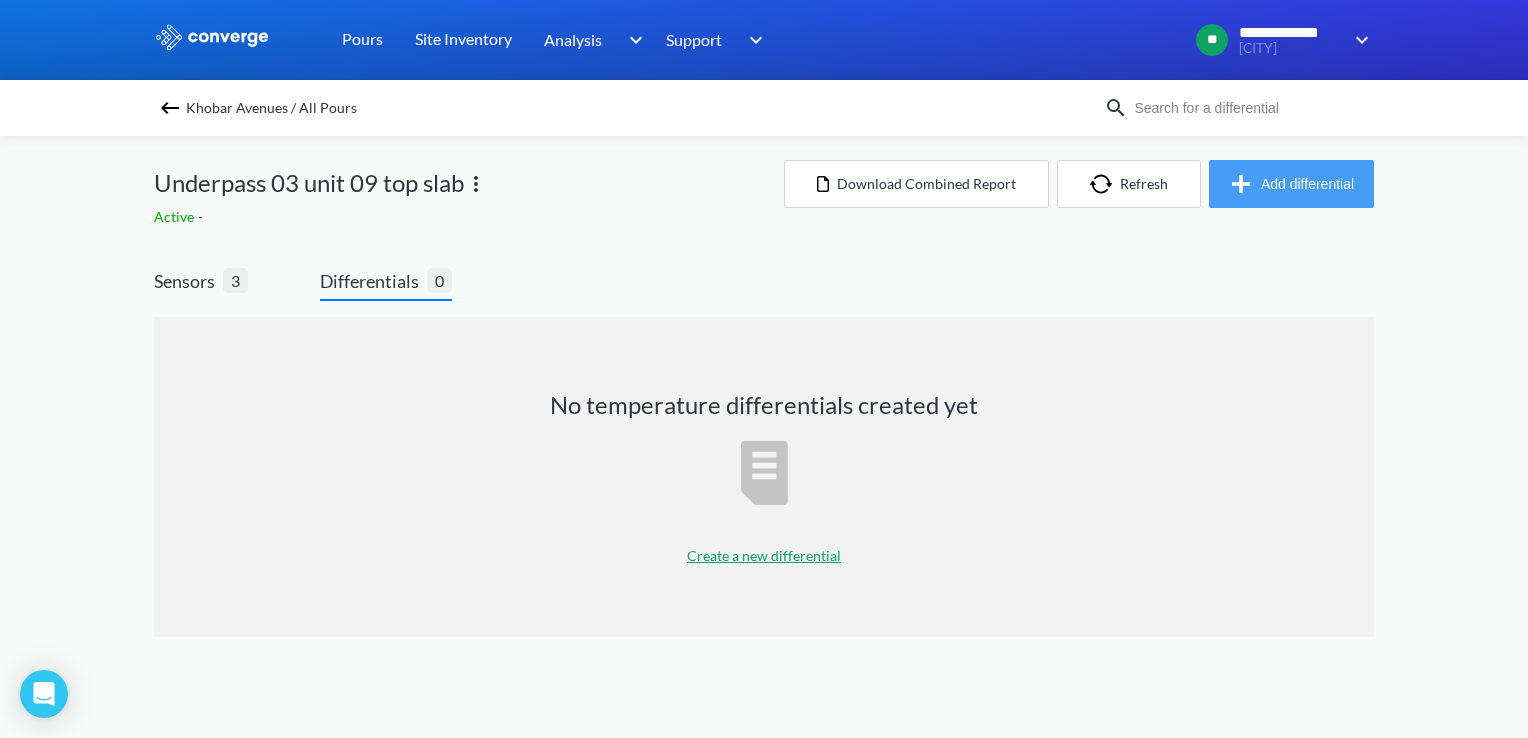 click on "Add differential" at bounding box center (1291, 184) 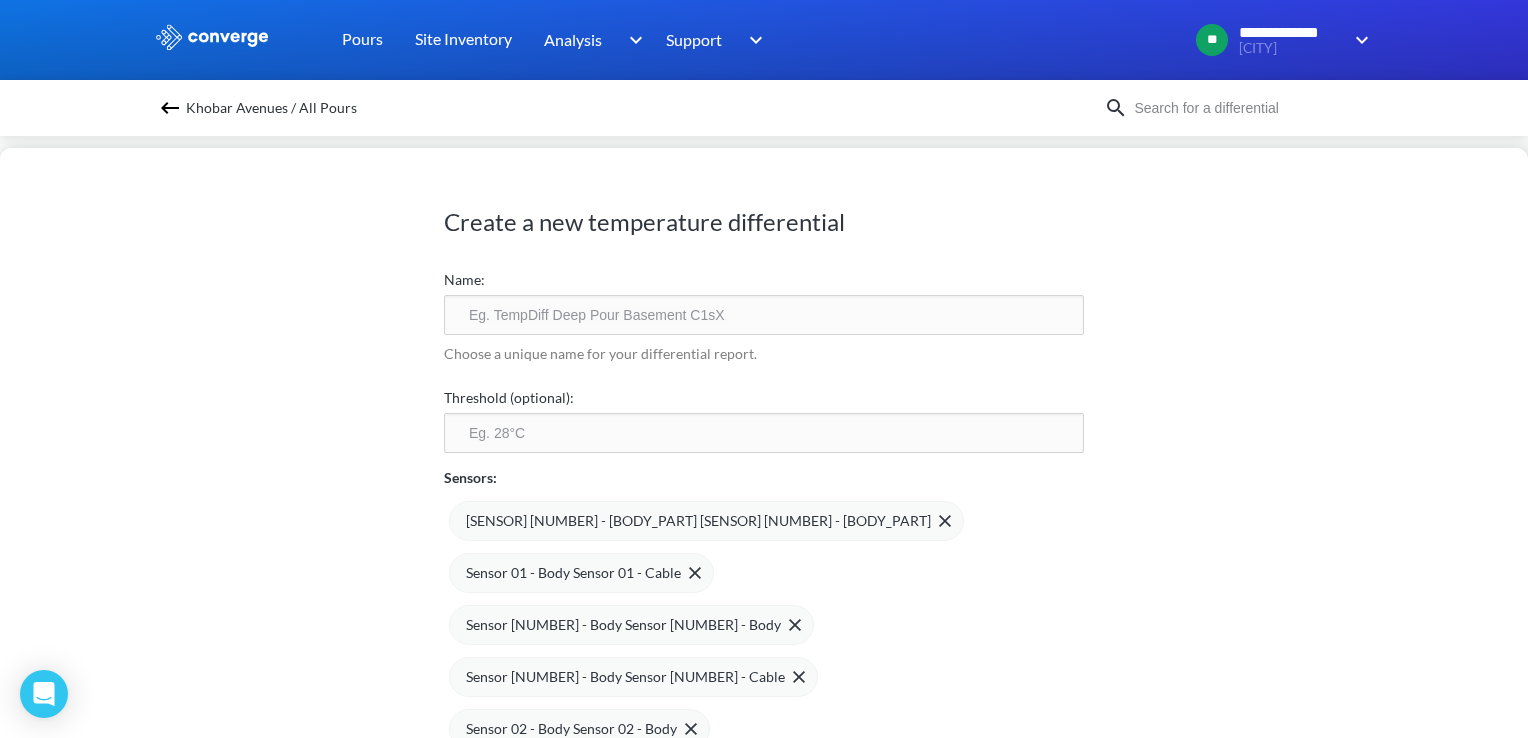 click at bounding box center [764, 315] 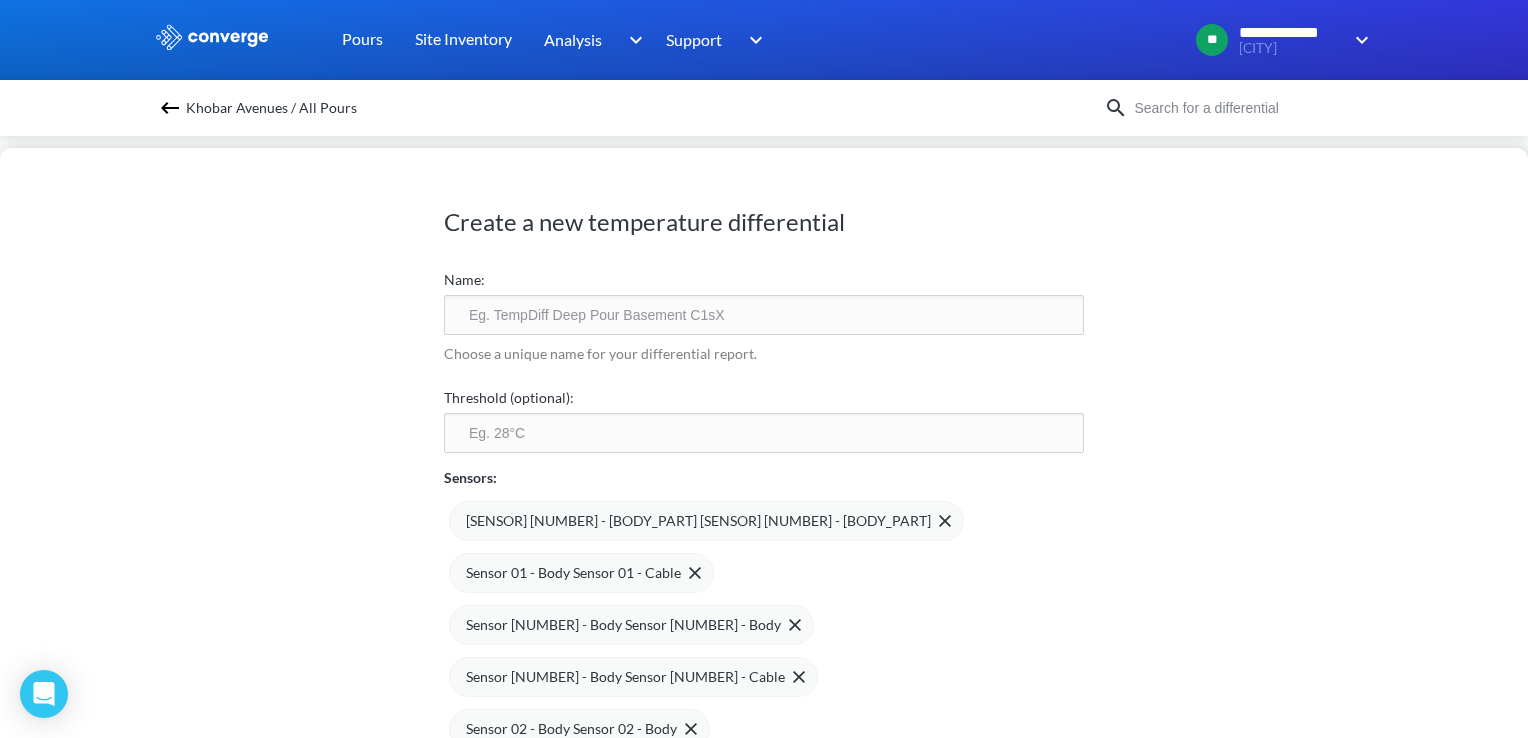 type on "D-[NUMBER]" 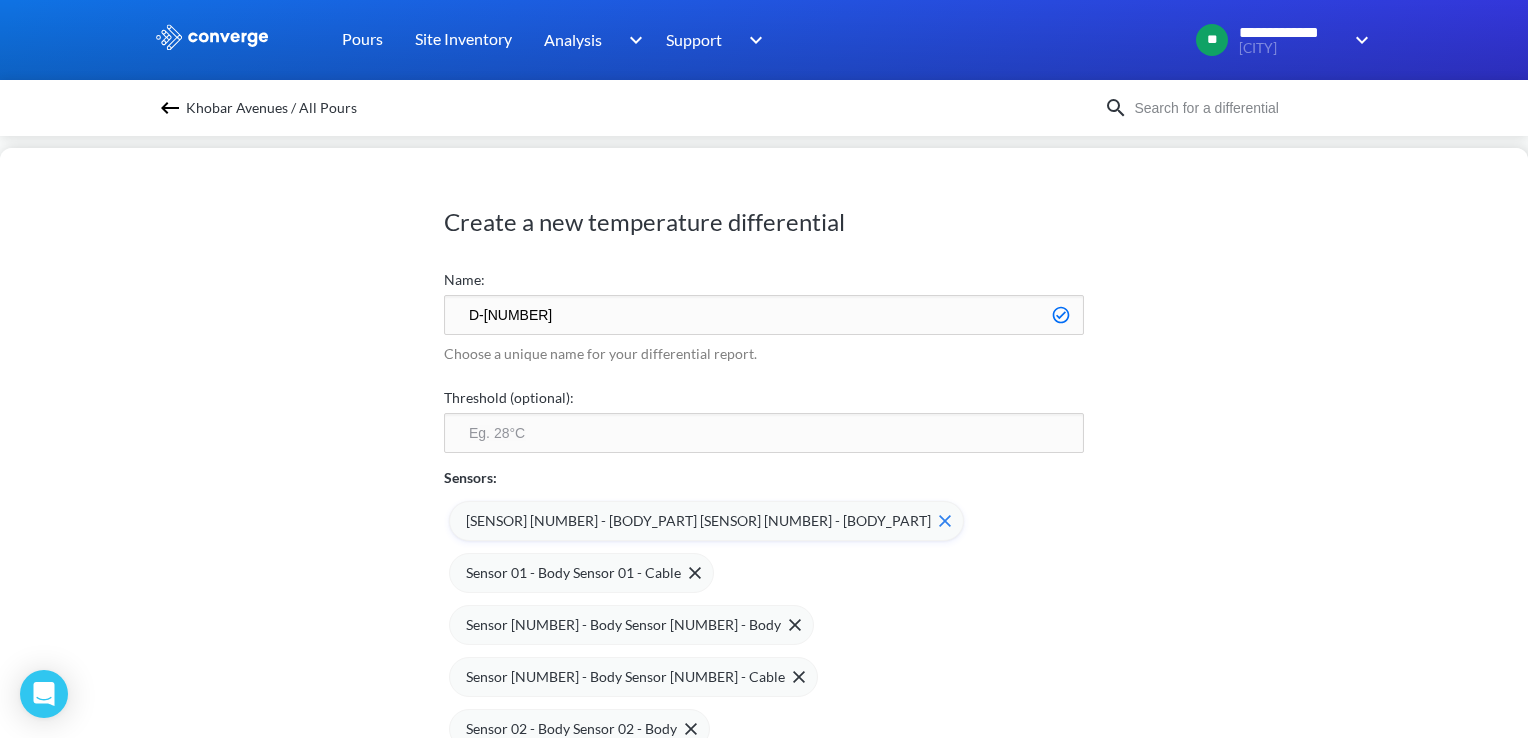 click on "[SENSOR] [NUMBER] - [BODY_PART] [SENSOR] [NUMBER] - [BODY_PART]" at bounding box center (698, 521) 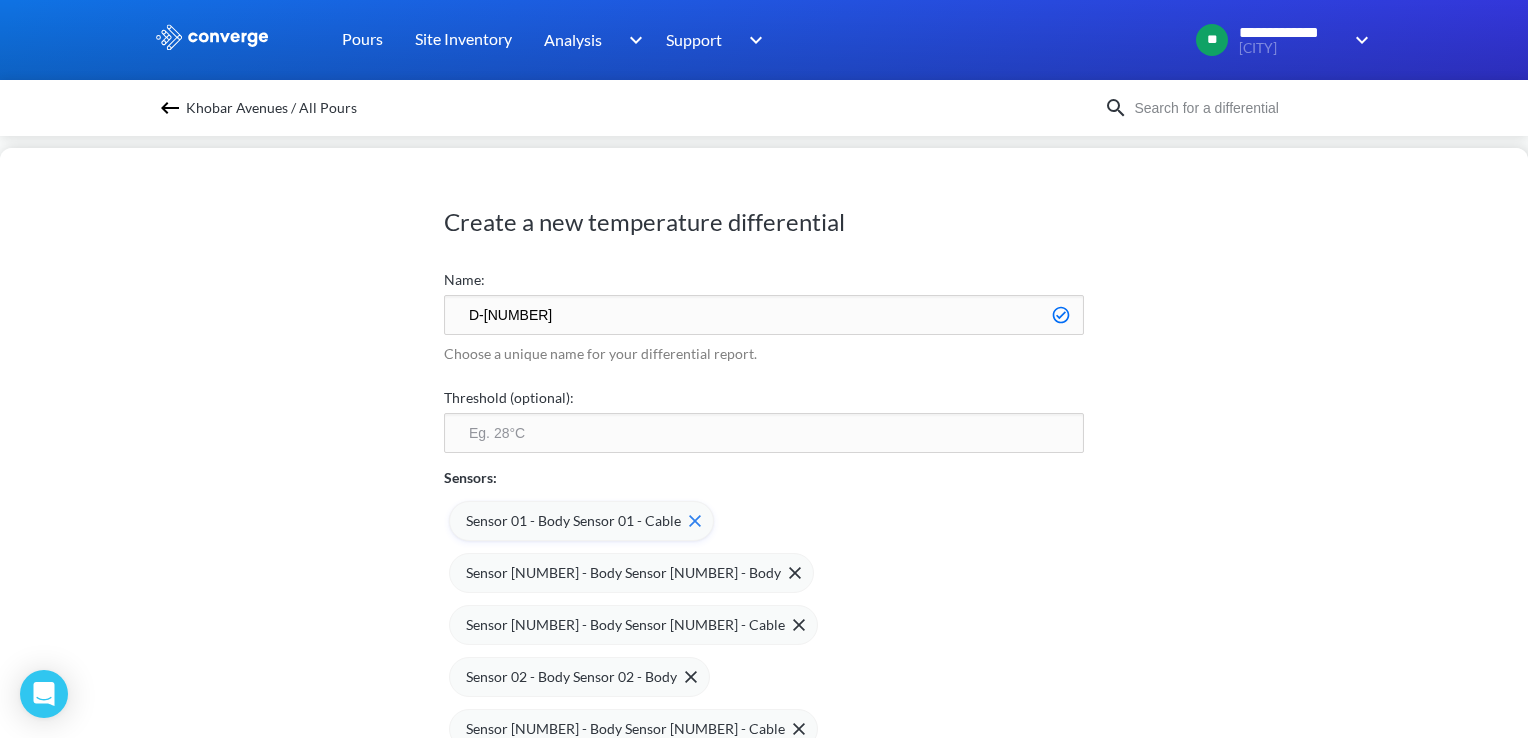 click on "Sensor 01 - Body Sensor 01 - Cable" at bounding box center (573, 521) 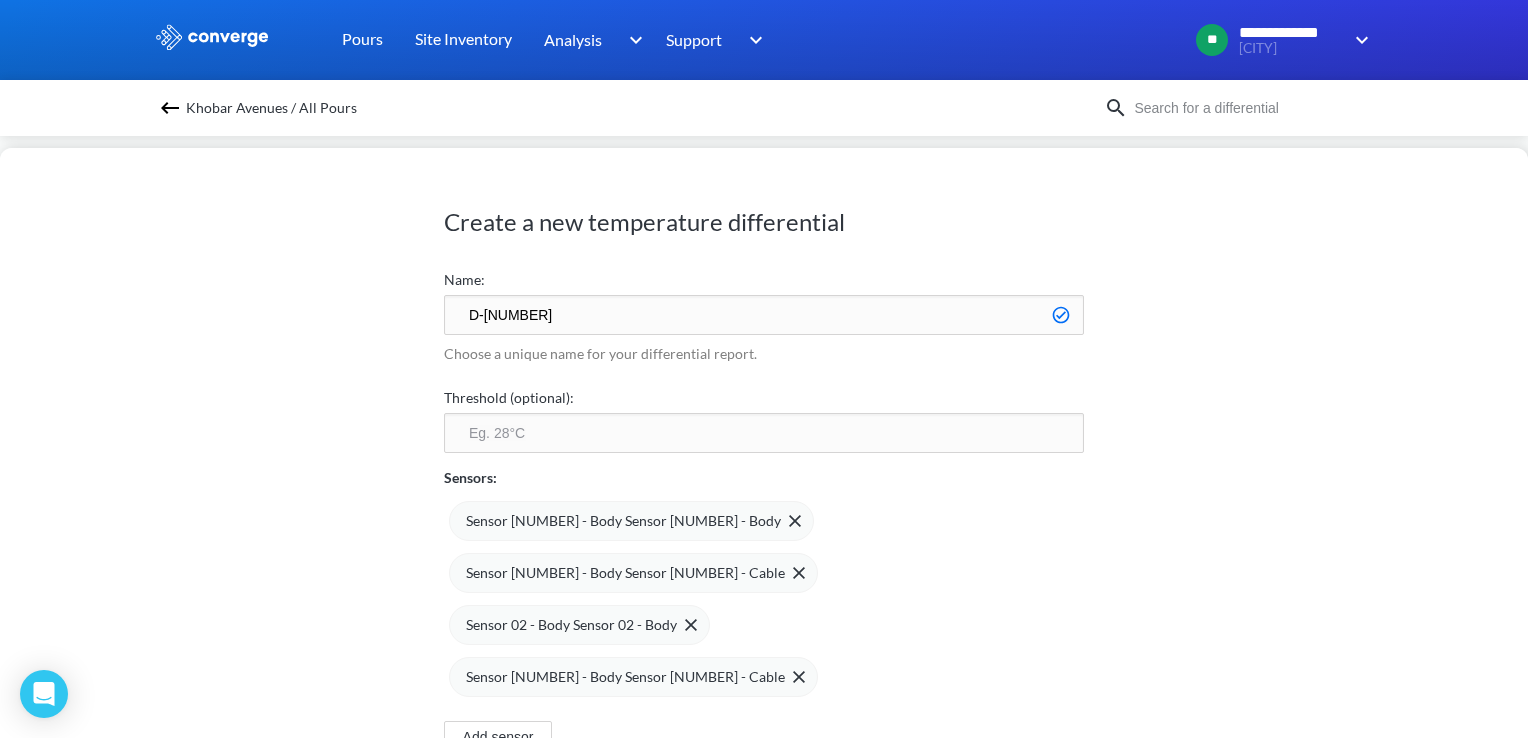 click at bounding box center (764, 433) 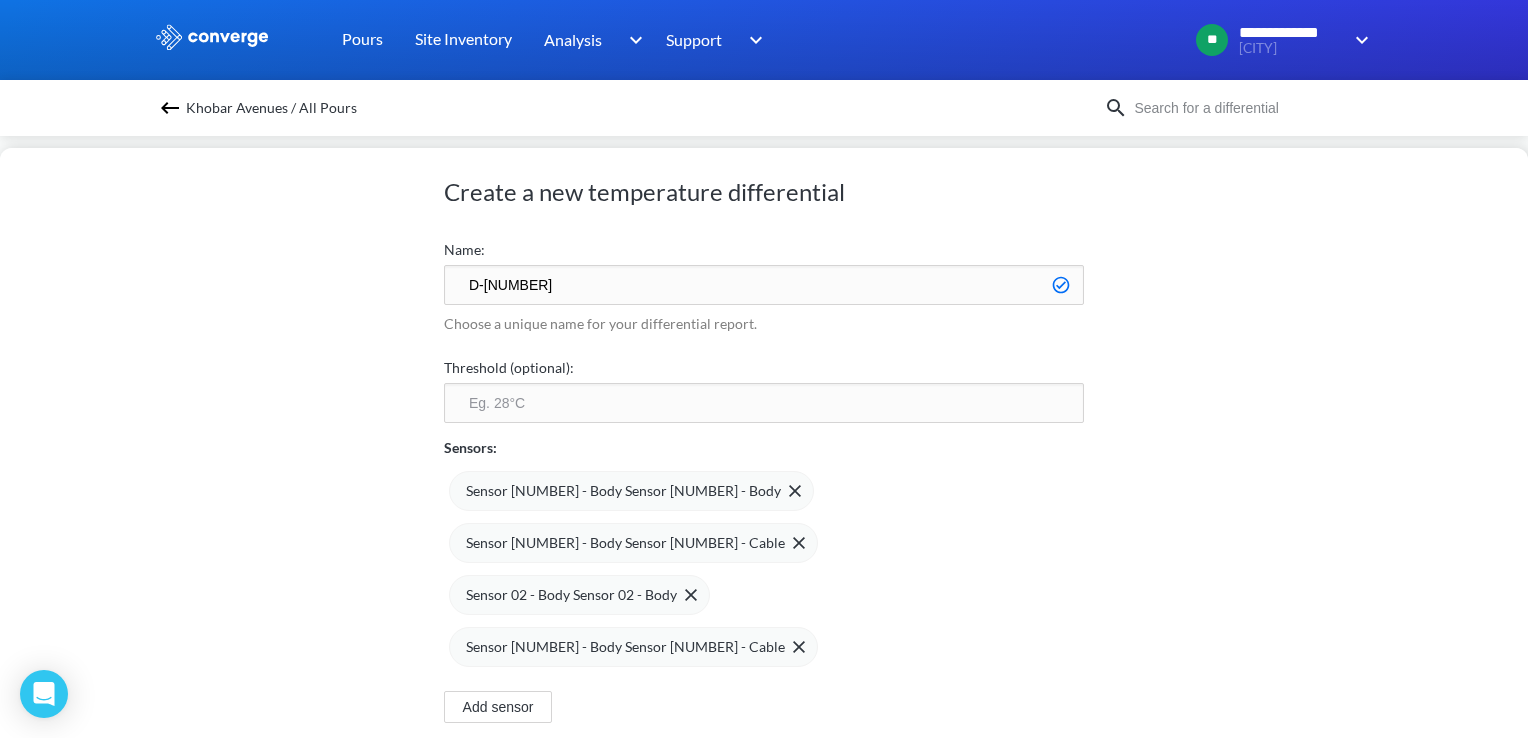 scroll, scrollTop: 47, scrollLeft: 0, axis: vertical 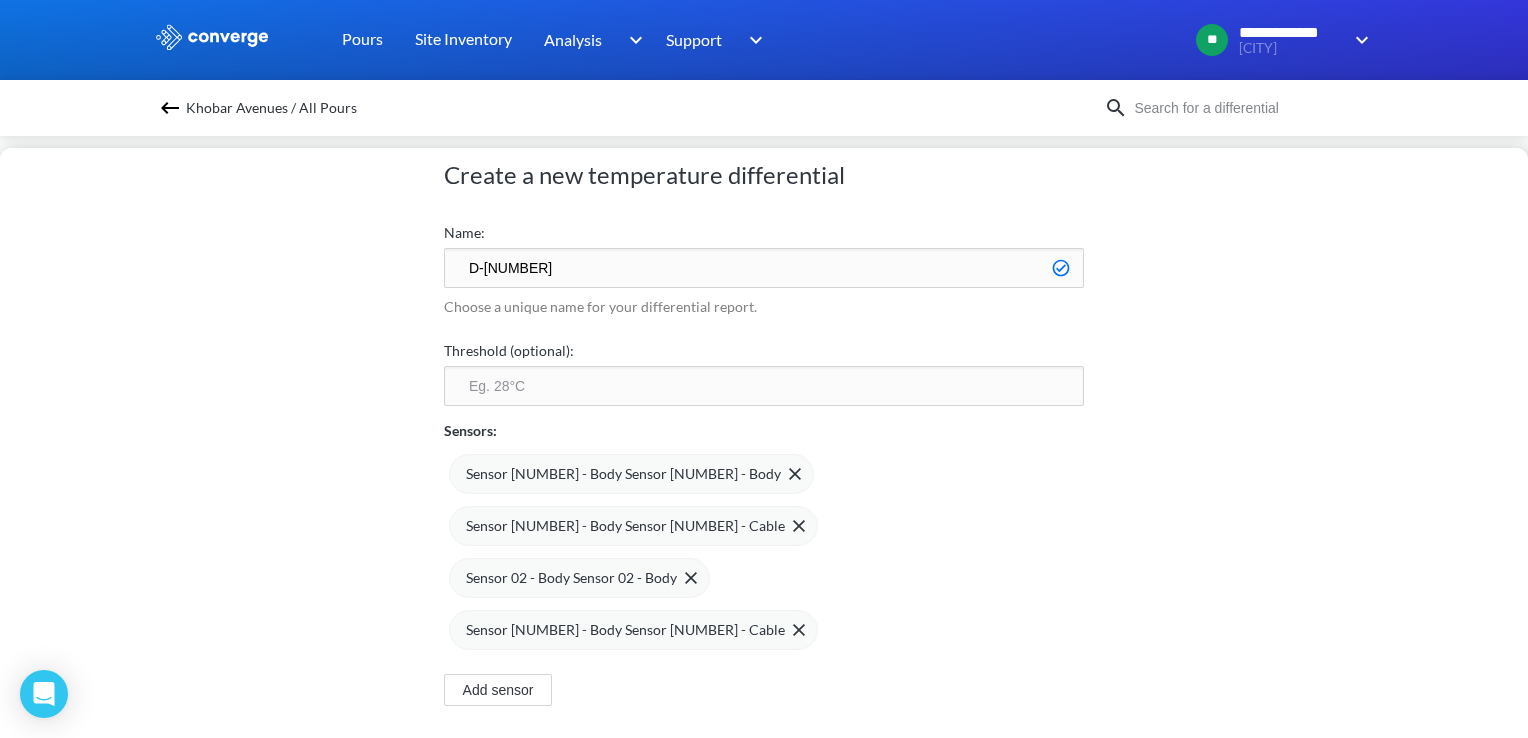 click on "Save" at bounding box center (863, 774) 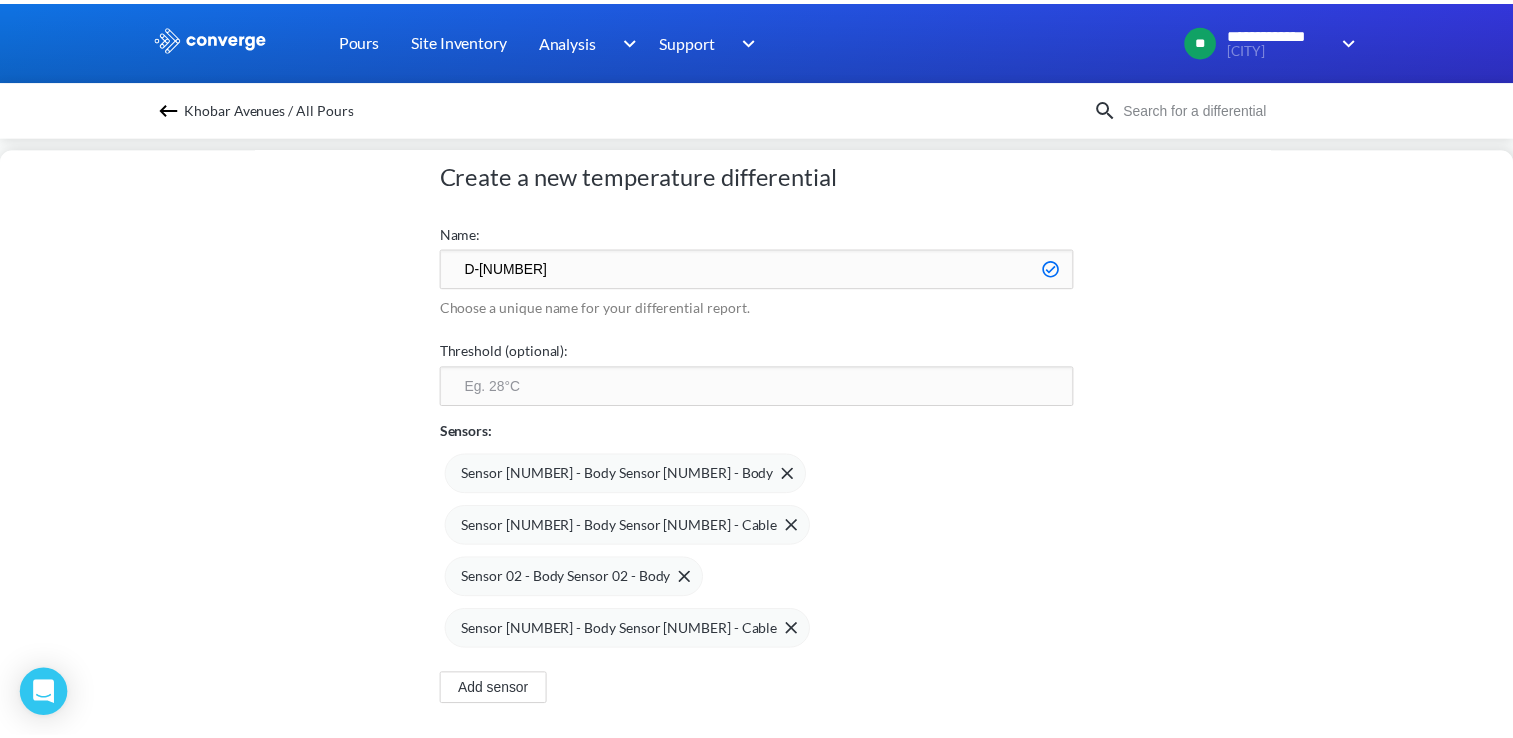 scroll, scrollTop: 0, scrollLeft: 0, axis: both 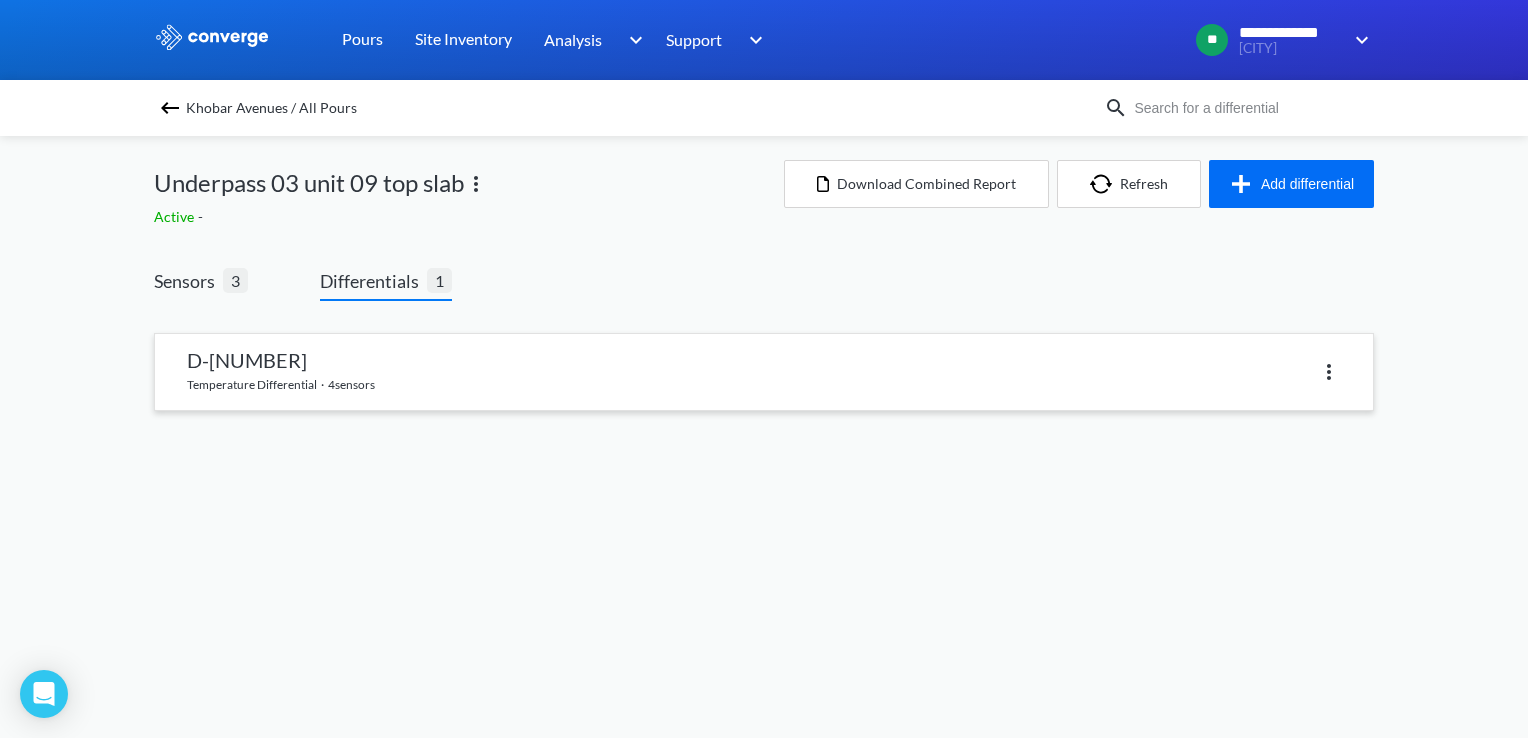 click at bounding box center (764, 372) 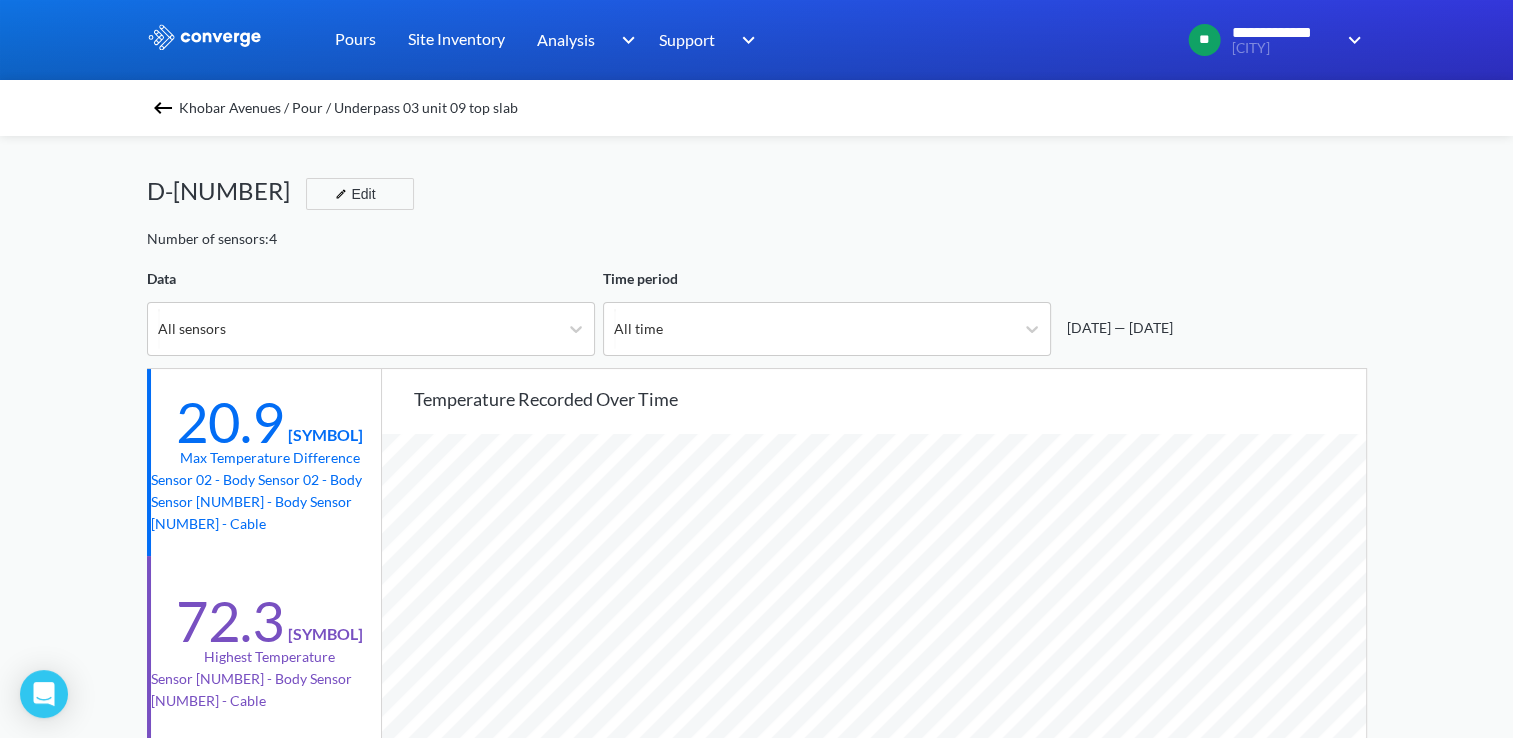 scroll, scrollTop: 998325, scrollLeft: 998487, axis: both 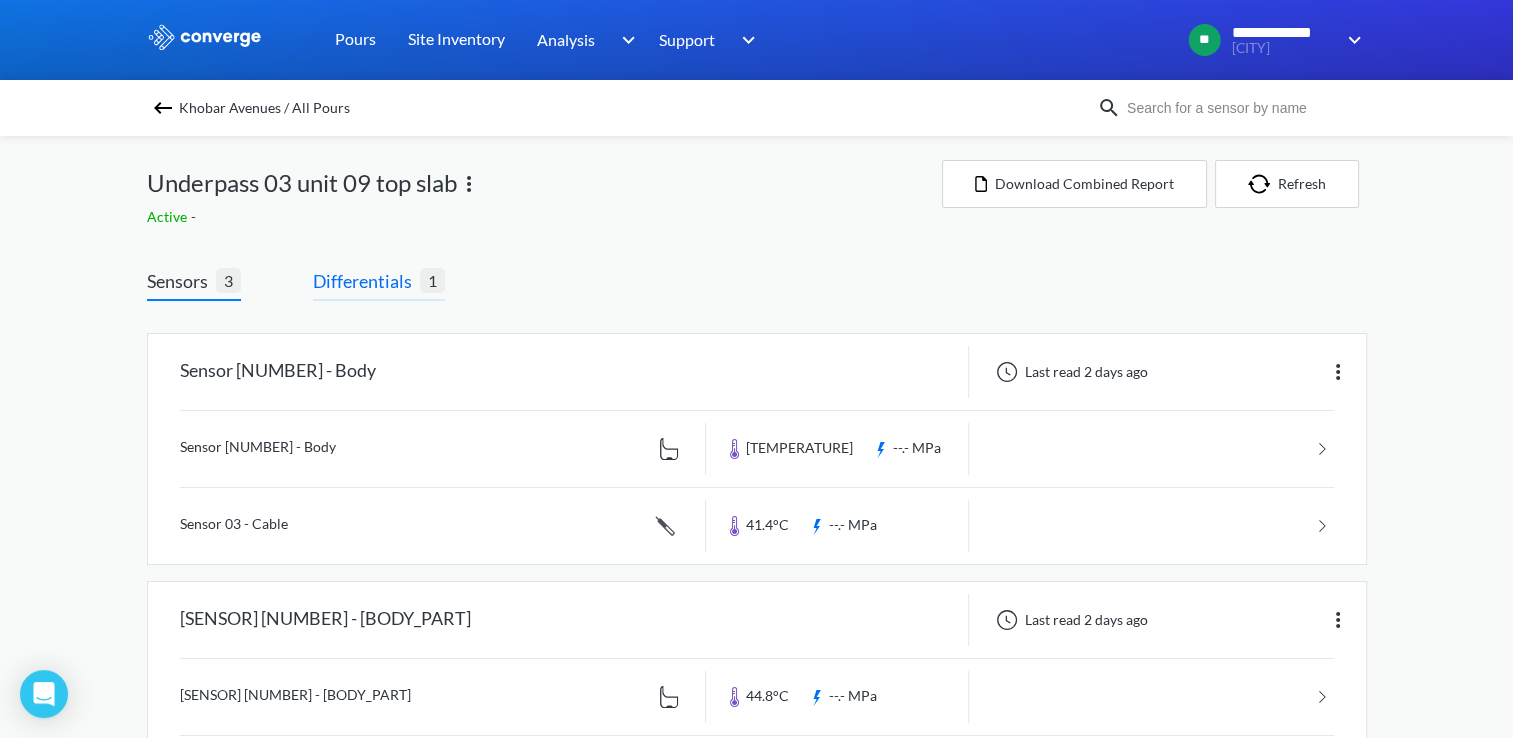 click on "Differentials" at bounding box center (366, 281) 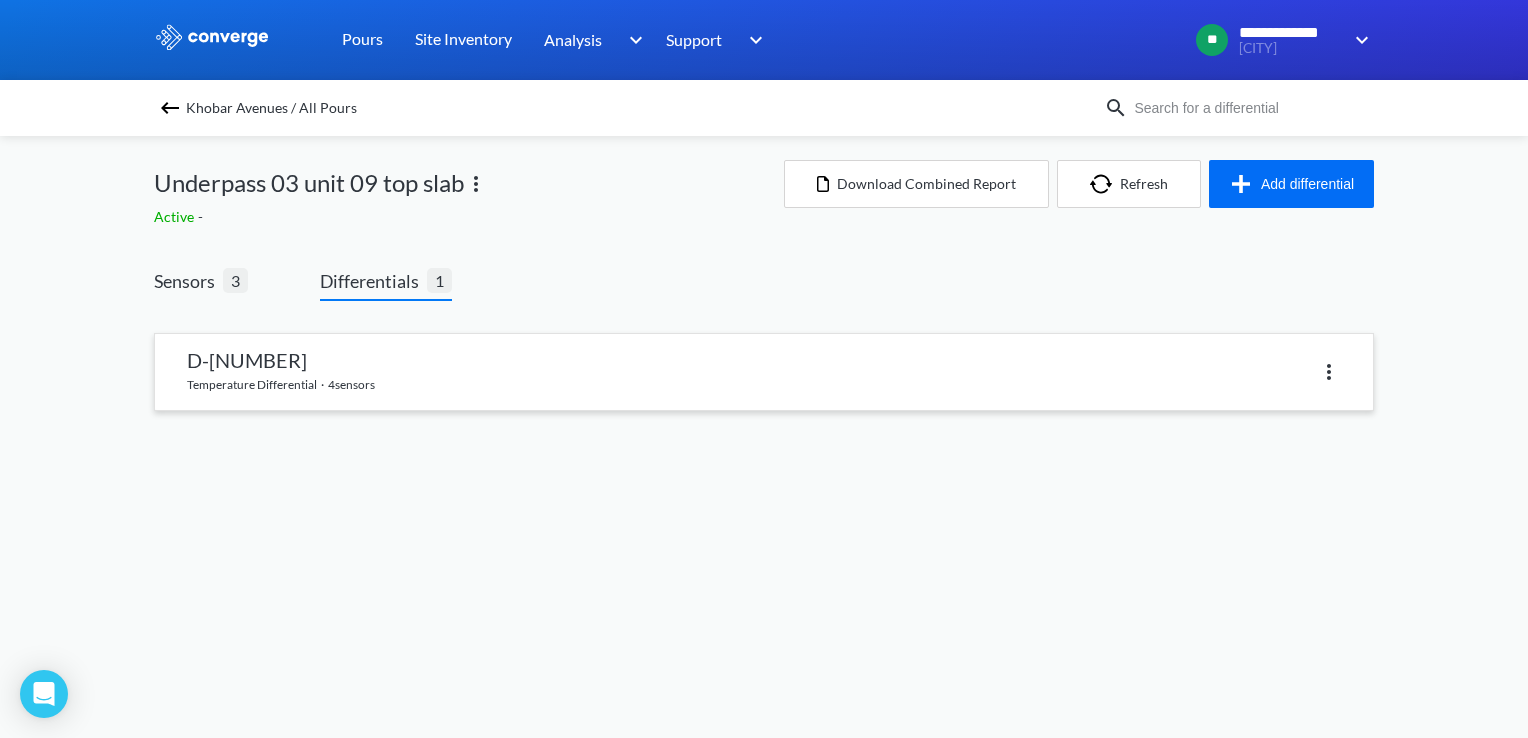 click at bounding box center [1329, 372] 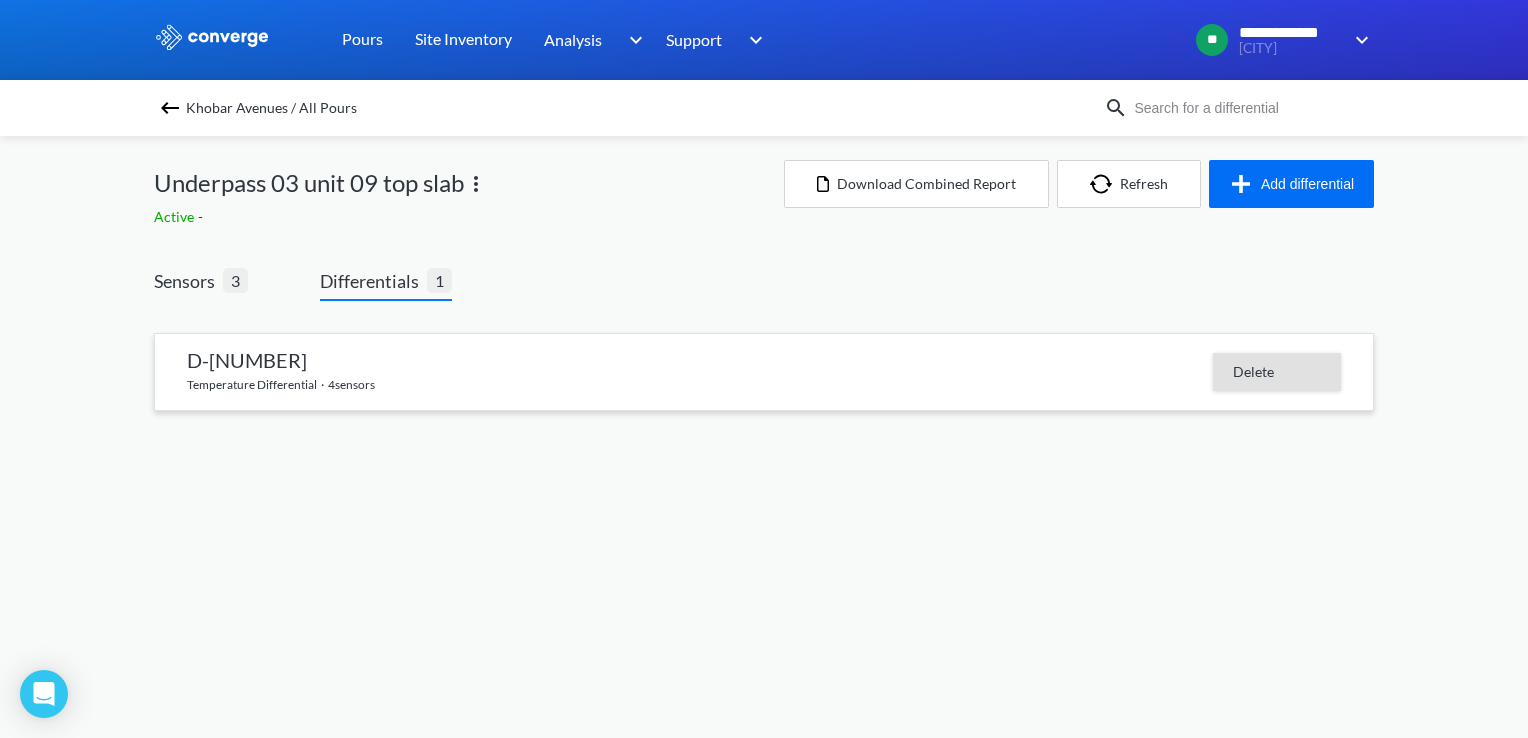 click on "Delete" at bounding box center (1277, 372) 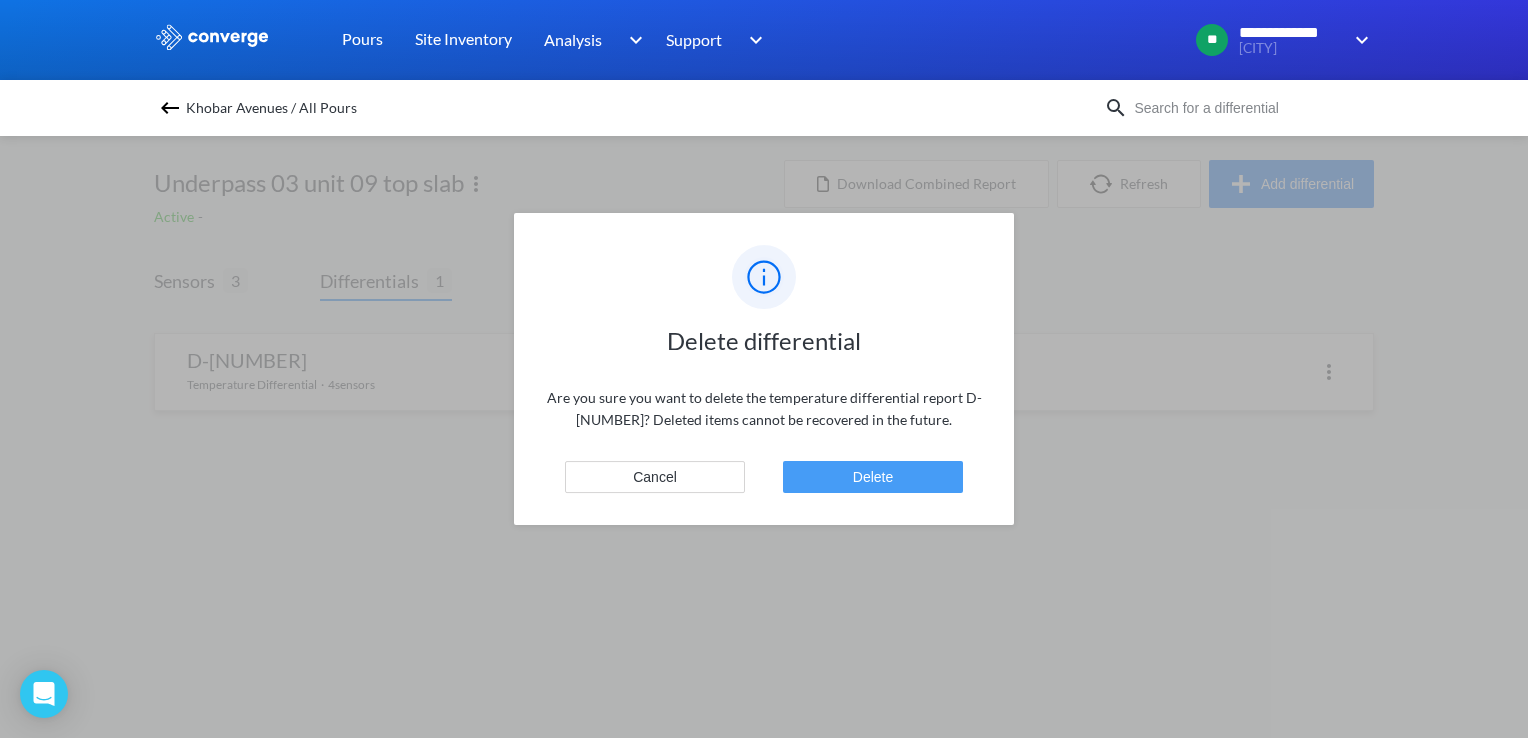 click on "Delete" at bounding box center (873, 477) 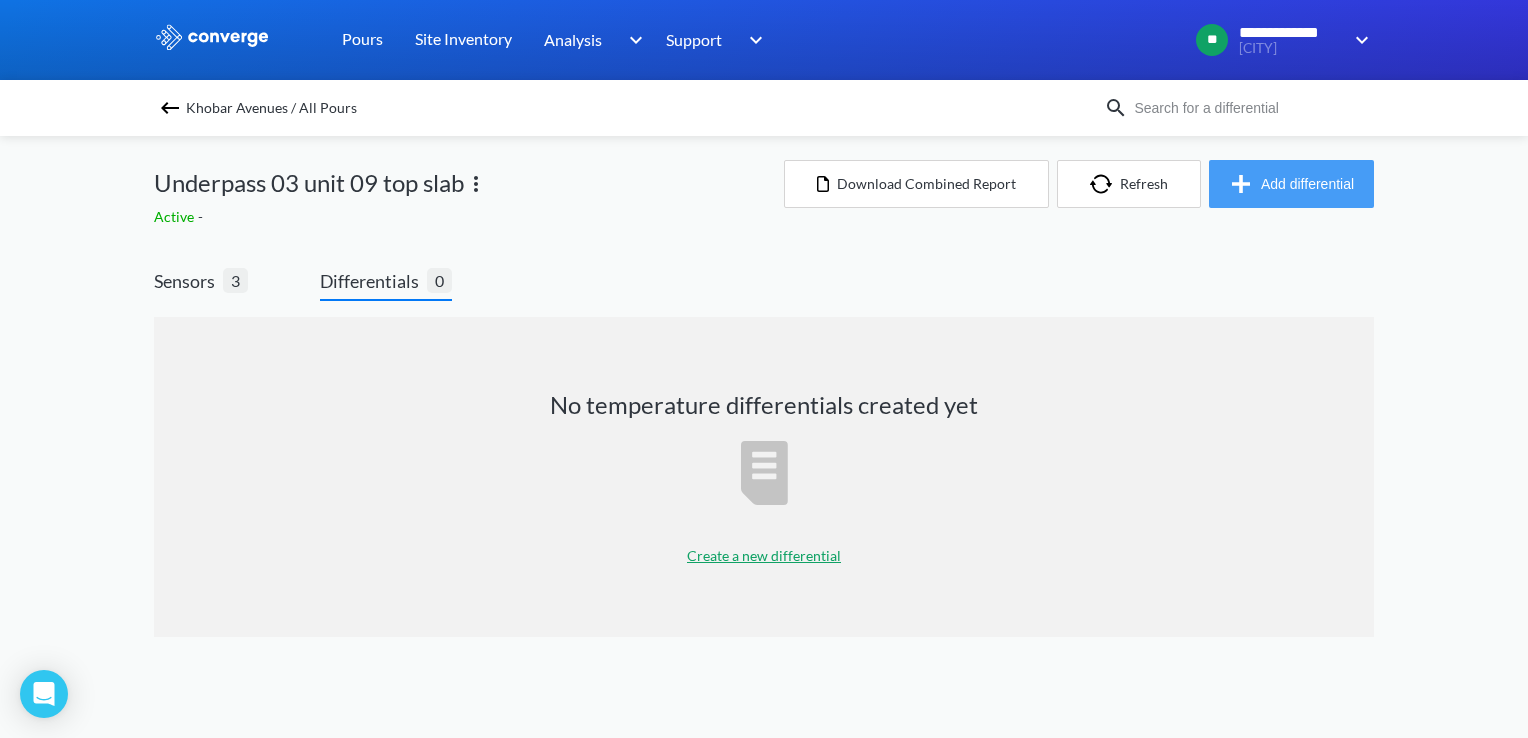 click on "Add differential" at bounding box center (1291, 184) 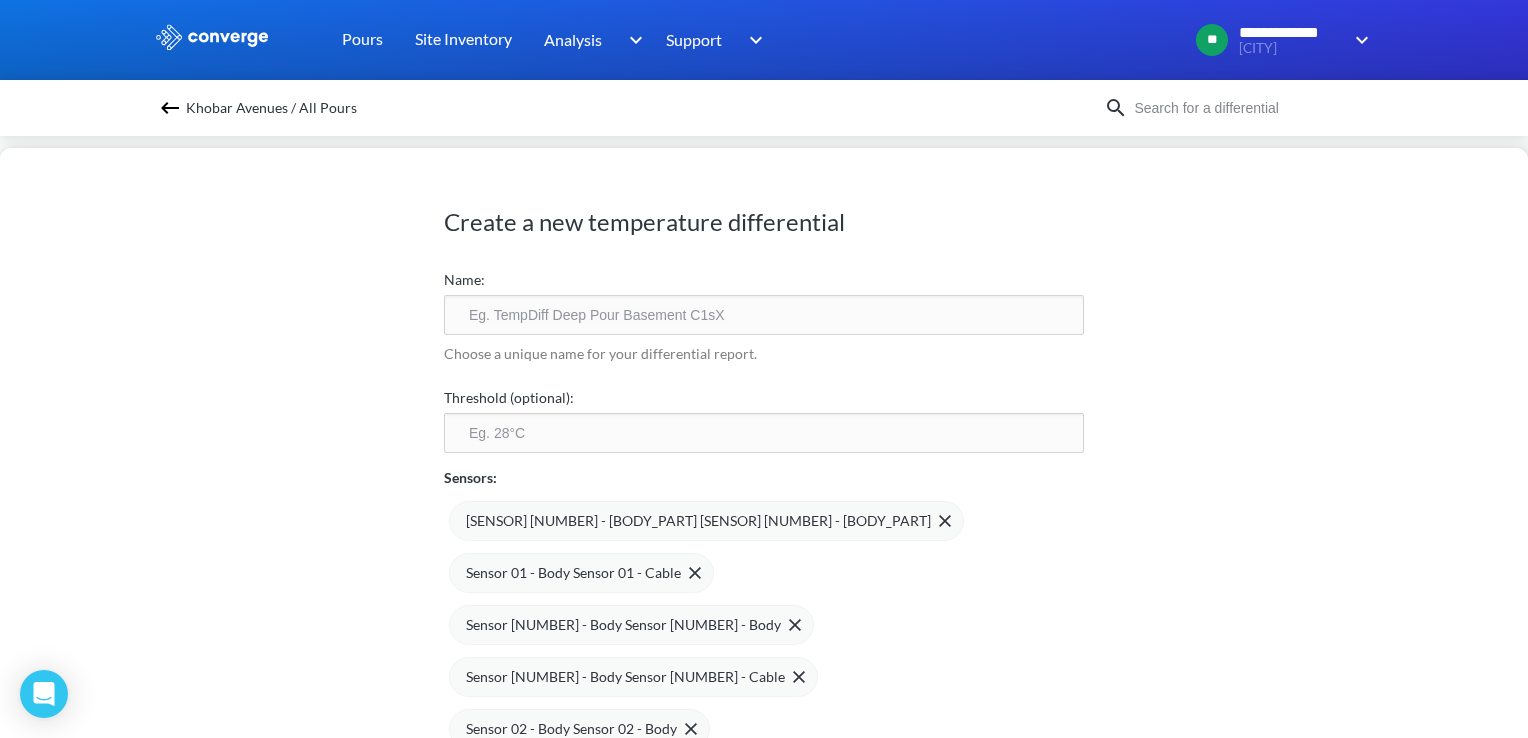 click at bounding box center (764, 315) 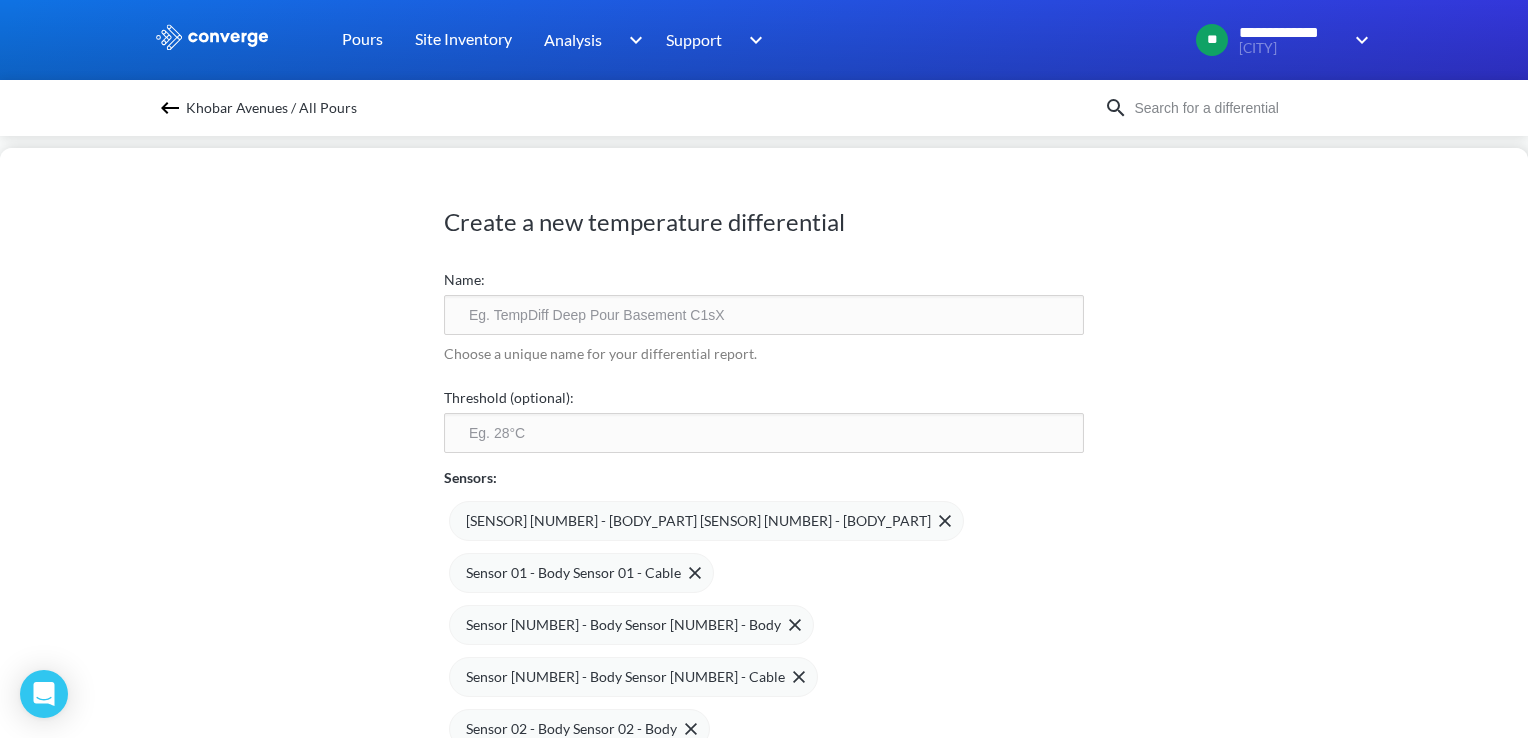 type on "d" 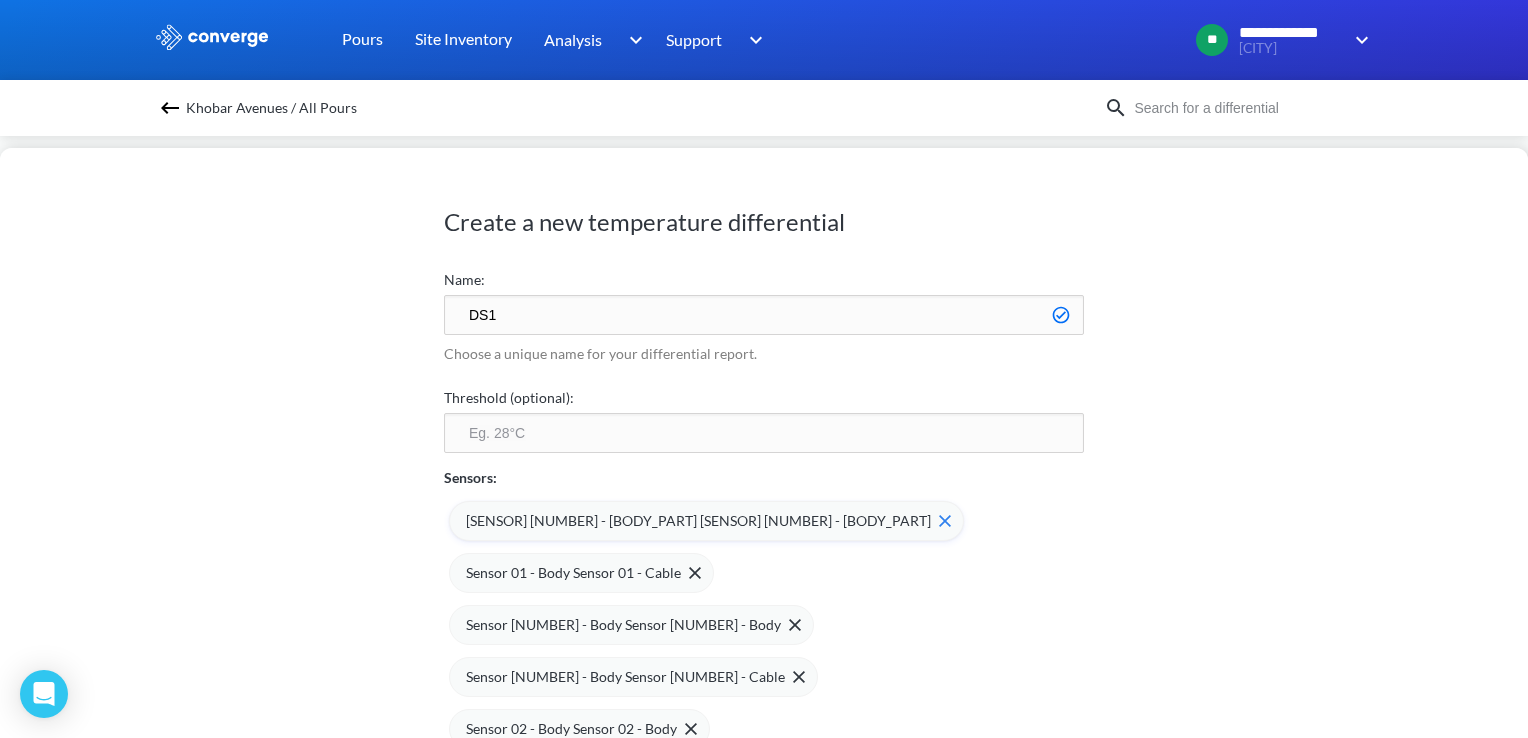 type on "DS1" 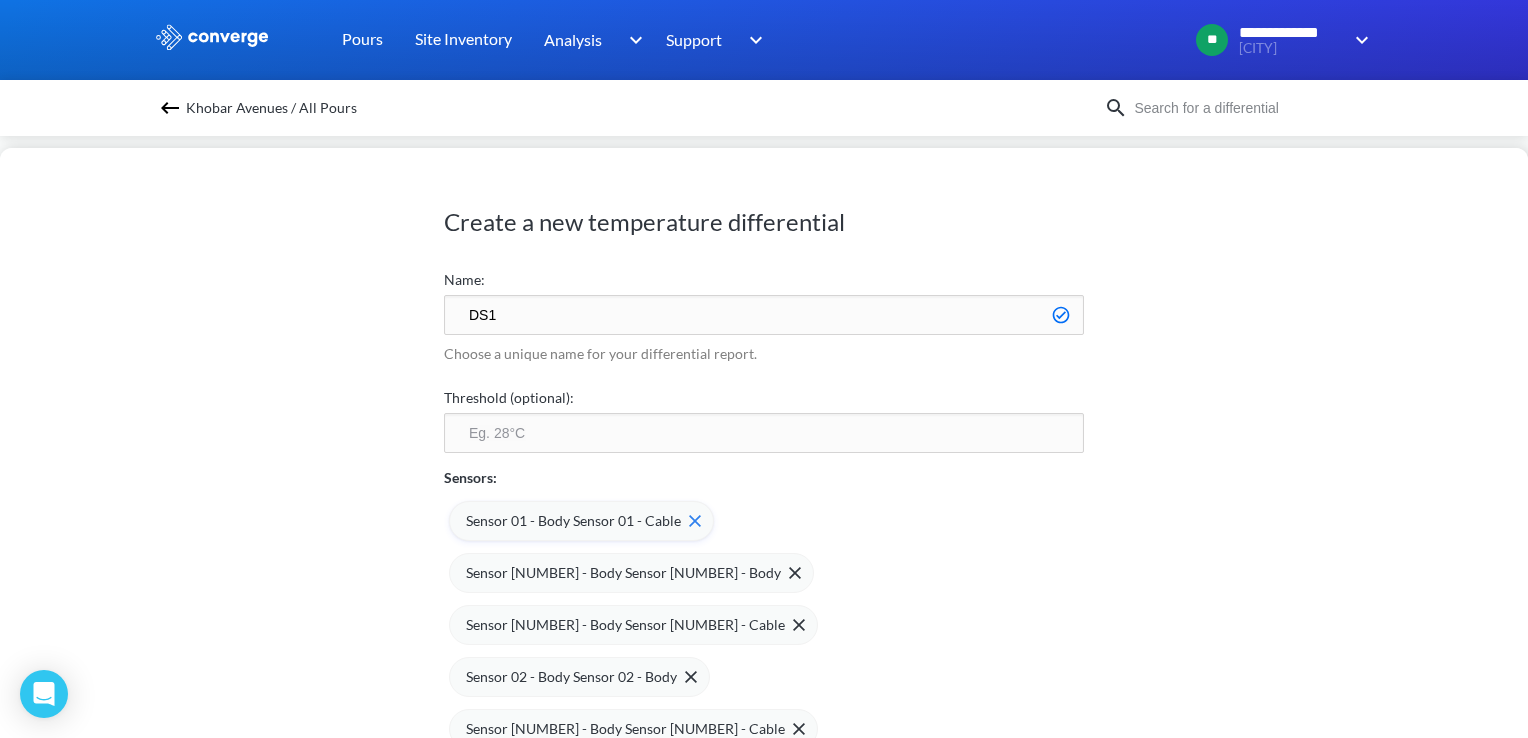 click on "Sensor 01 - Body Sensor 01 - Cable" at bounding box center (573, 521) 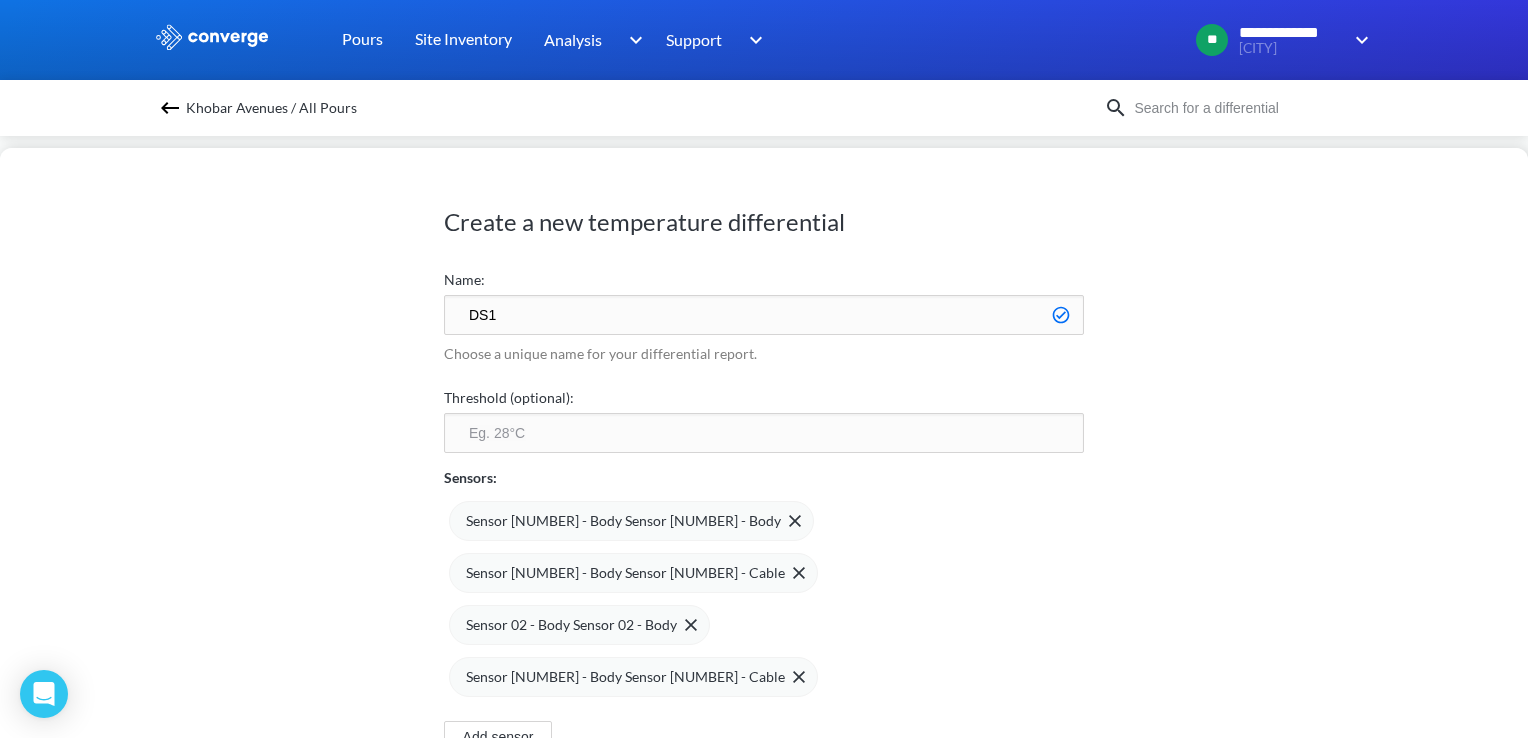 click on "Save" at bounding box center [863, 821] 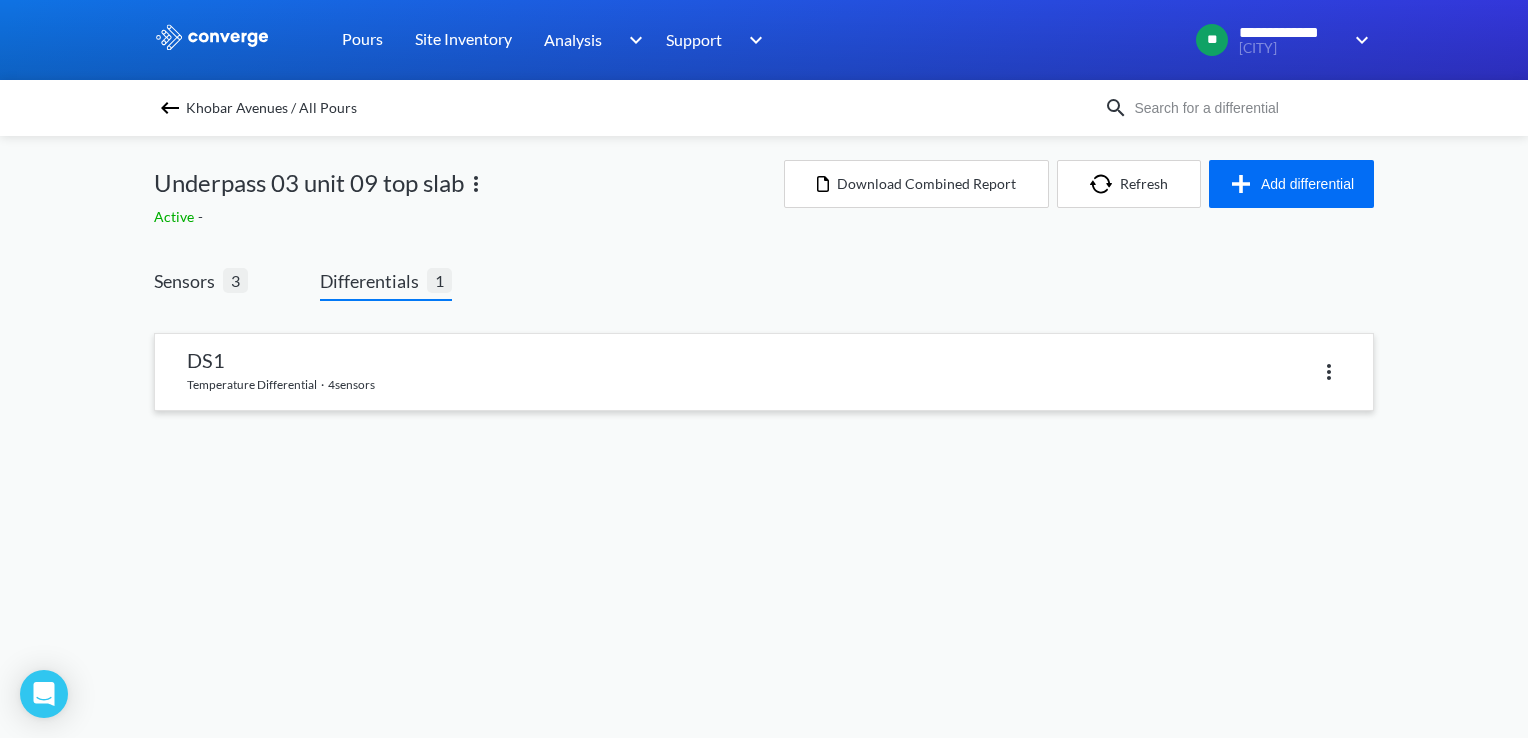 click at bounding box center [764, 372] 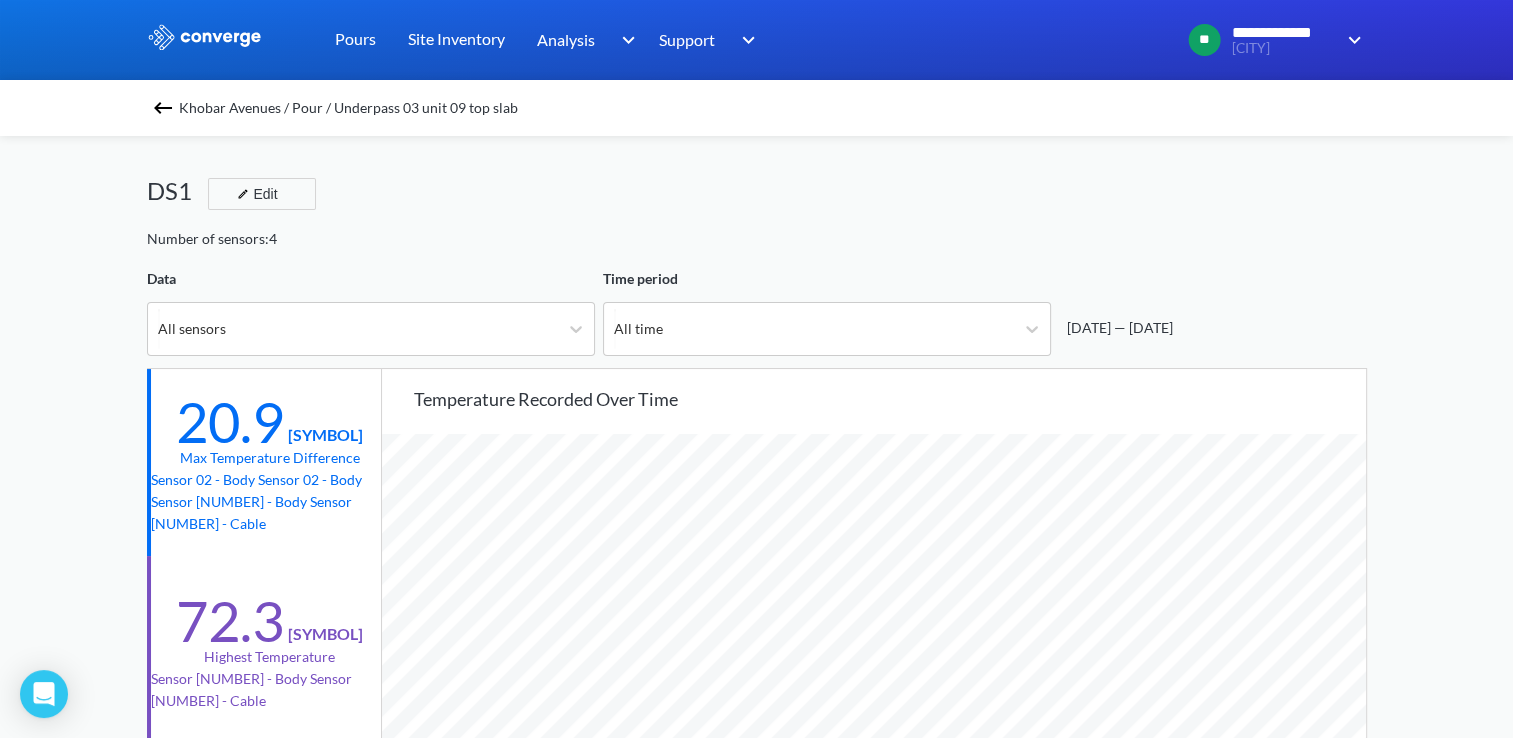 scroll, scrollTop: 998325, scrollLeft: 998487, axis: both 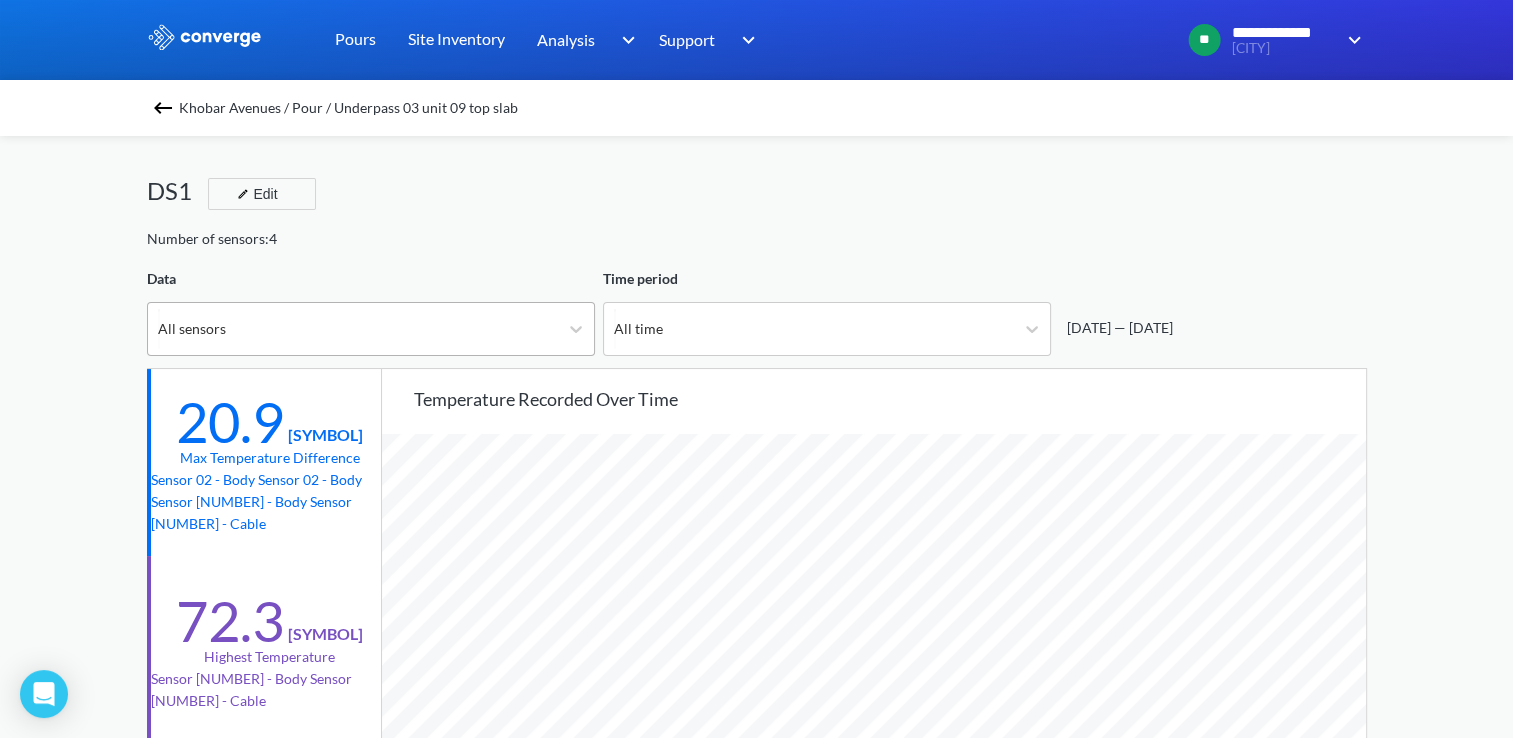 click on "All sensors" at bounding box center [353, 329] 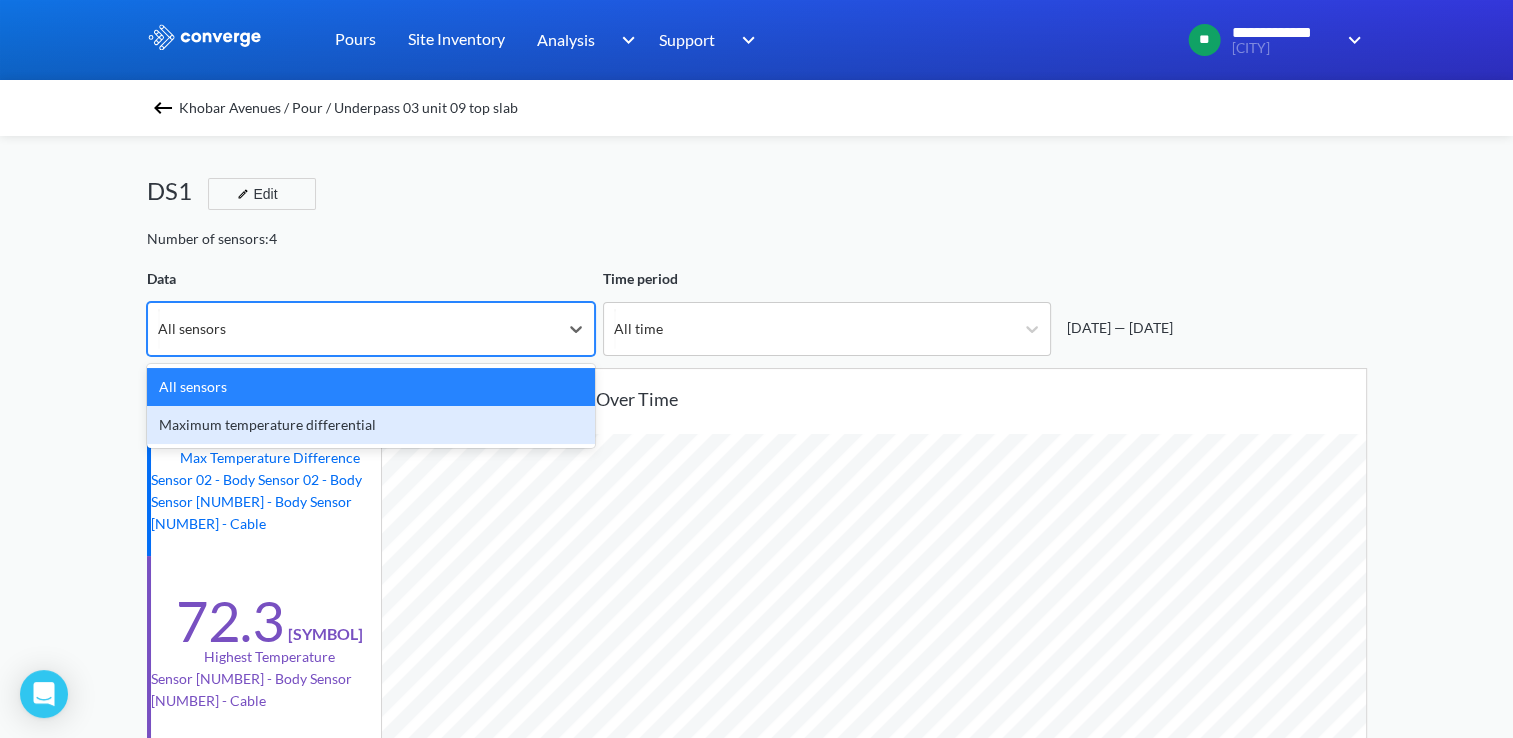 click on "Maximum temperature differential" at bounding box center (371, 425) 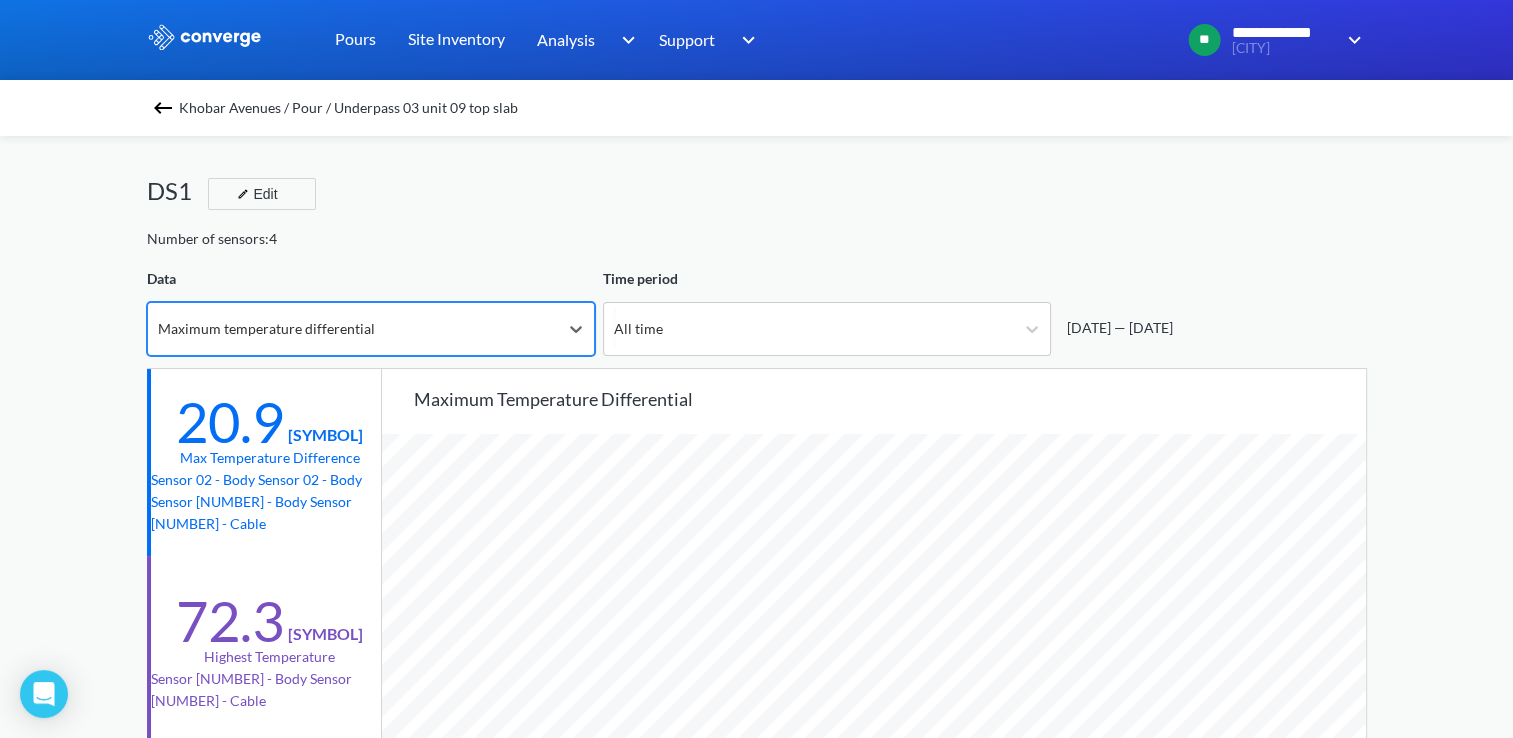 scroll, scrollTop: 998325, scrollLeft: 998487, axis: both 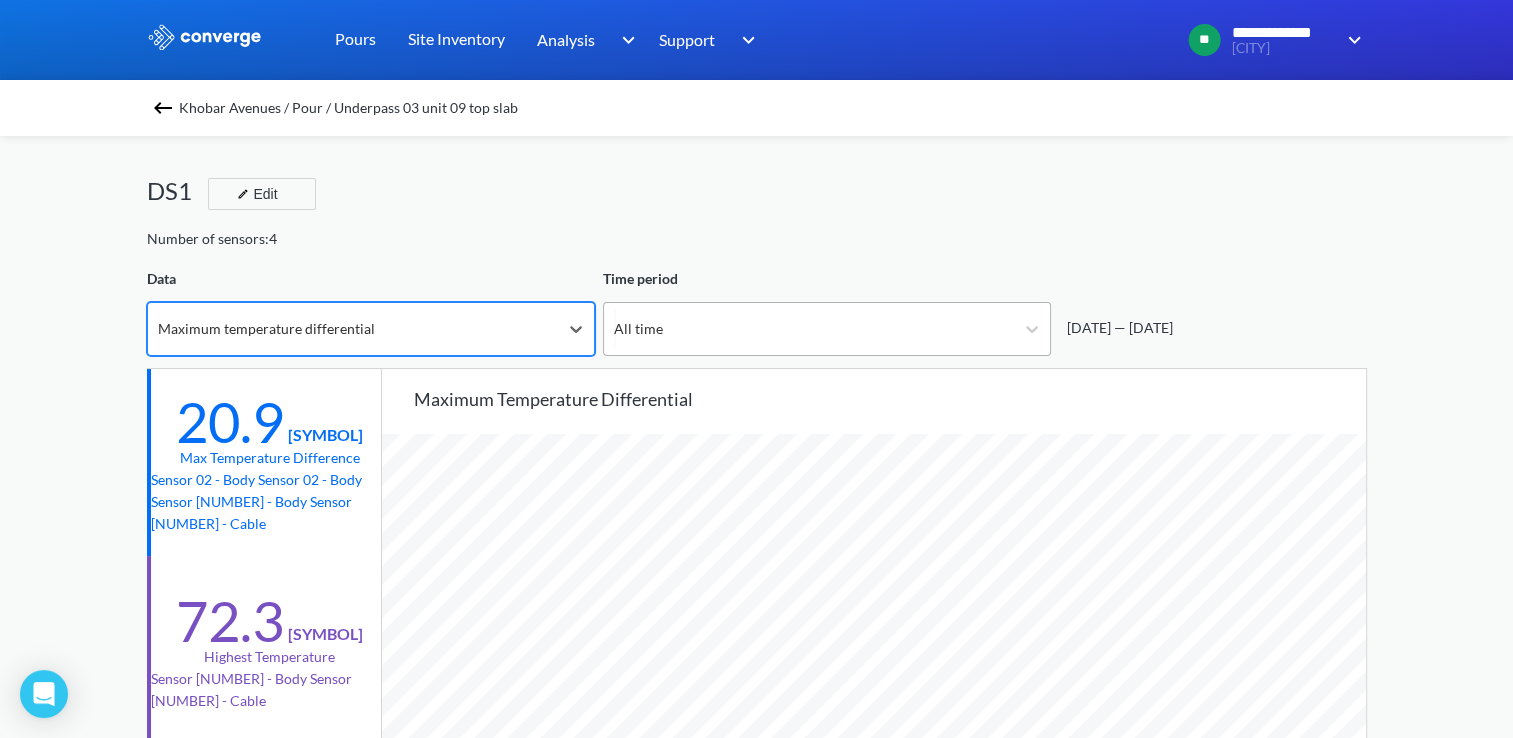 click on "All time" at bounding box center [638, 329] 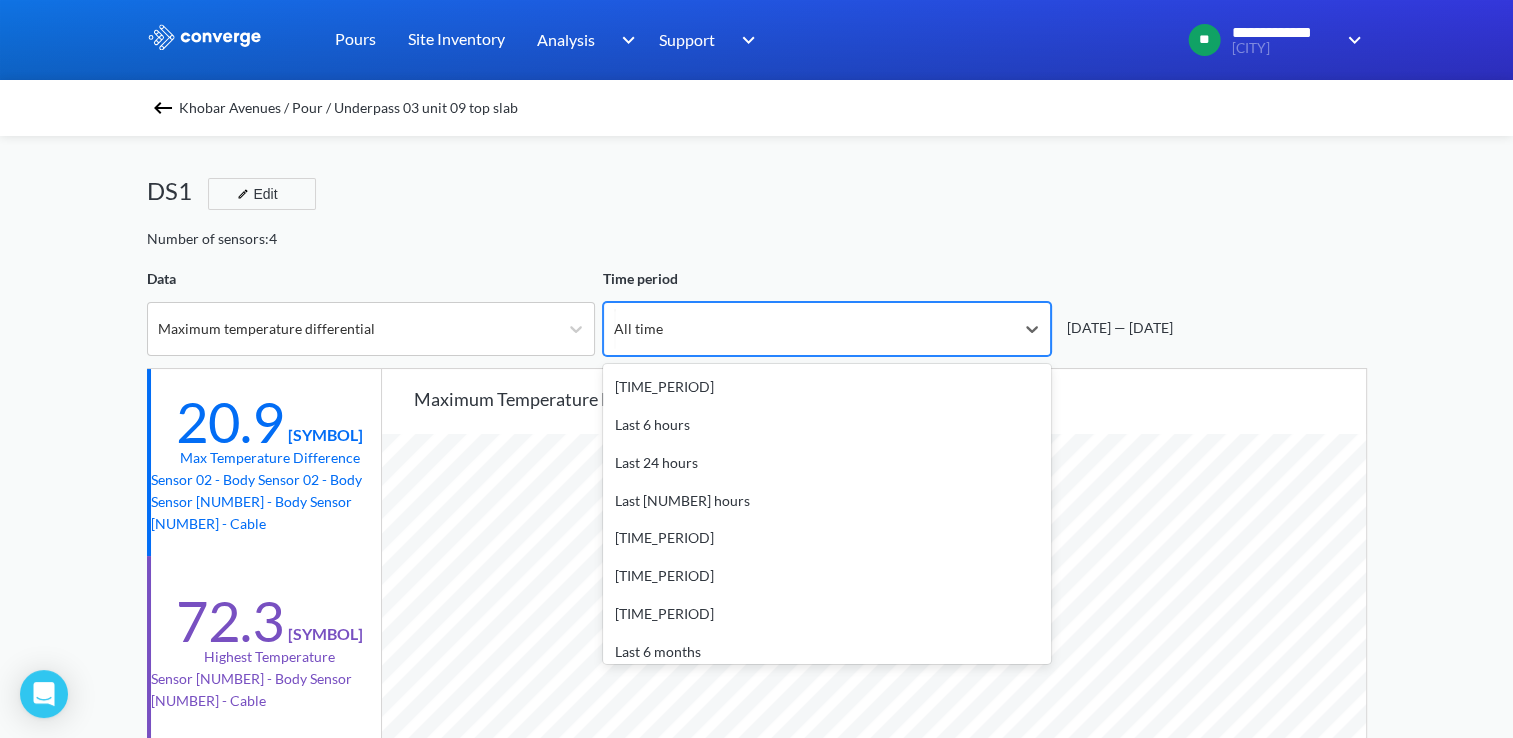 scroll, scrollTop: 58, scrollLeft: 0, axis: vertical 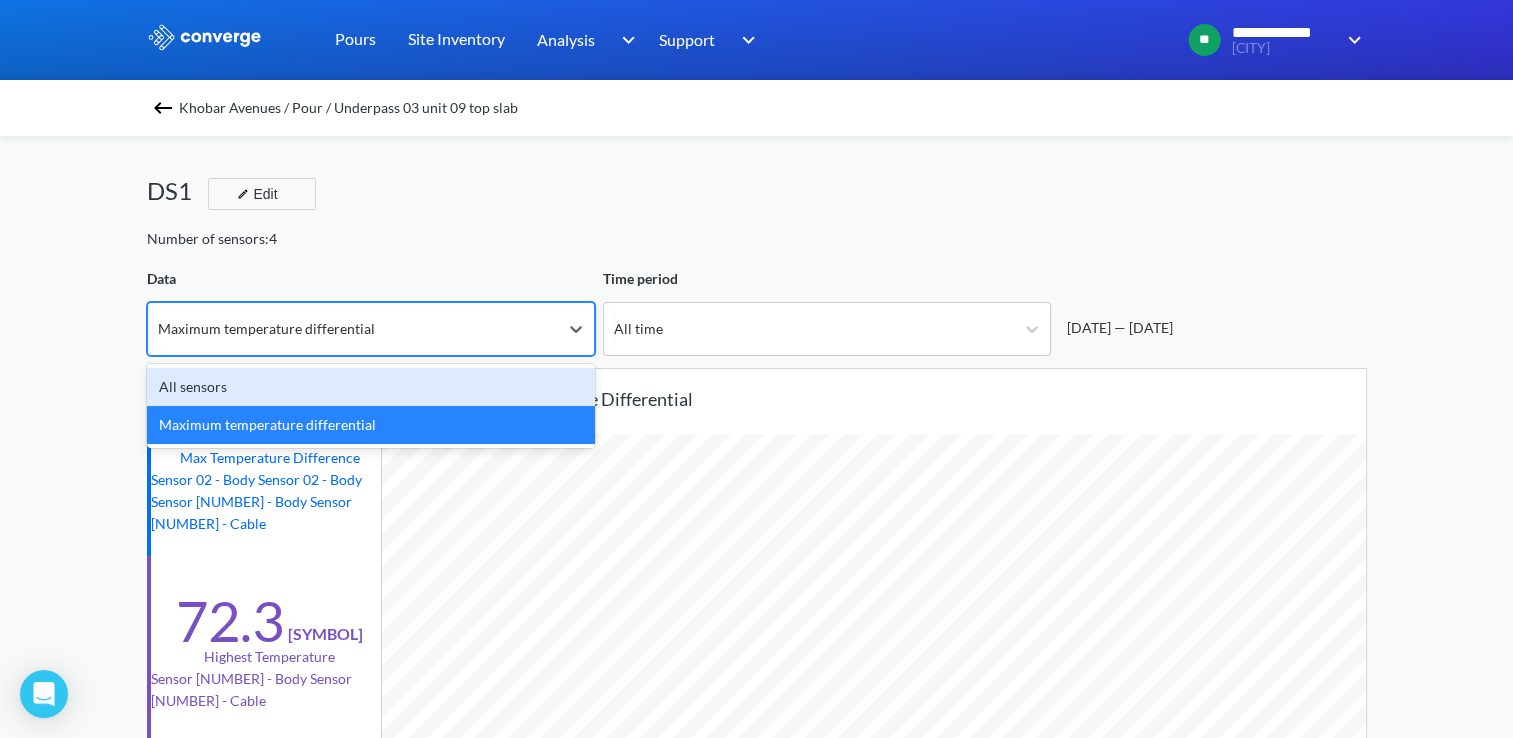 click on "Maximum temperature differential" at bounding box center [353, 329] 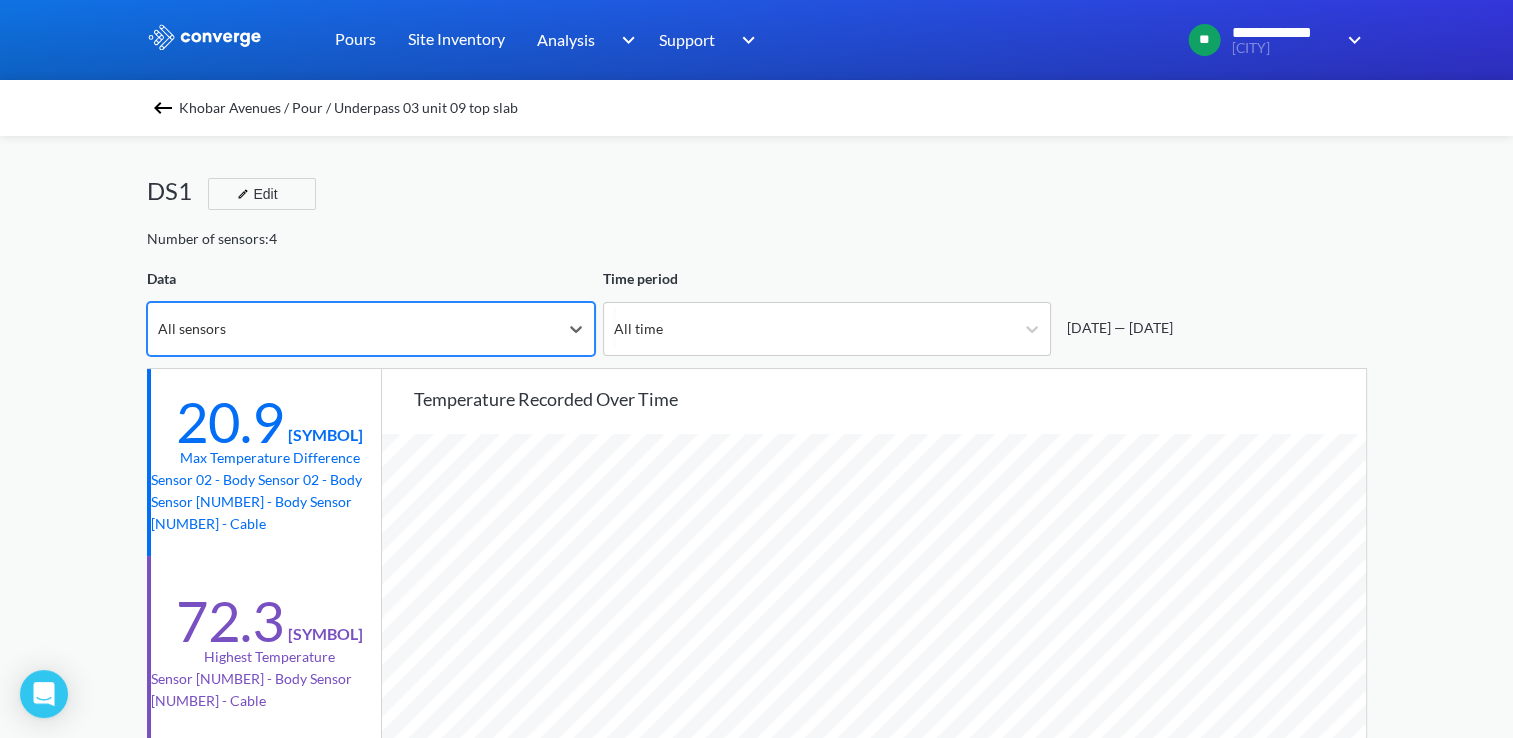 scroll, scrollTop: 998325, scrollLeft: 998487, axis: both 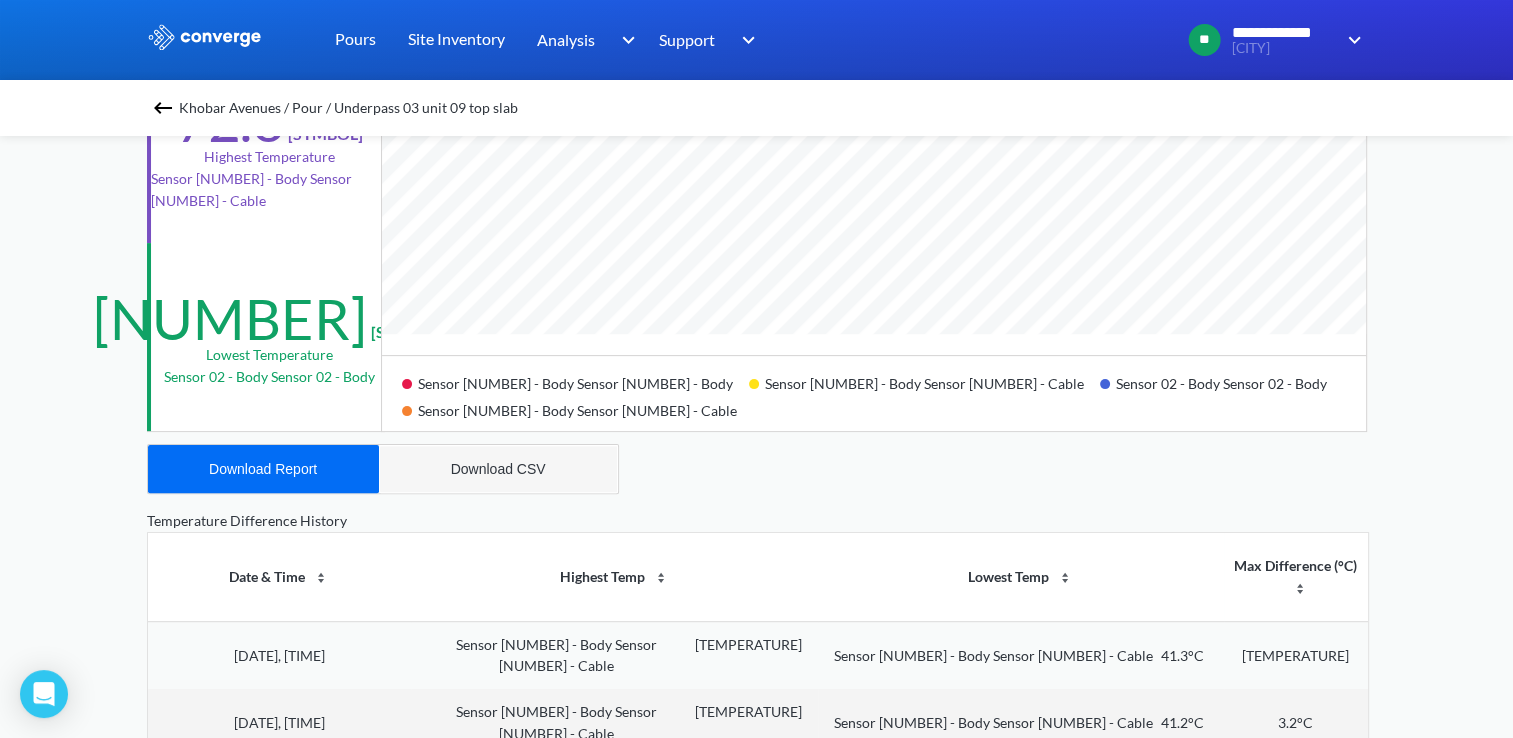 click on "Download CSV" at bounding box center (498, 469) 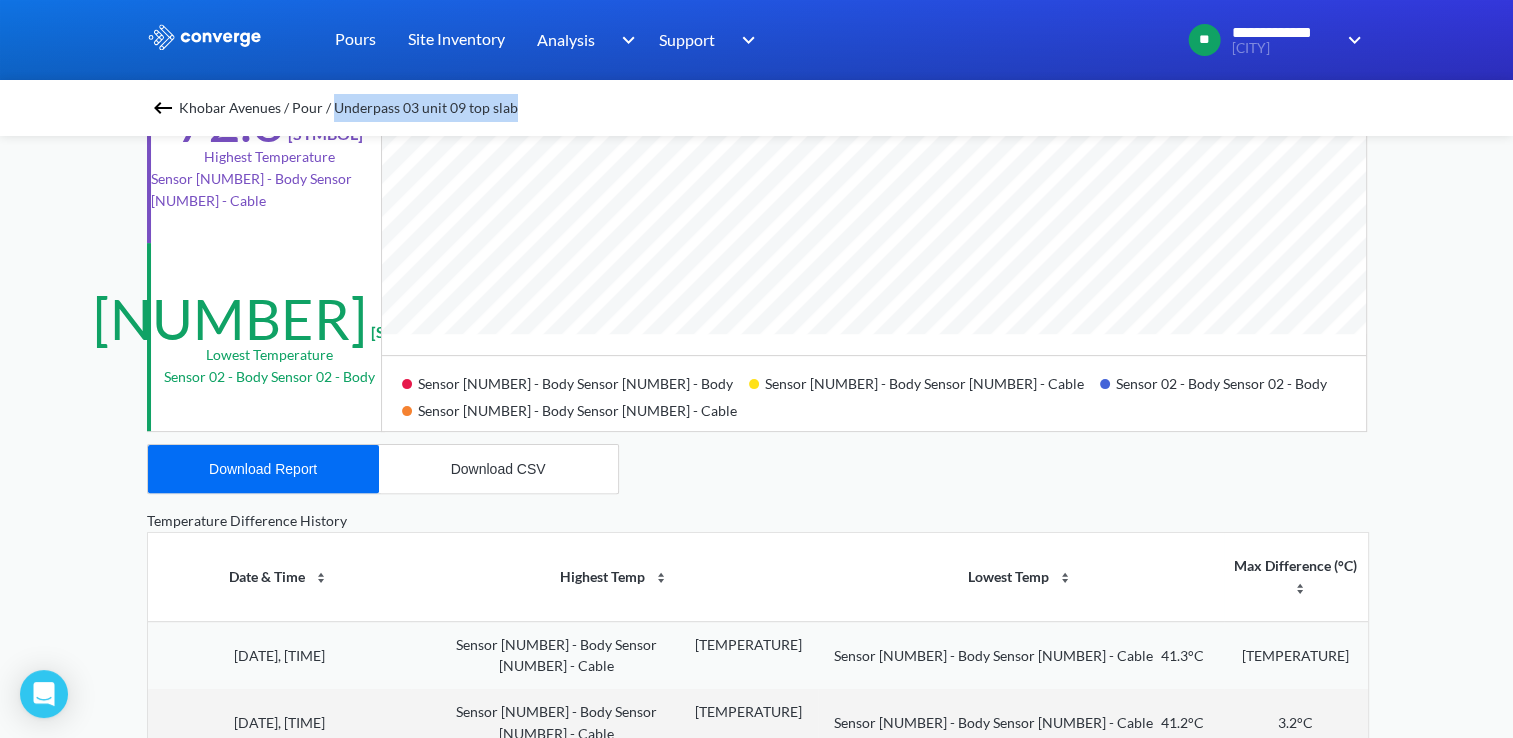 drag, startPoint x: 526, startPoint y: 113, endPoint x: 339, endPoint y: 118, distance: 187.06683 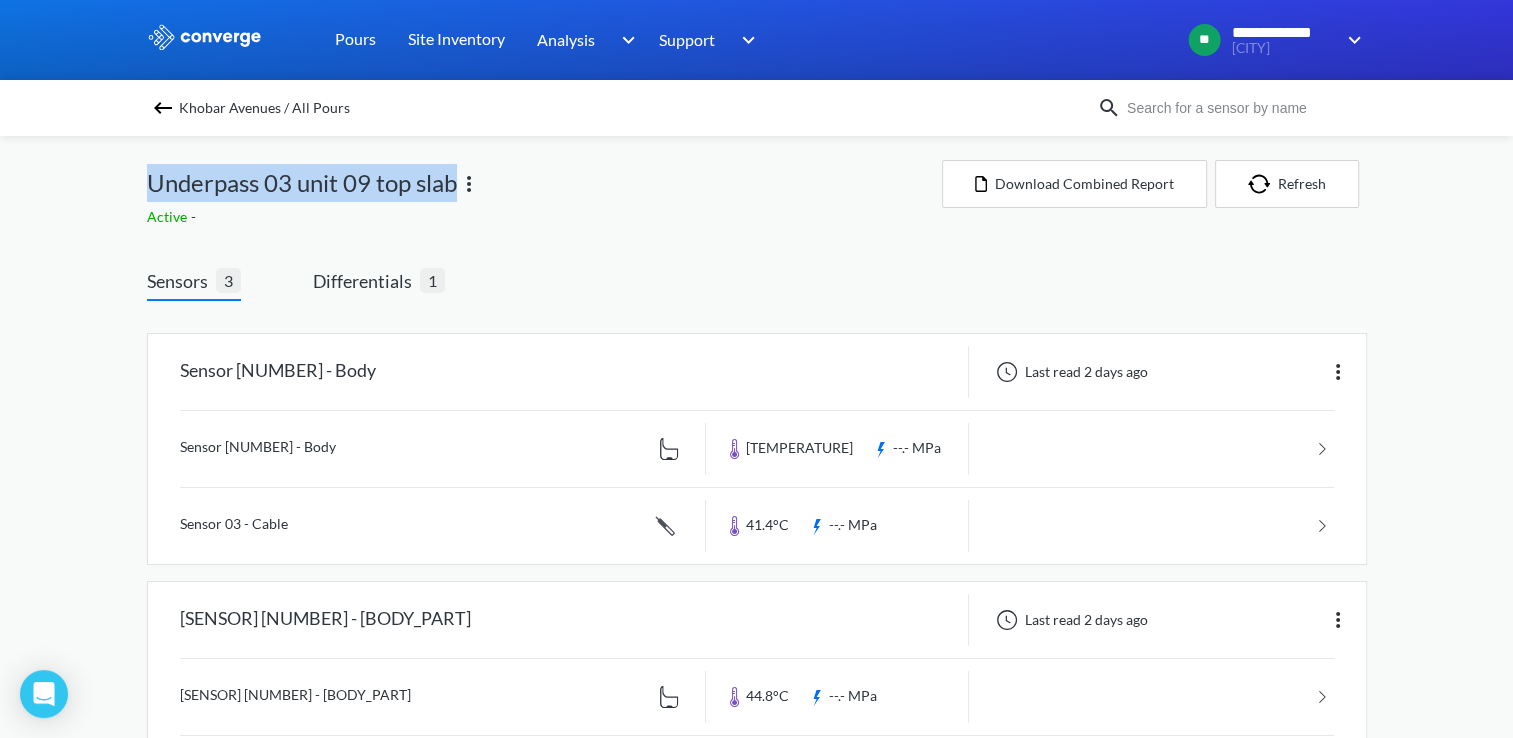 drag, startPoint x: 152, startPoint y: 182, endPoint x: 453, endPoint y: 186, distance: 301.02658 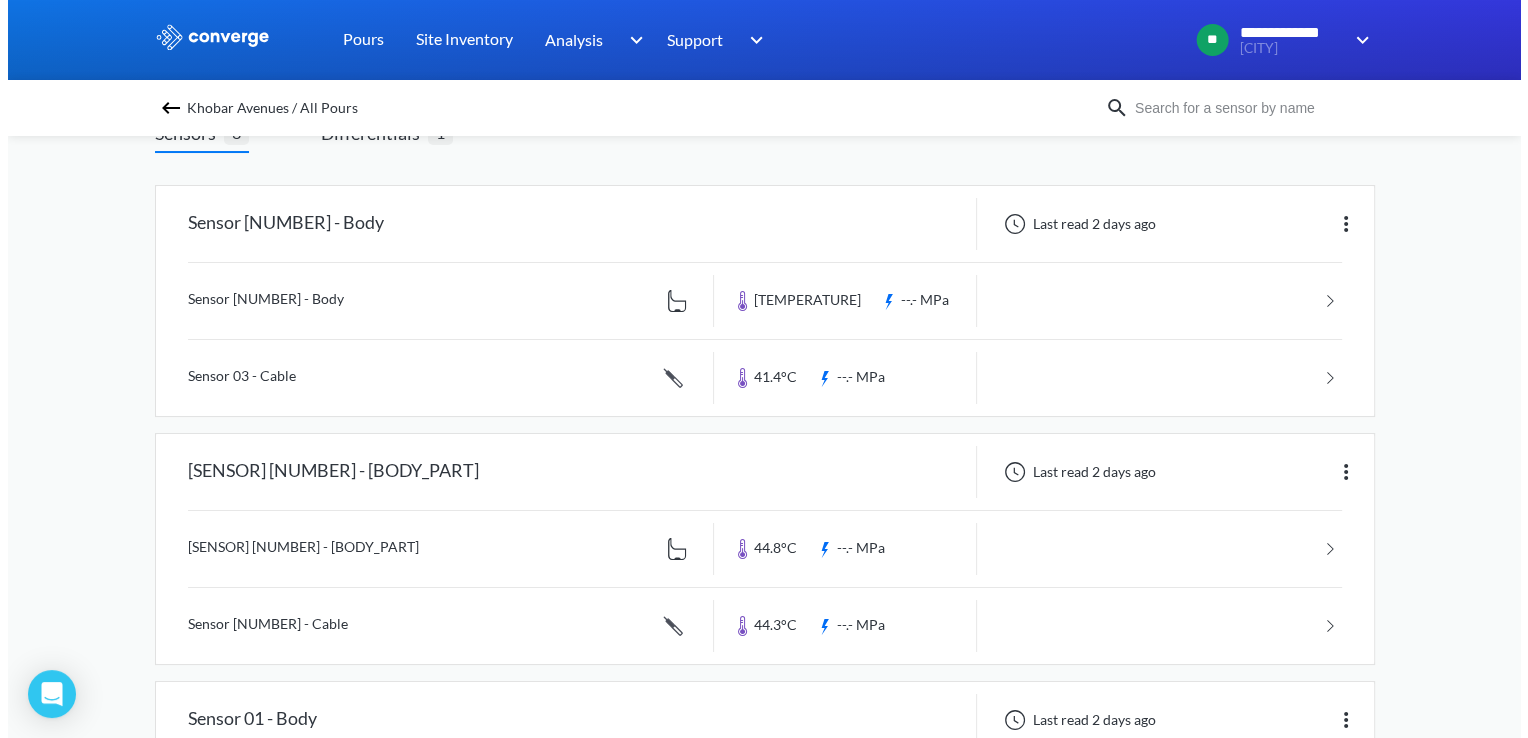 scroll, scrollTop: 0, scrollLeft: 0, axis: both 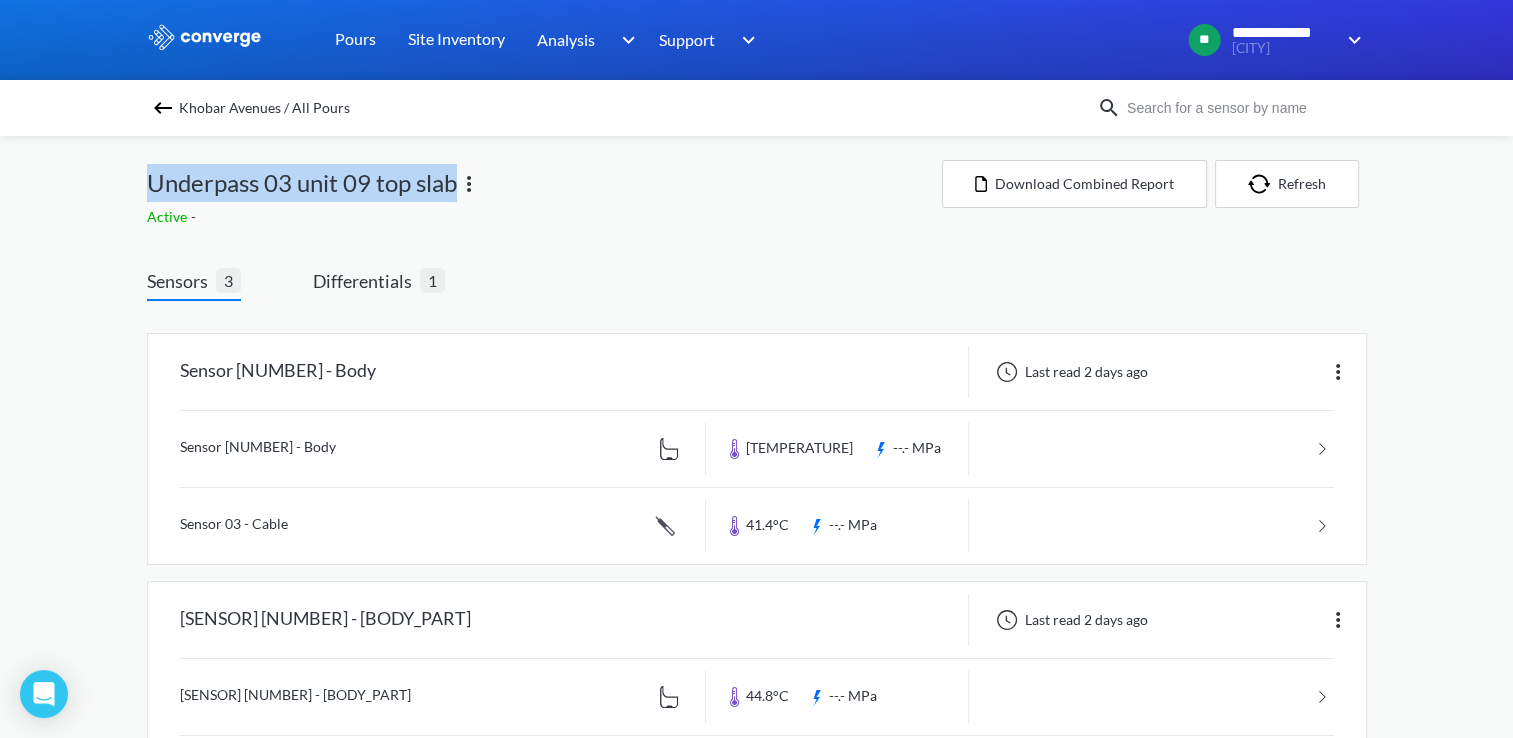 copy on "Underpass 03 unit 09 top slab" 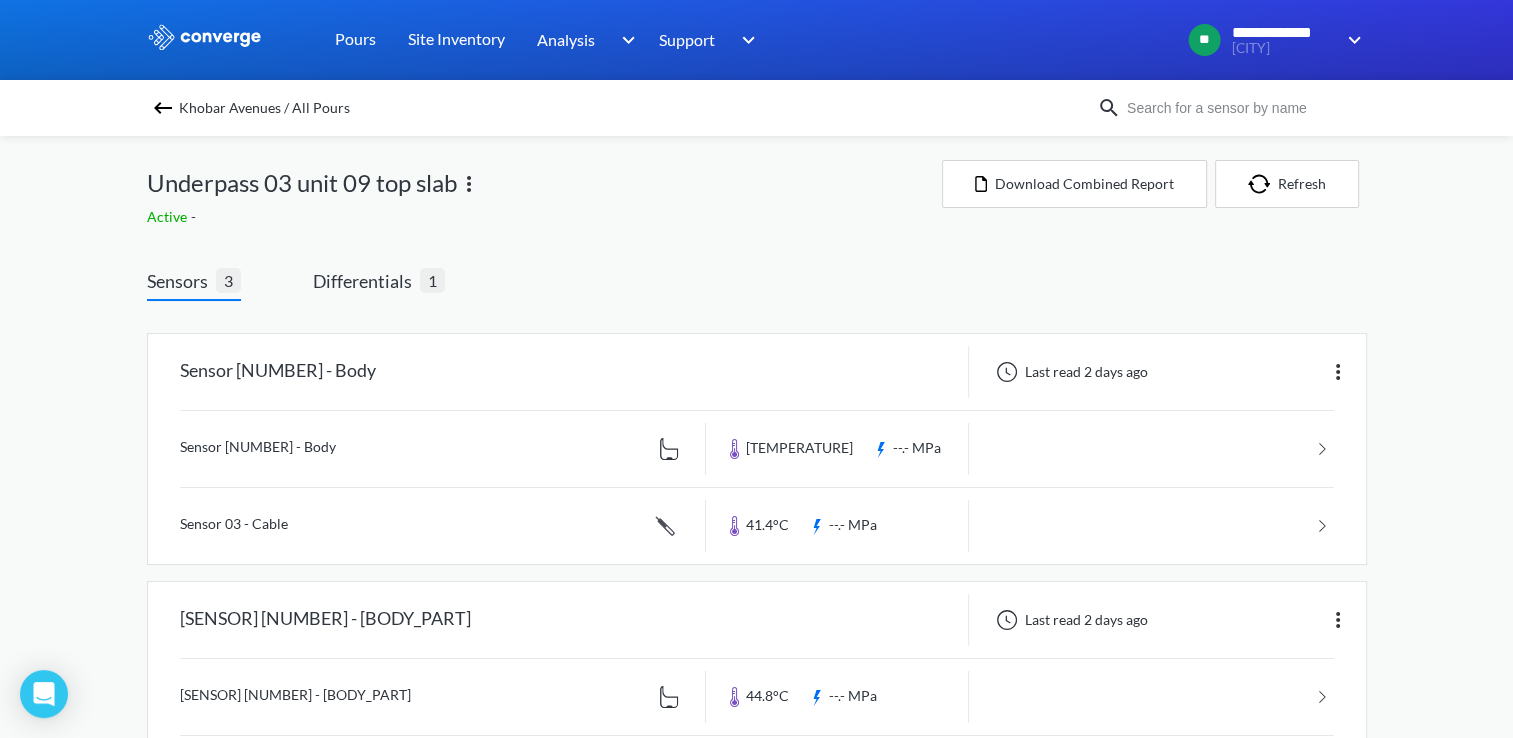 click on "Khobar Avenues / All Pours" at bounding box center (264, 108) 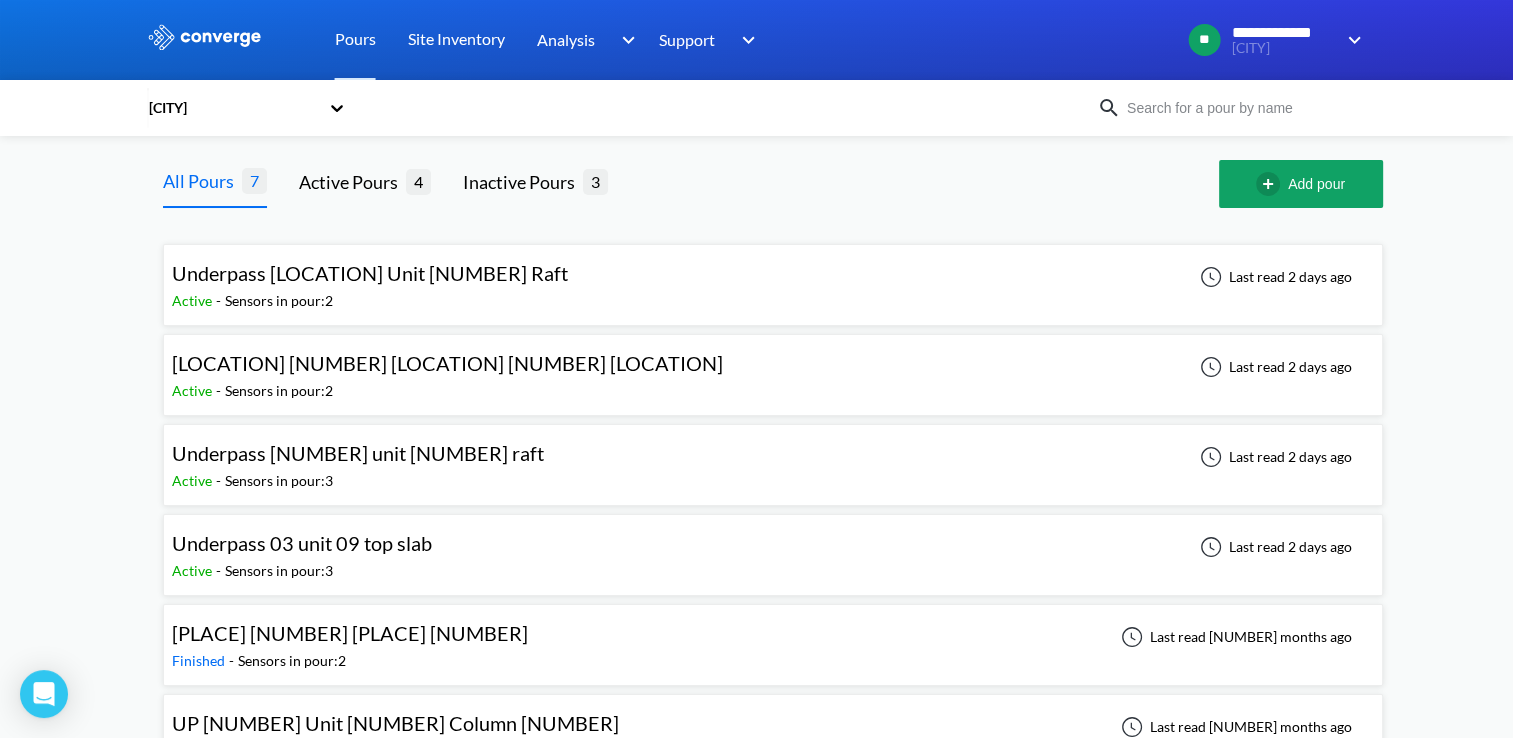click on "Active  -  Sensors in pour:  3" at bounding box center (363, 481) 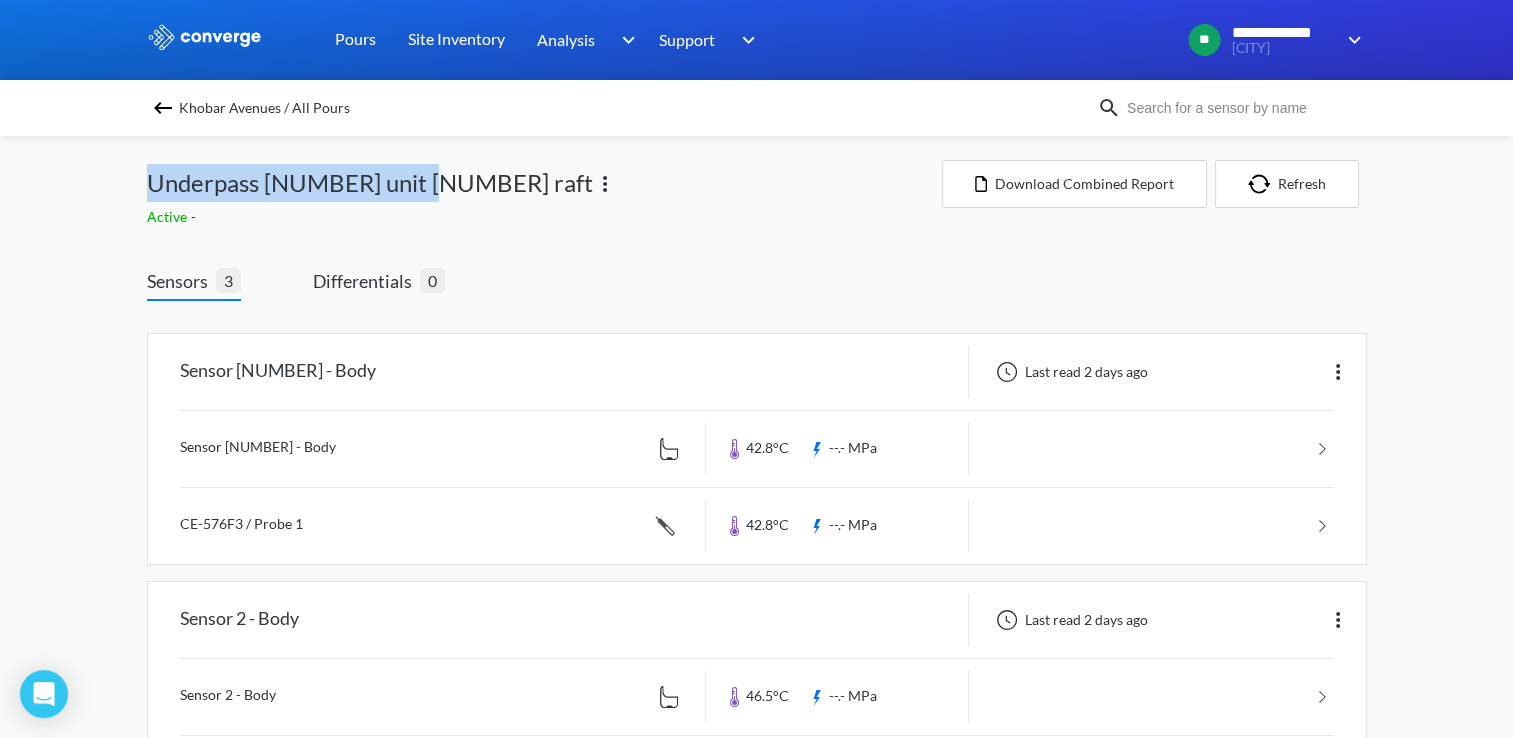 drag, startPoint x: 147, startPoint y: 183, endPoint x: 412, endPoint y: 194, distance: 265.2282 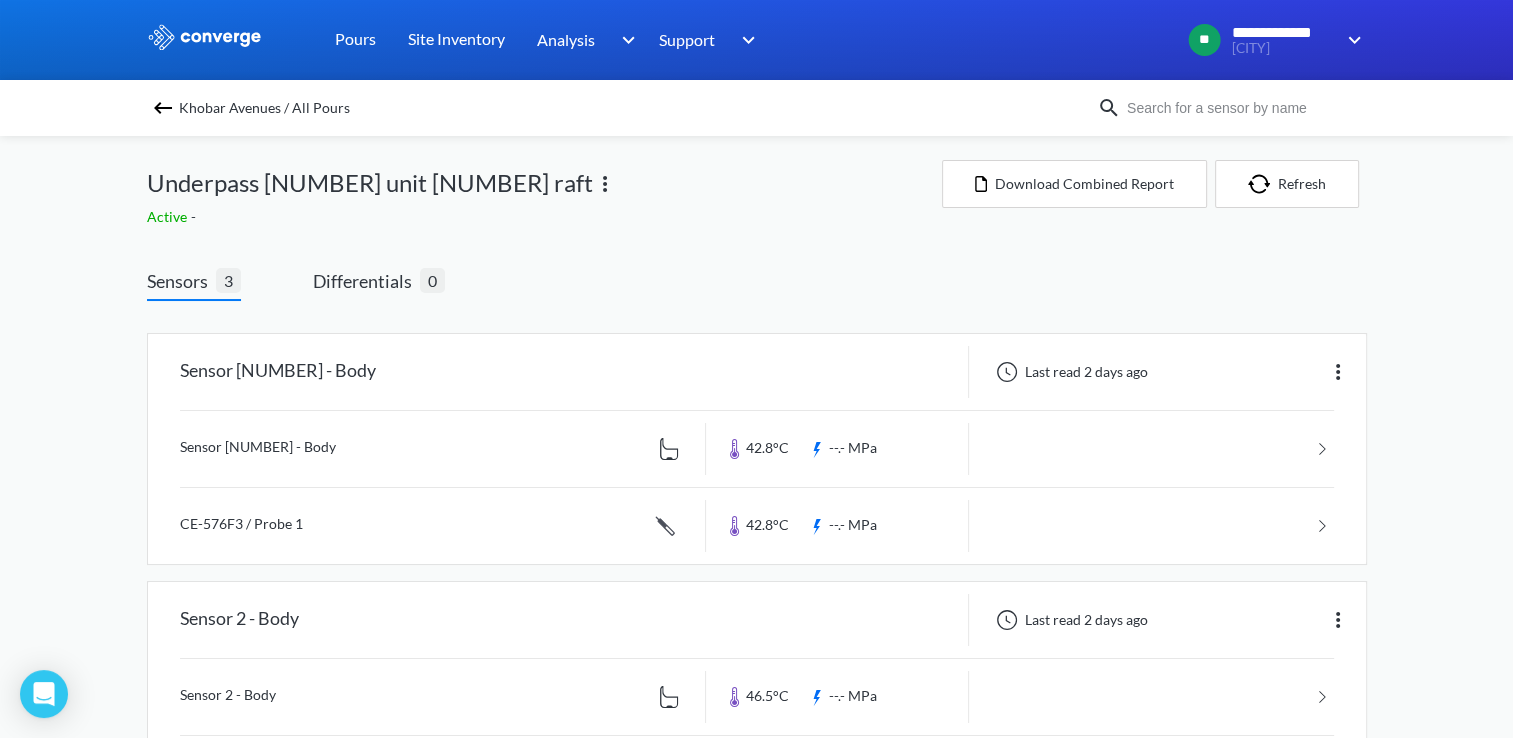 click on "Khobar Avenues / All Pours" at bounding box center (264, 108) 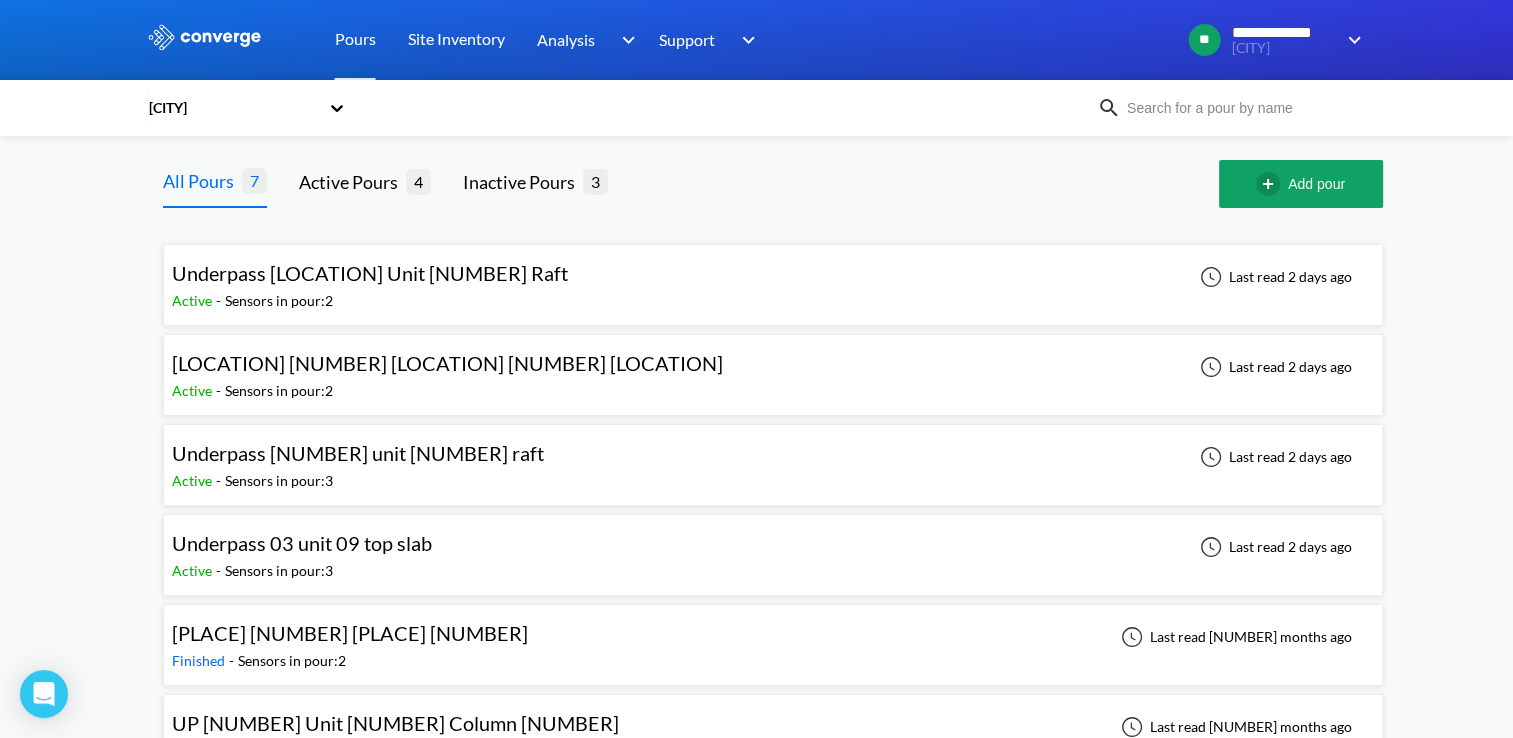 click on "[PLACE] [NUMBER] unit [NUMBER] [PLACE] [PLACE]  -  Sensors in [PLACE]:  [NUMBER] Last read [NUMBER] days ago" at bounding box center [773, 375] 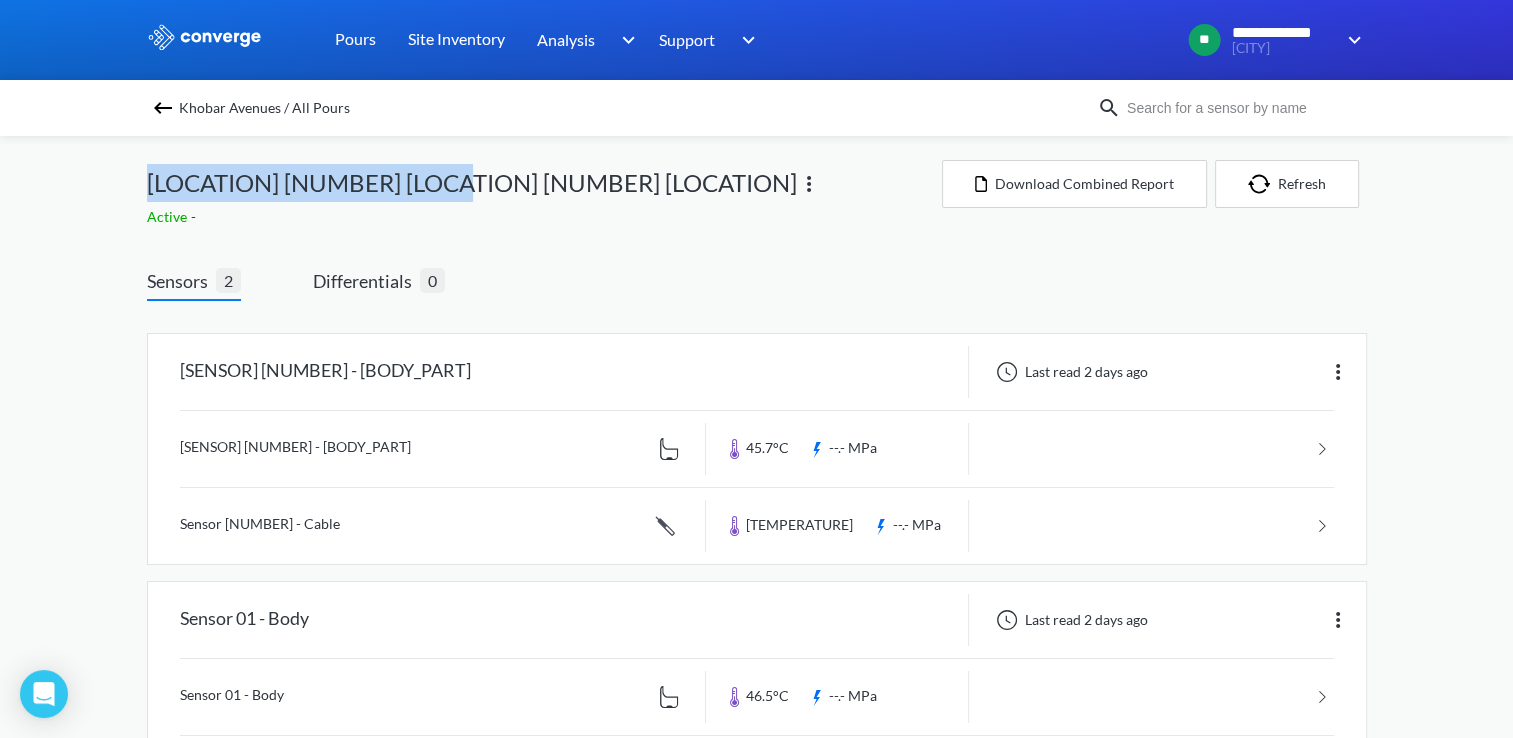drag, startPoint x: 148, startPoint y: 182, endPoint x: 416, endPoint y: 189, distance: 268.0914 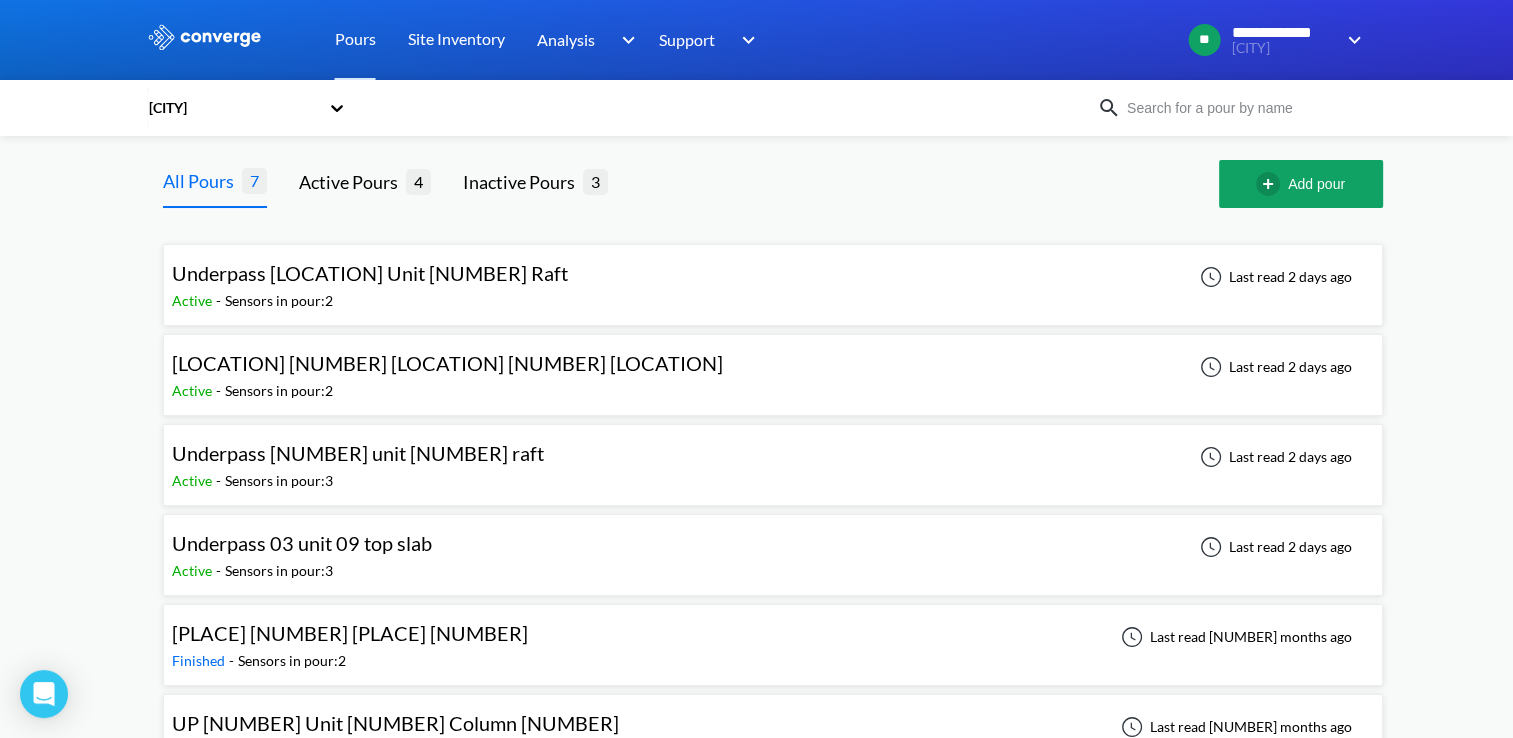 click on "[LOCATION] [NUMBER] [LOCATION] [NUMBER] [LOCATION] [LOCATION] - [LOCATION] [LOCATION]: [NUMBER] [TIME_PERIOD]" at bounding box center [773, 285] 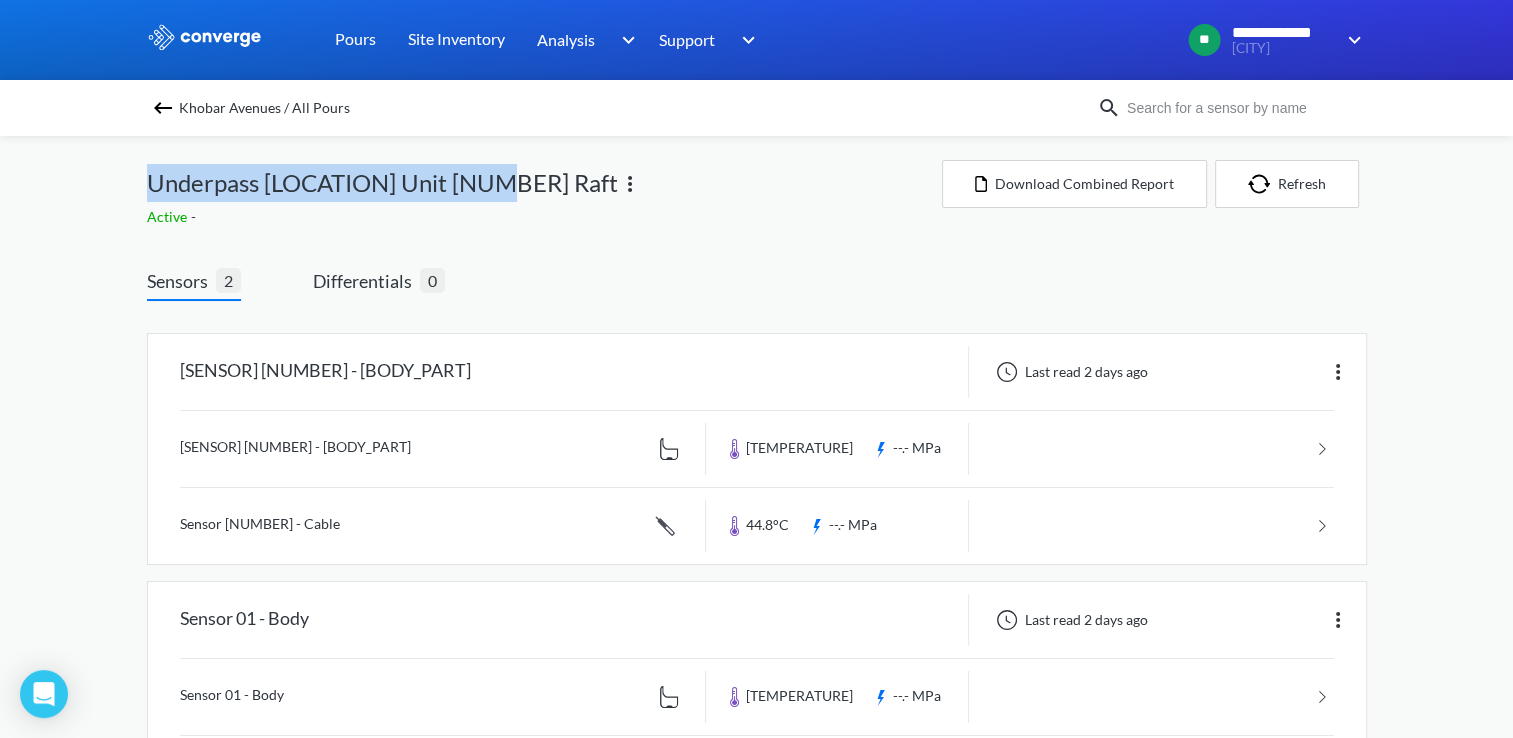 drag, startPoint x: 147, startPoint y: 182, endPoint x: 476, endPoint y: 190, distance: 329.09726 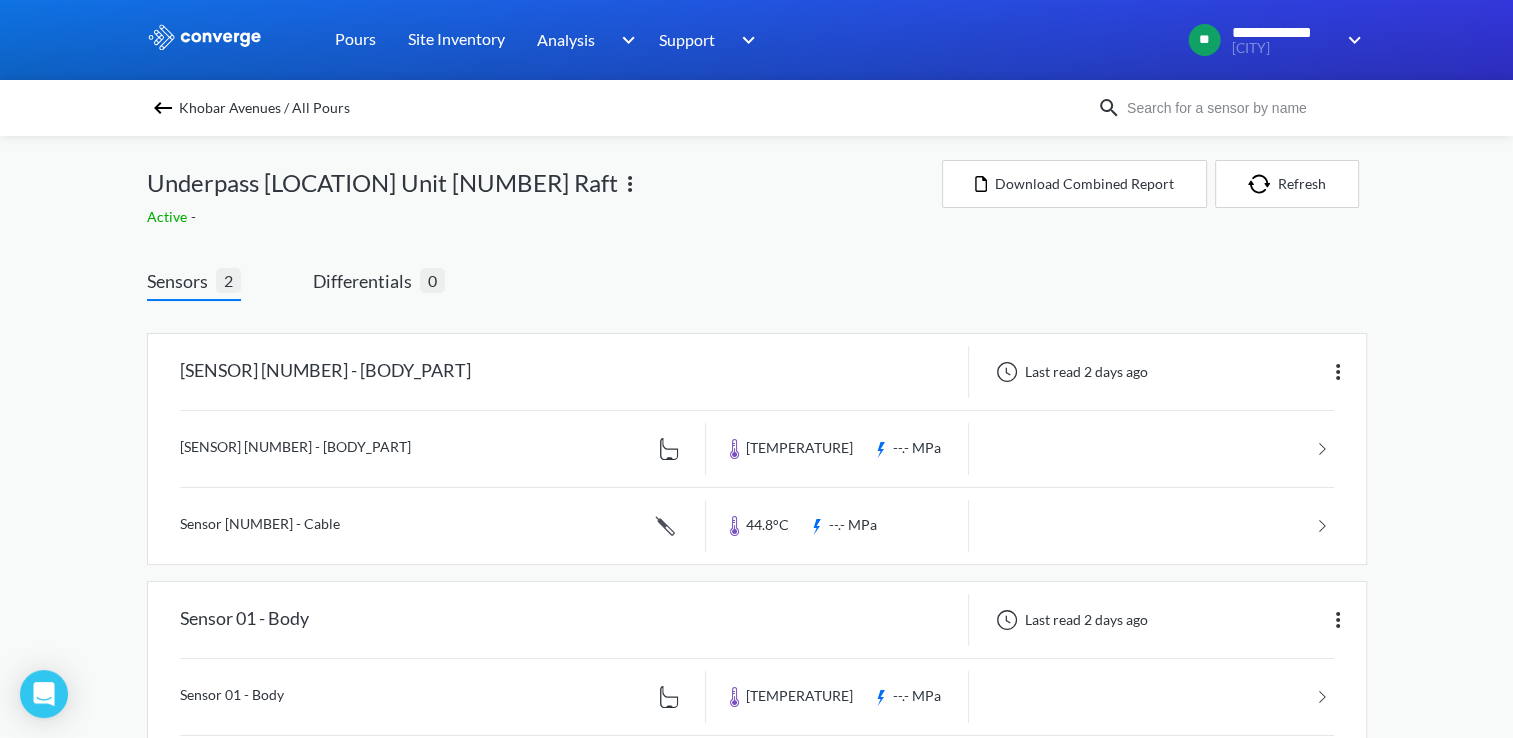 click on "Khobar Avenues / All Pours" at bounding box center [264, 108] 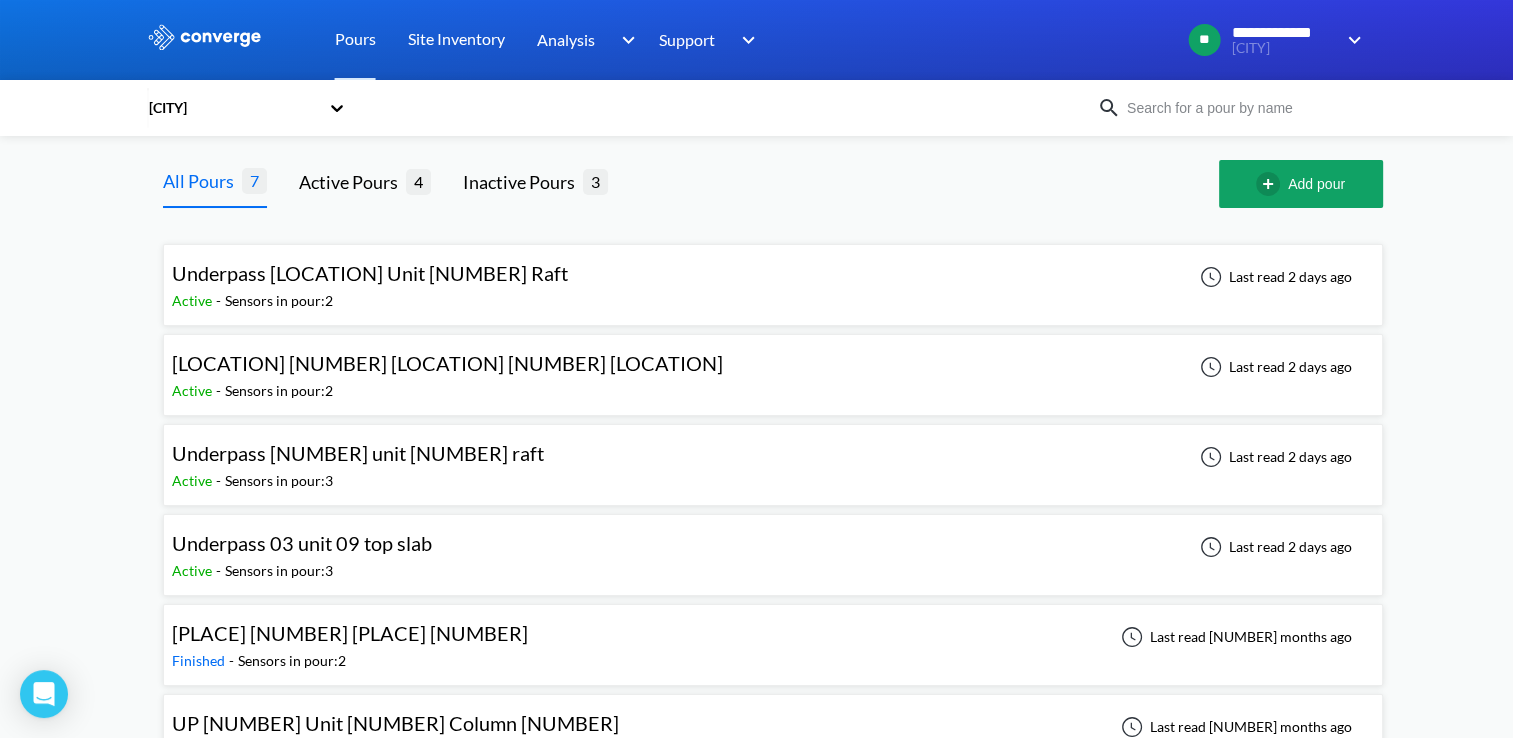 click on "[LOCATION] [NUMBER] [LOCATION] [NUMBER] [LOCATION]" at bounding box center [447, 363] 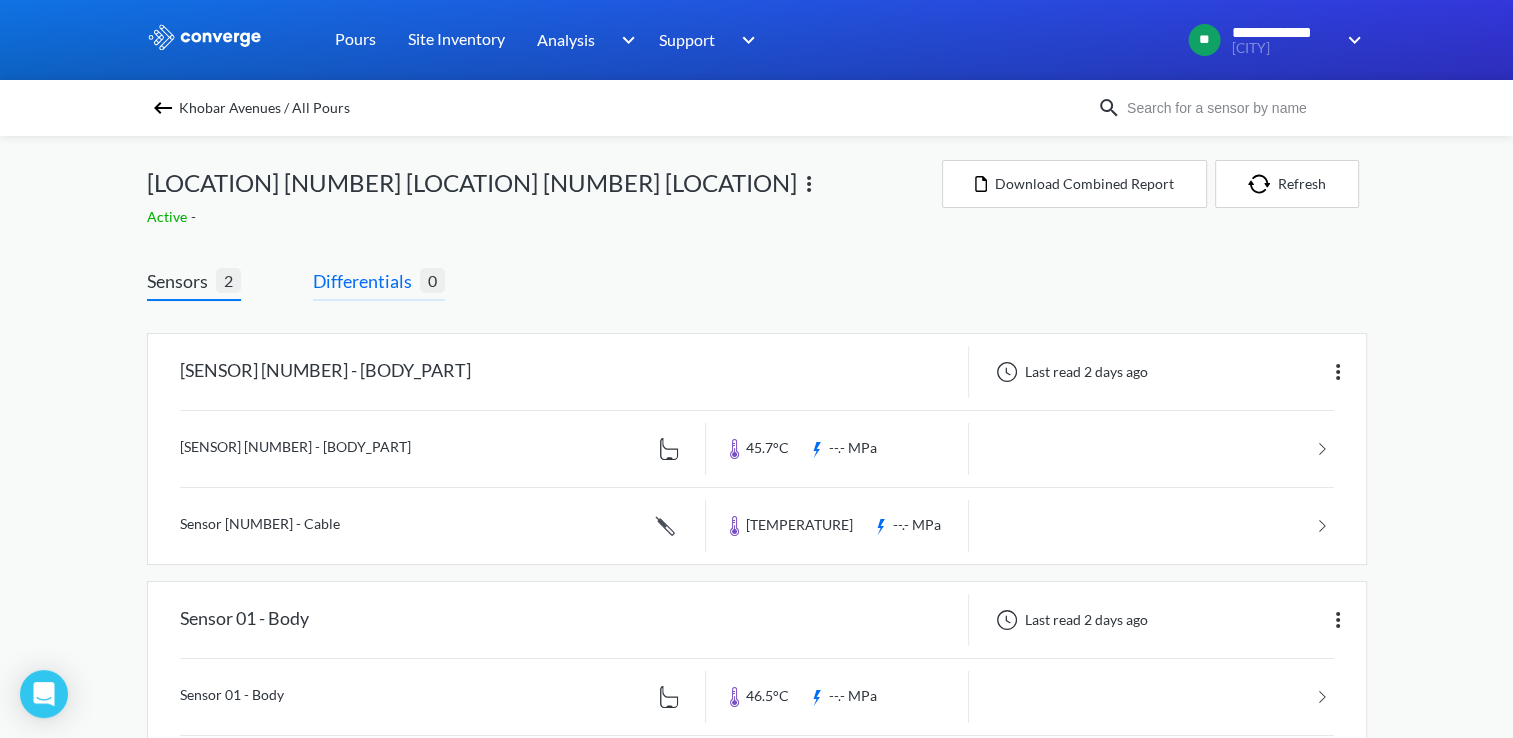 click on "Differentials" at bounding box center (366, 281) 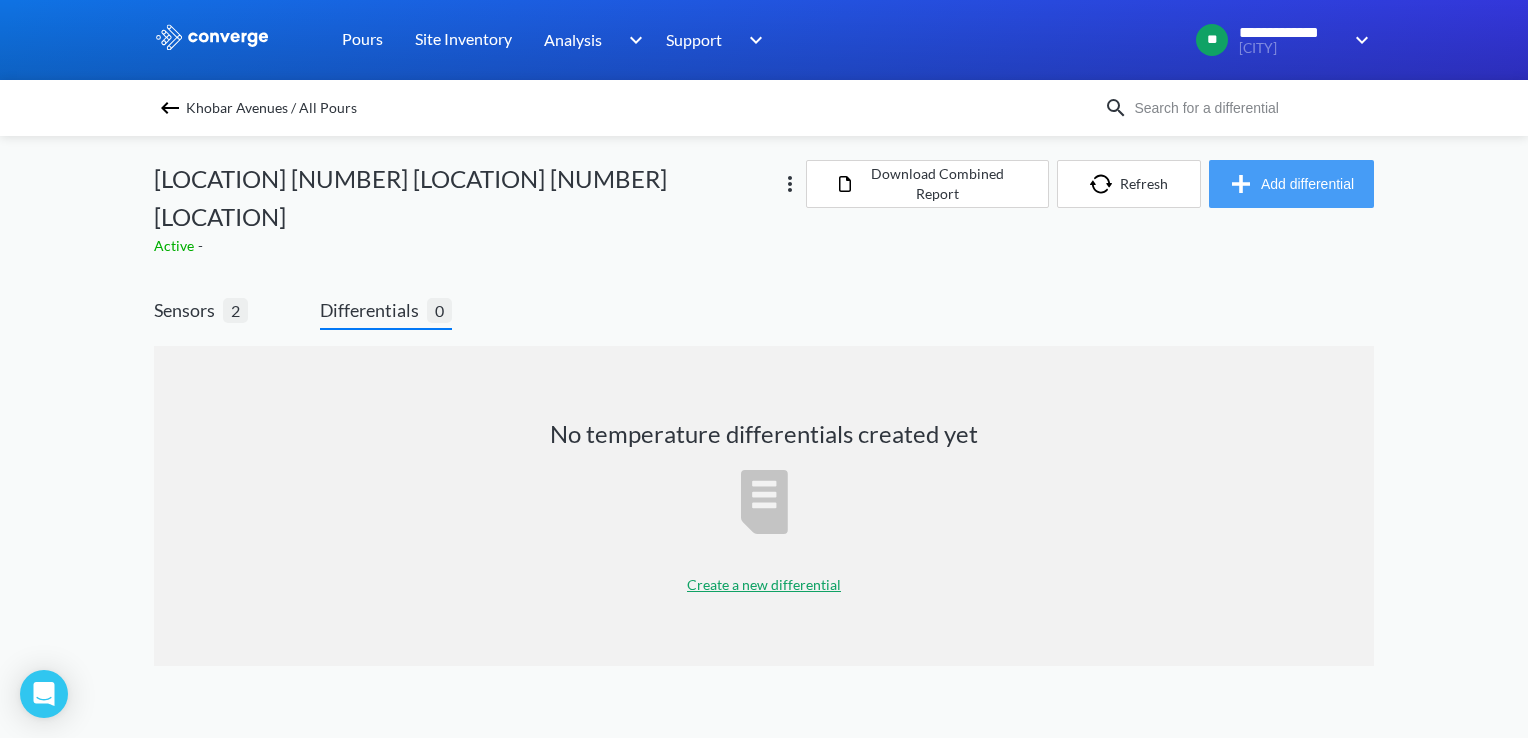 click on "Add differential" at bounding box center (1291, 184) 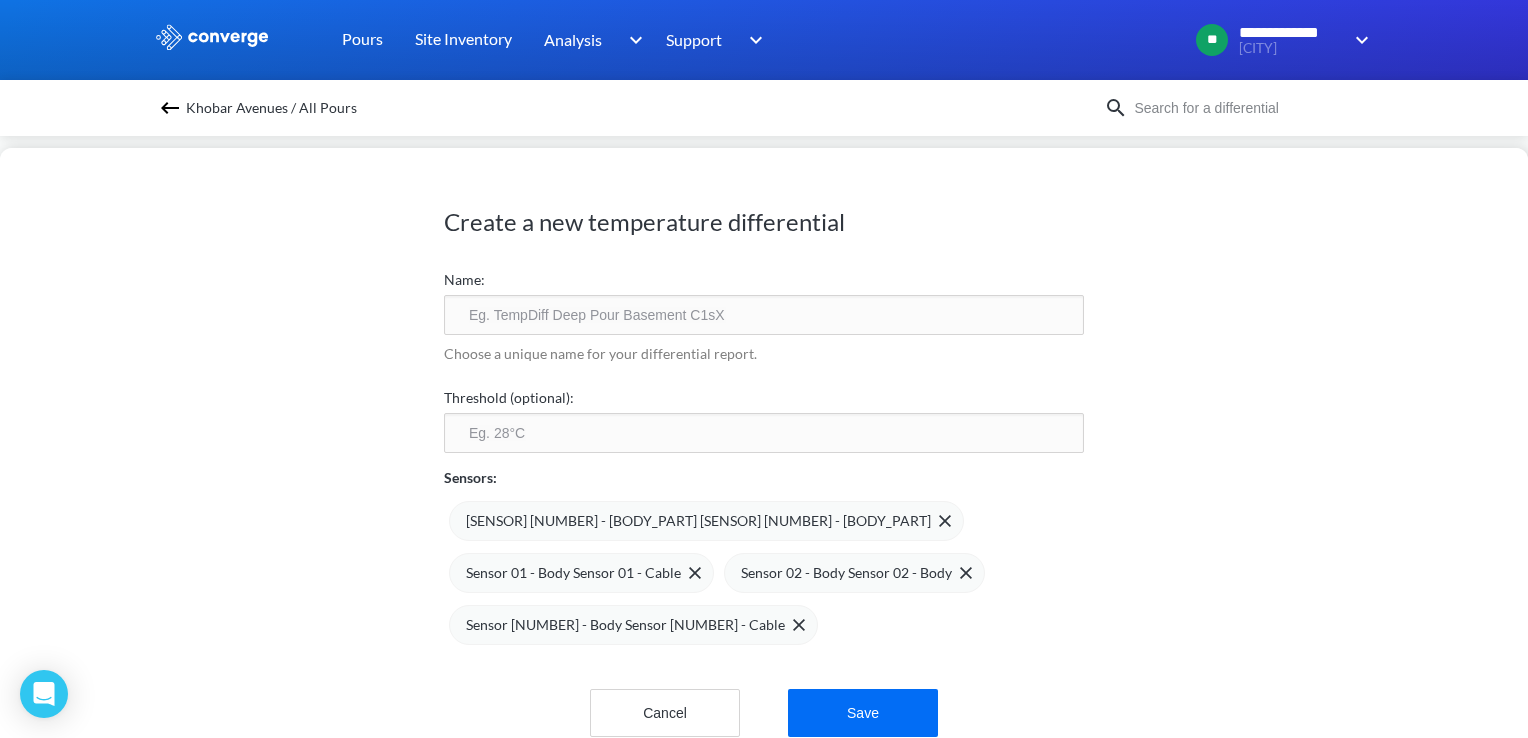 click at bounding box center (764, 315) 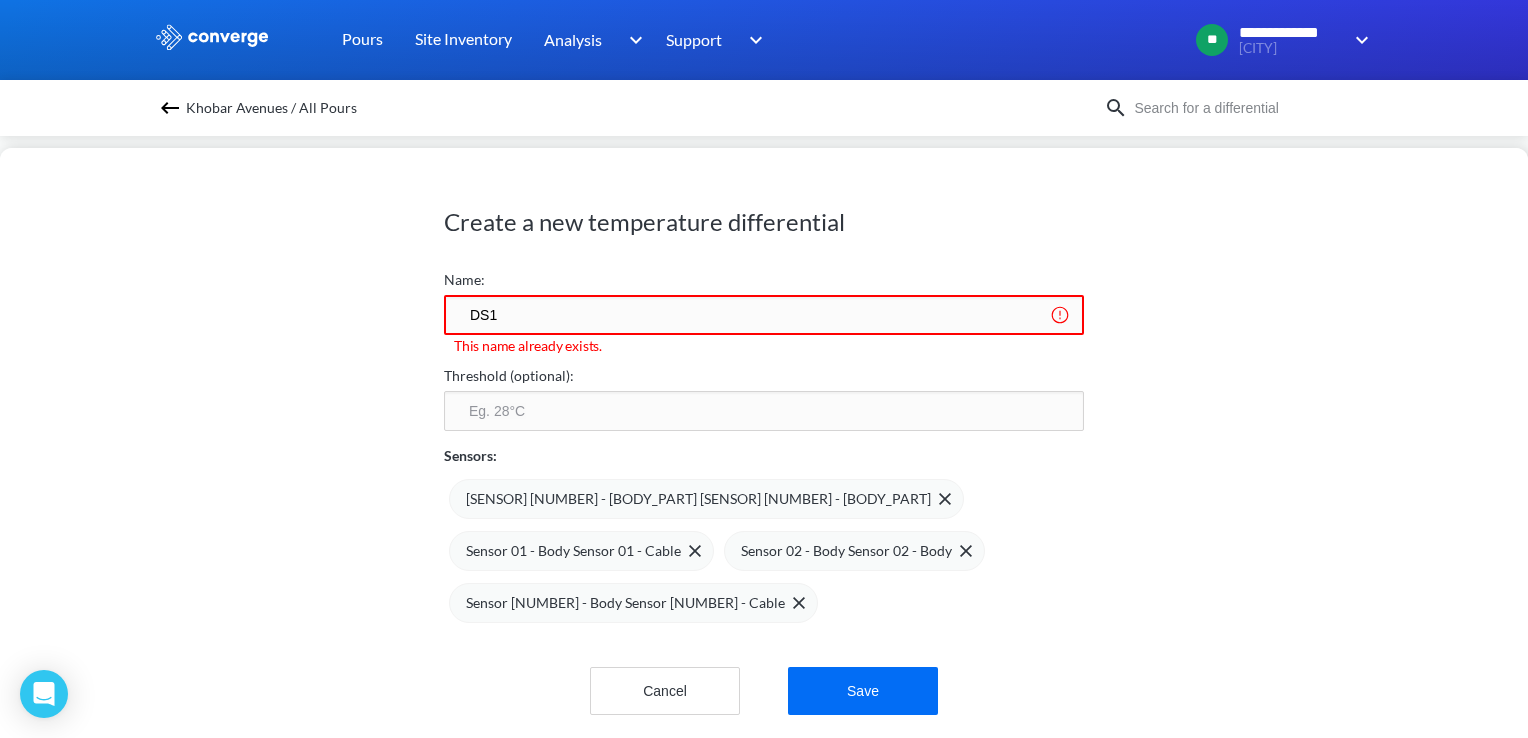 click on "DS1" at bounding box center (764, 315) 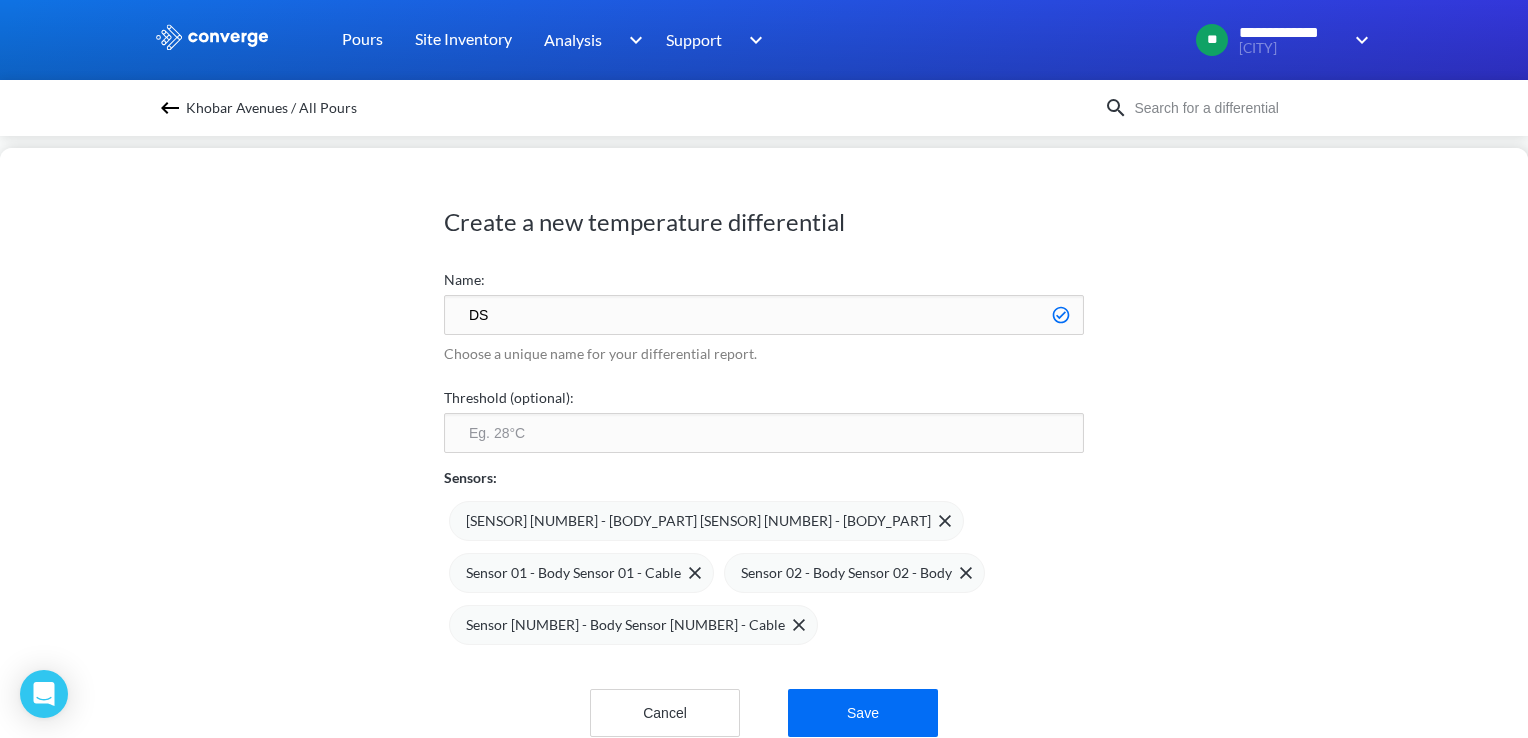 type on "D" 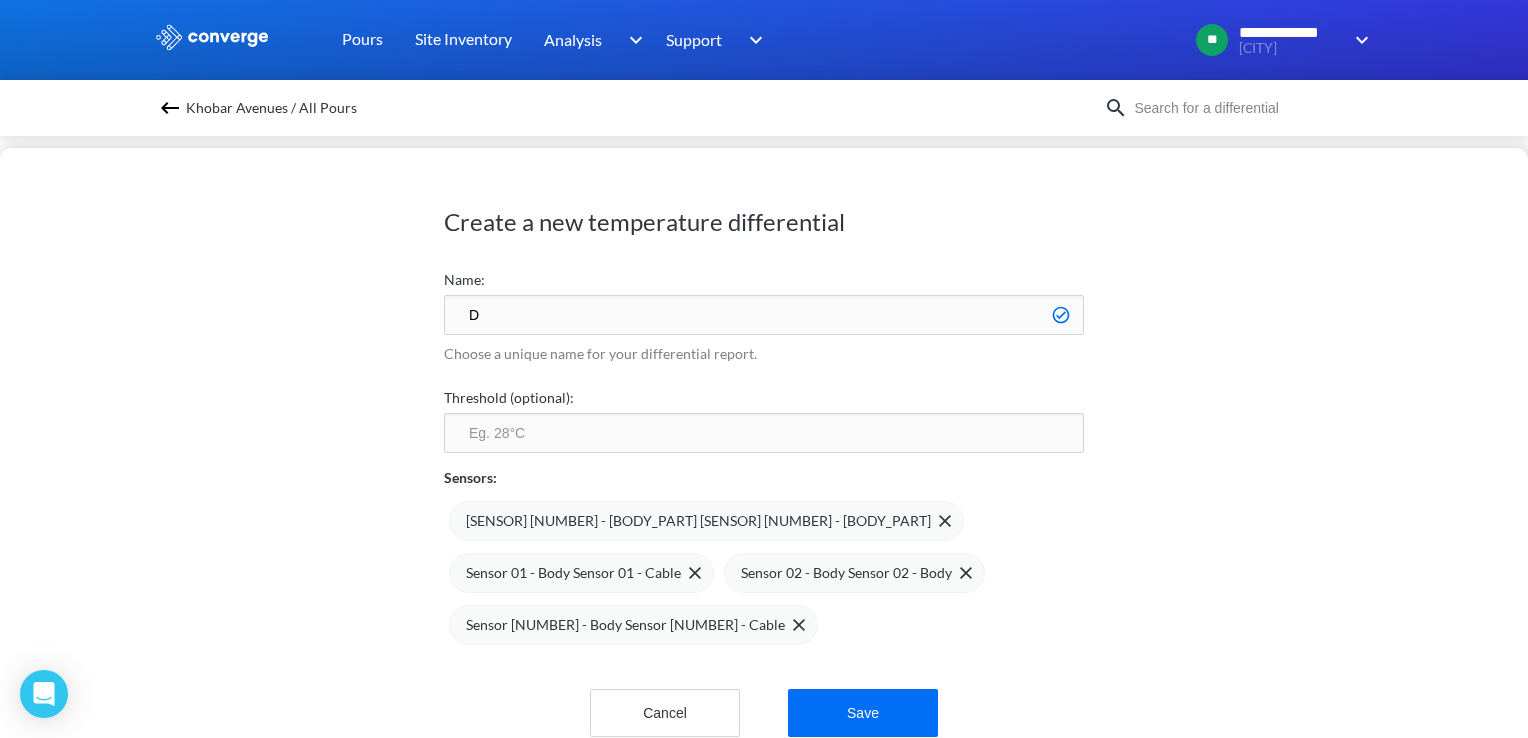 type 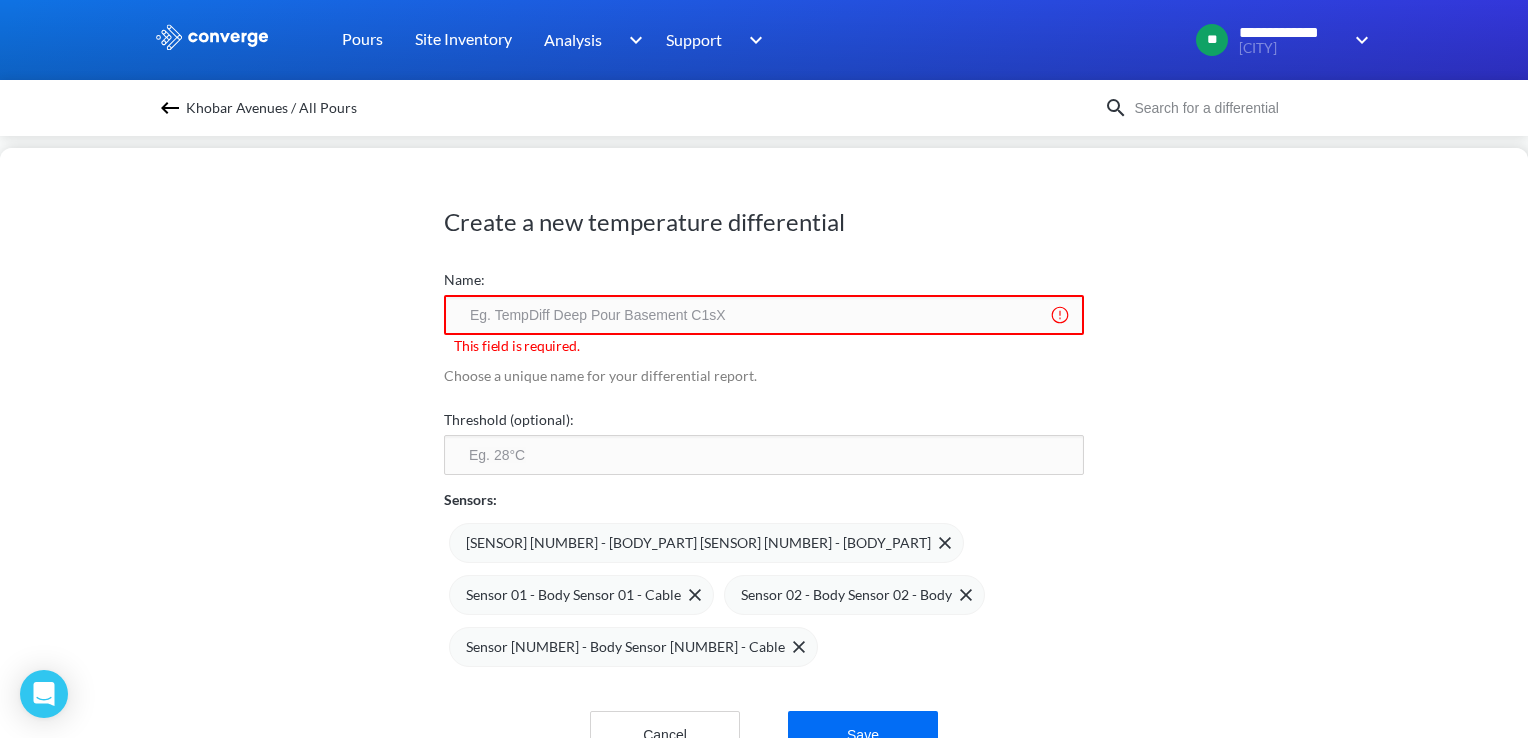click on "Khobar Avenues / All Pours" at bounding box center (271, 108) 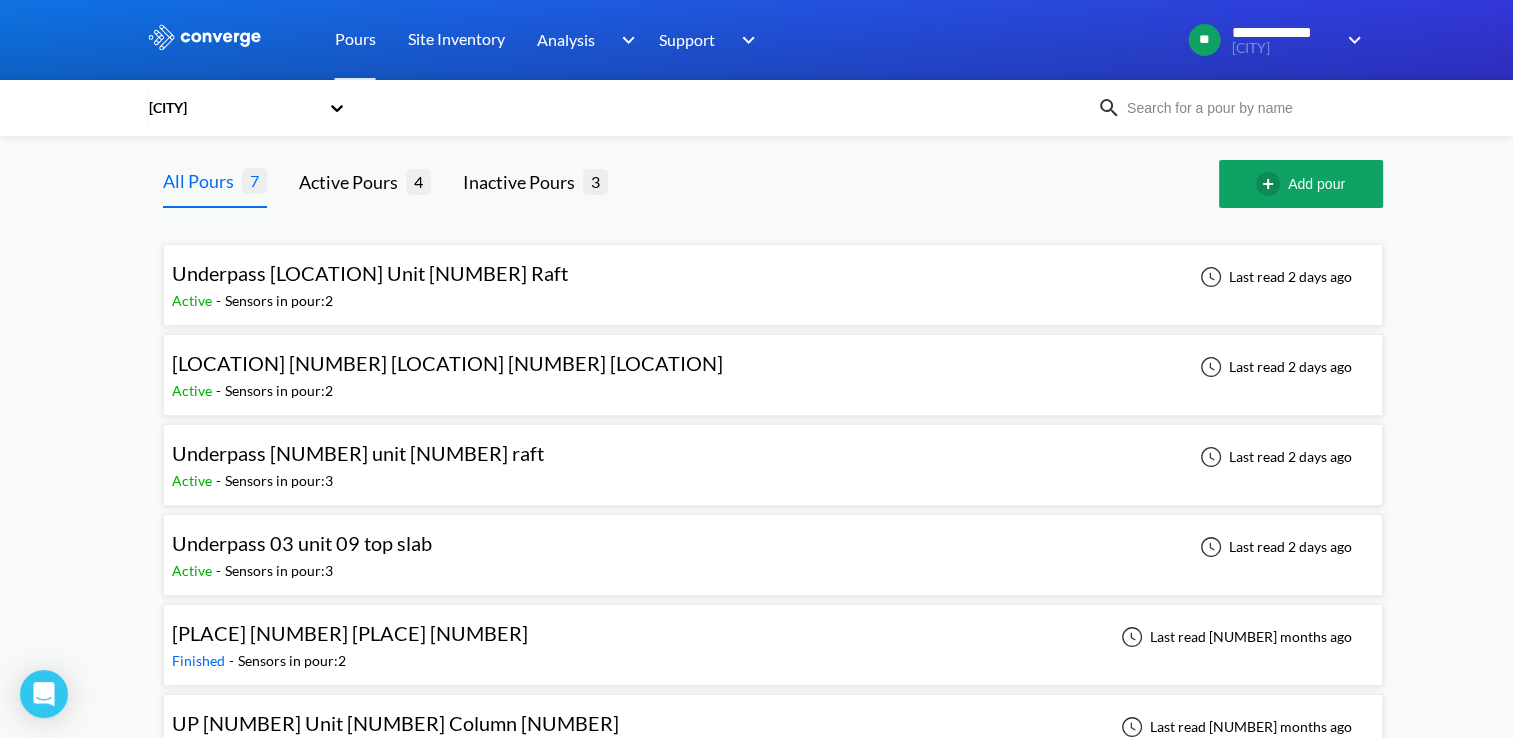 click on "Active  -  Sensors in pour:  2" at bounding box center [375, 301] 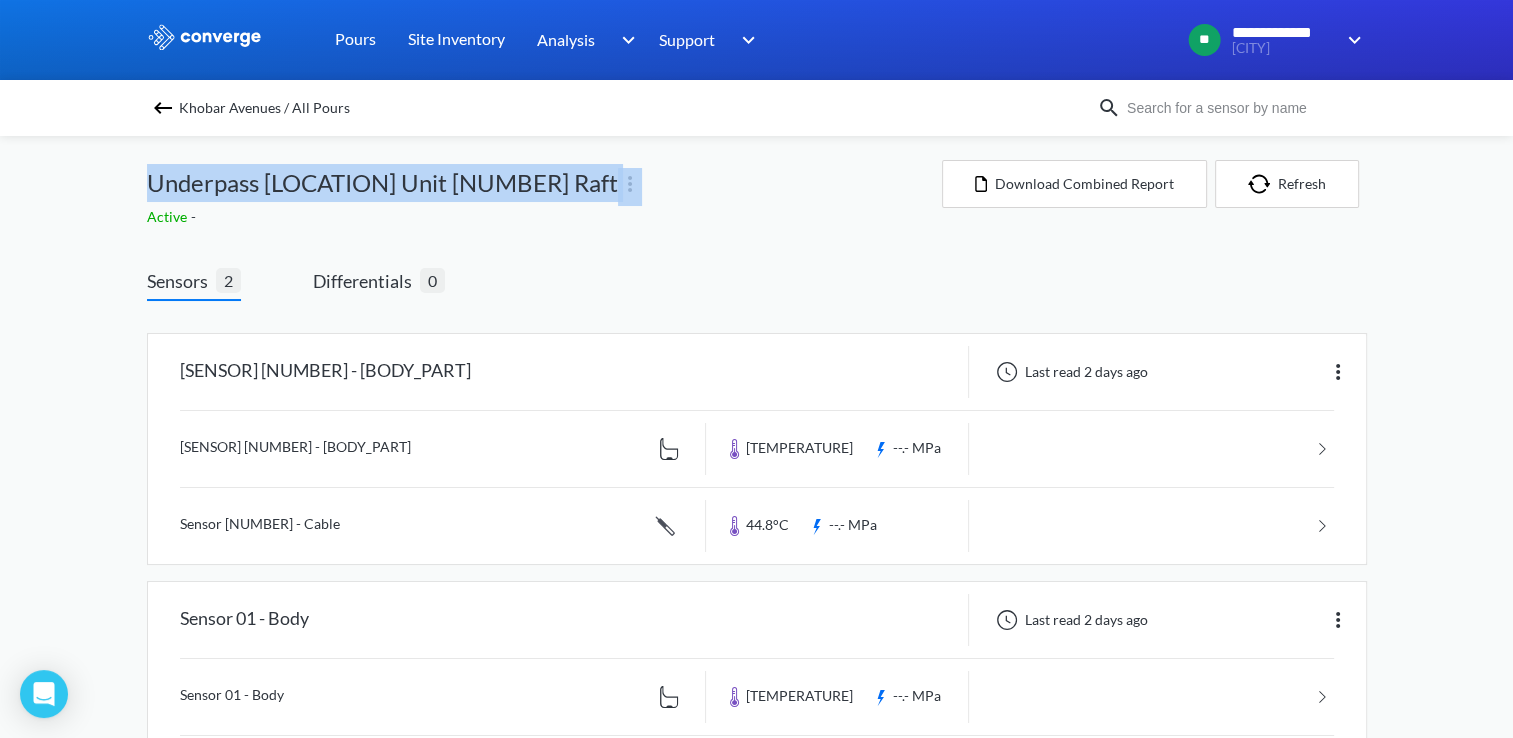 drag, startPoint x: 152, startPoint y: 184, endPoint x: 477, endPoint y: 183, distance: 325.00153 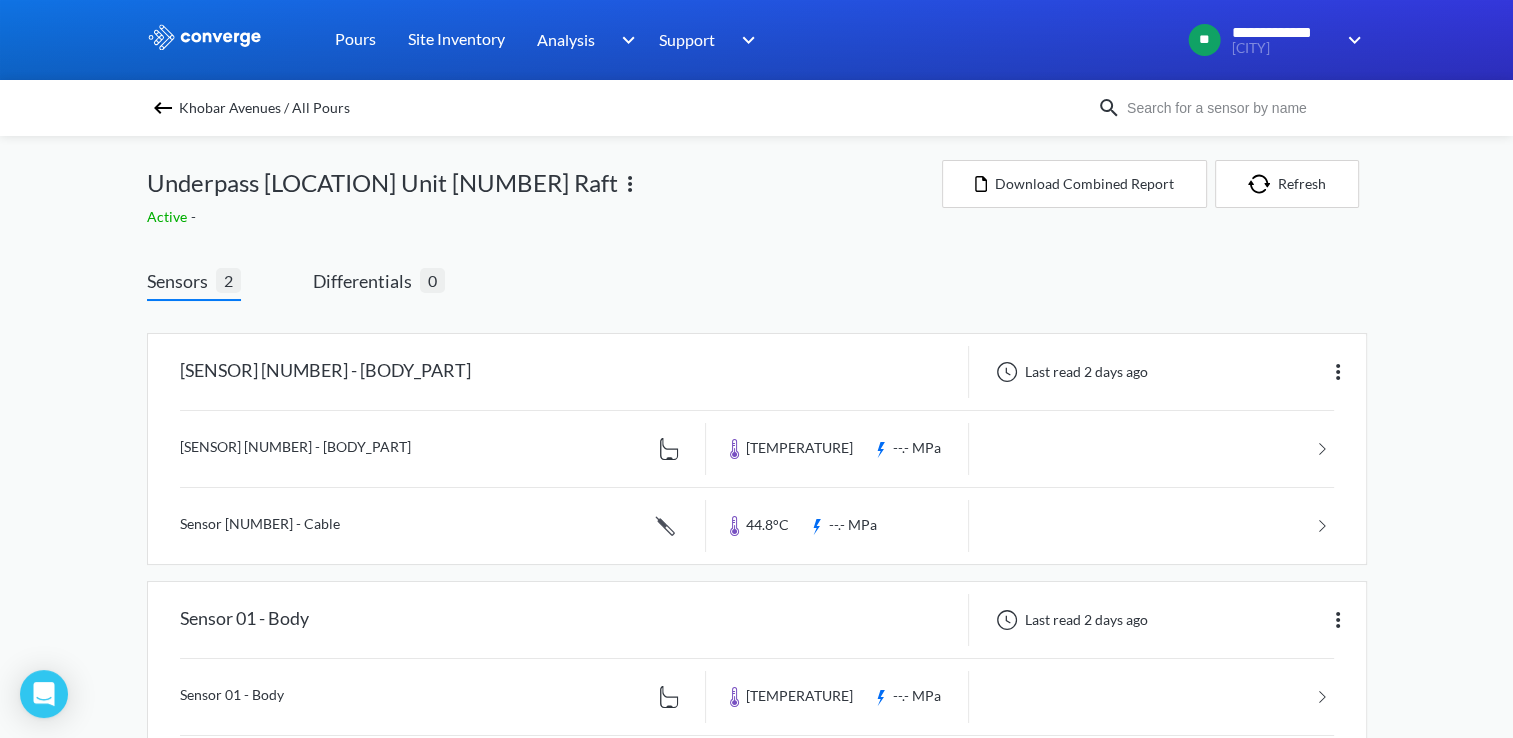 click on "[PLACE] [NUMBER] unit [NUMBER] [PLACE] [PLACE]  -  Sensors in [PLACE]:  [NUMBER] Last read [NUMBER] days ago" at bounding box center [757, 545] 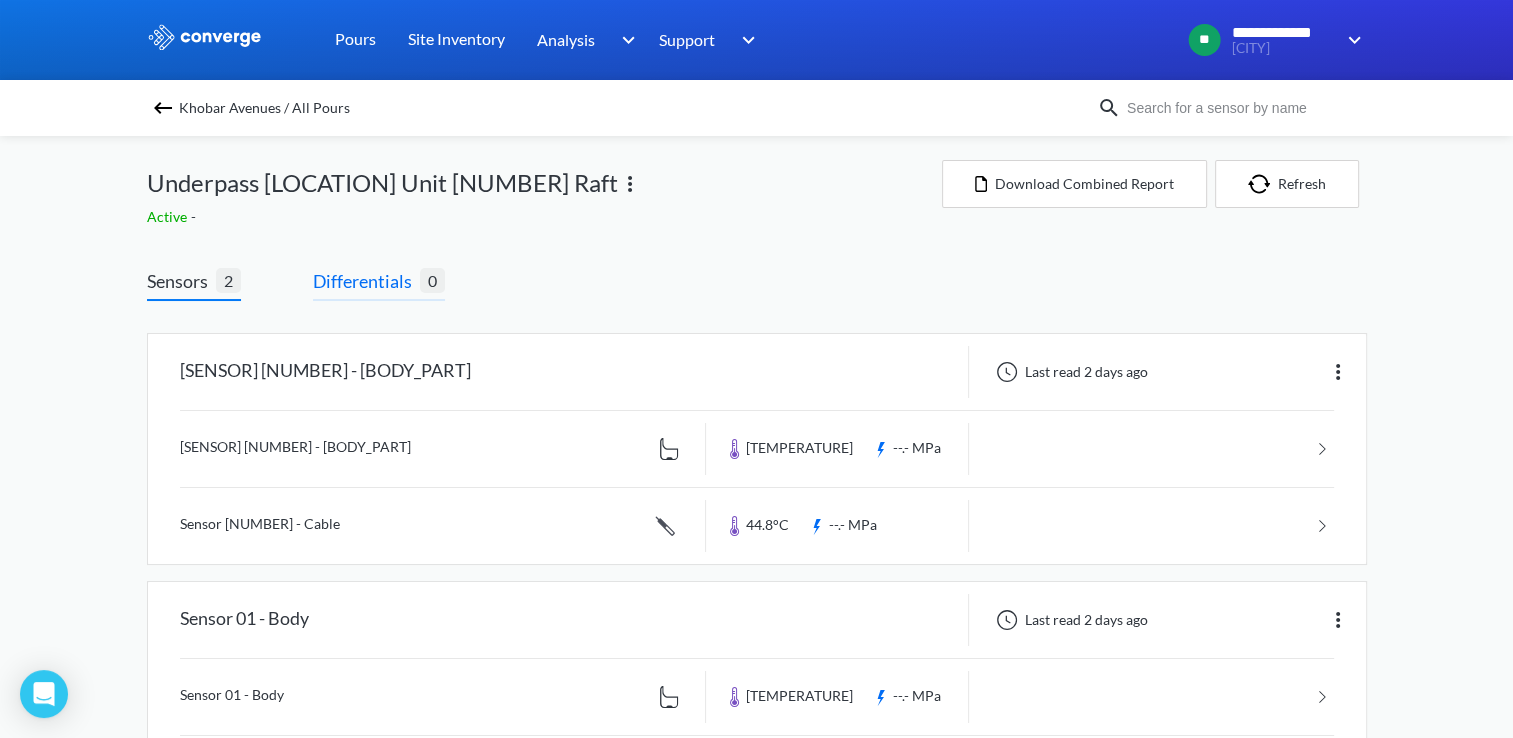 click on "Differentials" at bounding box center [366, 281] 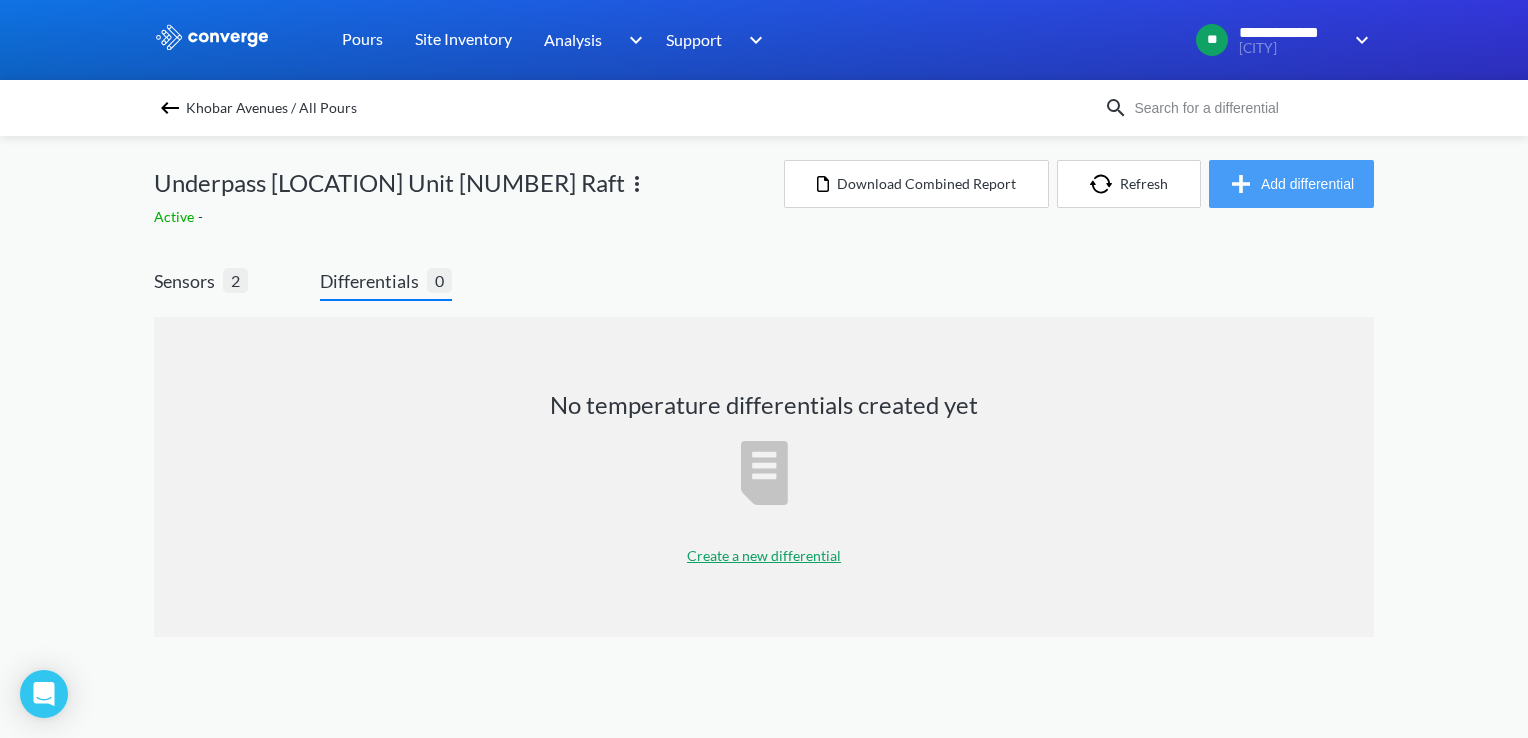 click on "Add differential" at bounding box center [1291, 184] 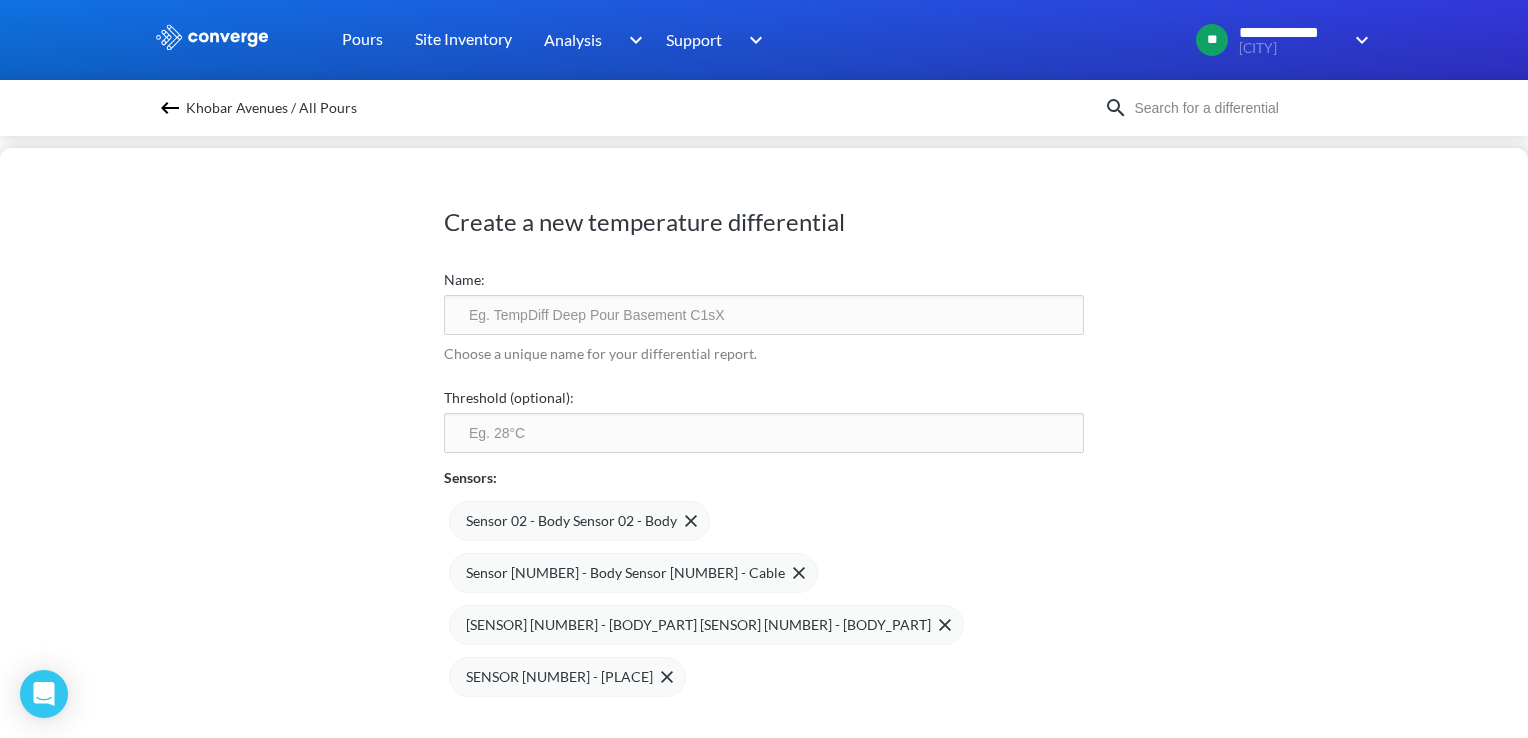 click at bounding box center (764, 315) 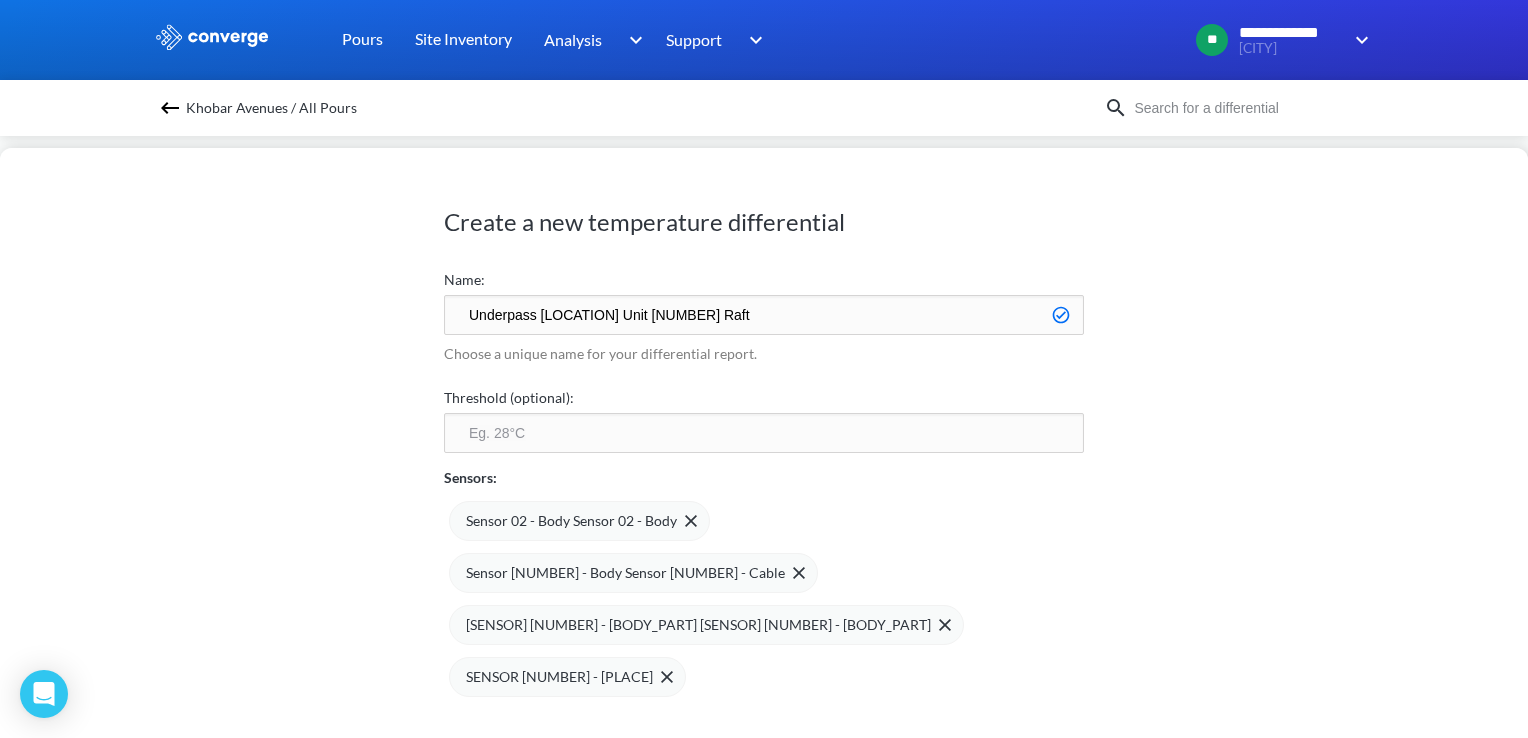 type on "Underpass [LOCATION] Unit [NUMBER] Raft" 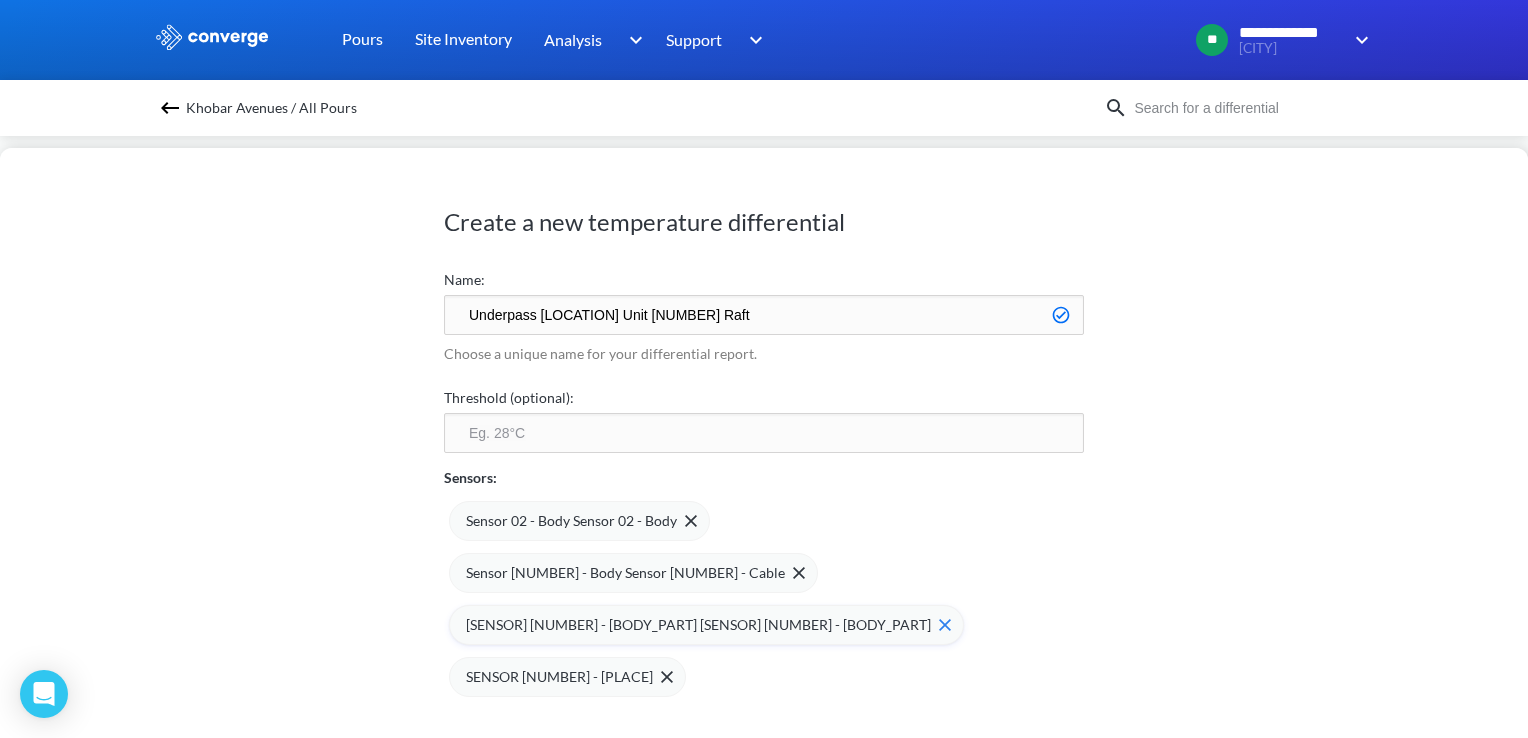 click on "[SENSOR] [NUMBER] - [BODY_PART] [SENSOR] [NUMBER] - [BODY_PART]" at bounding box center [698, 625] 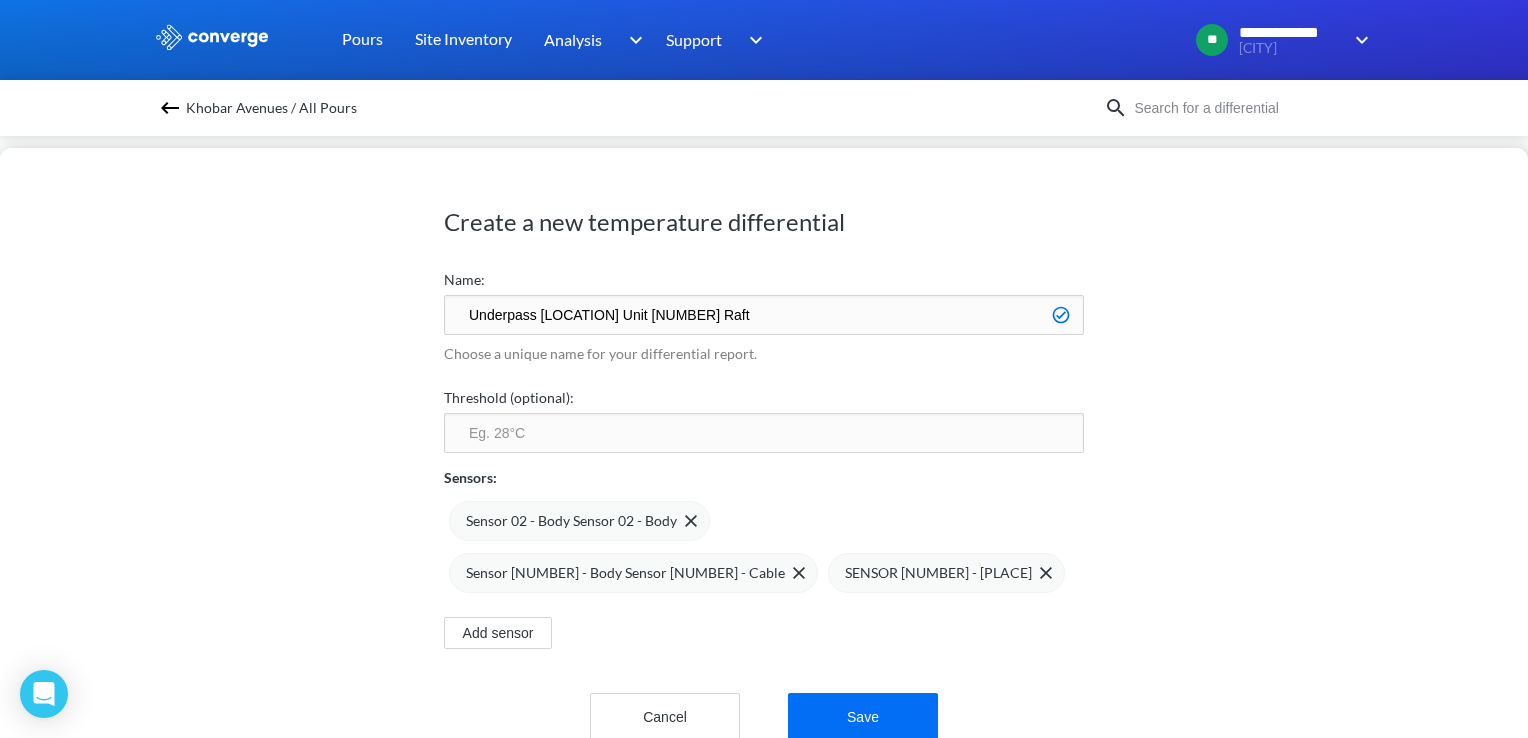 click on "SENSOR [NUMBER] - [PLACE]" at bounding box center (938, 573) 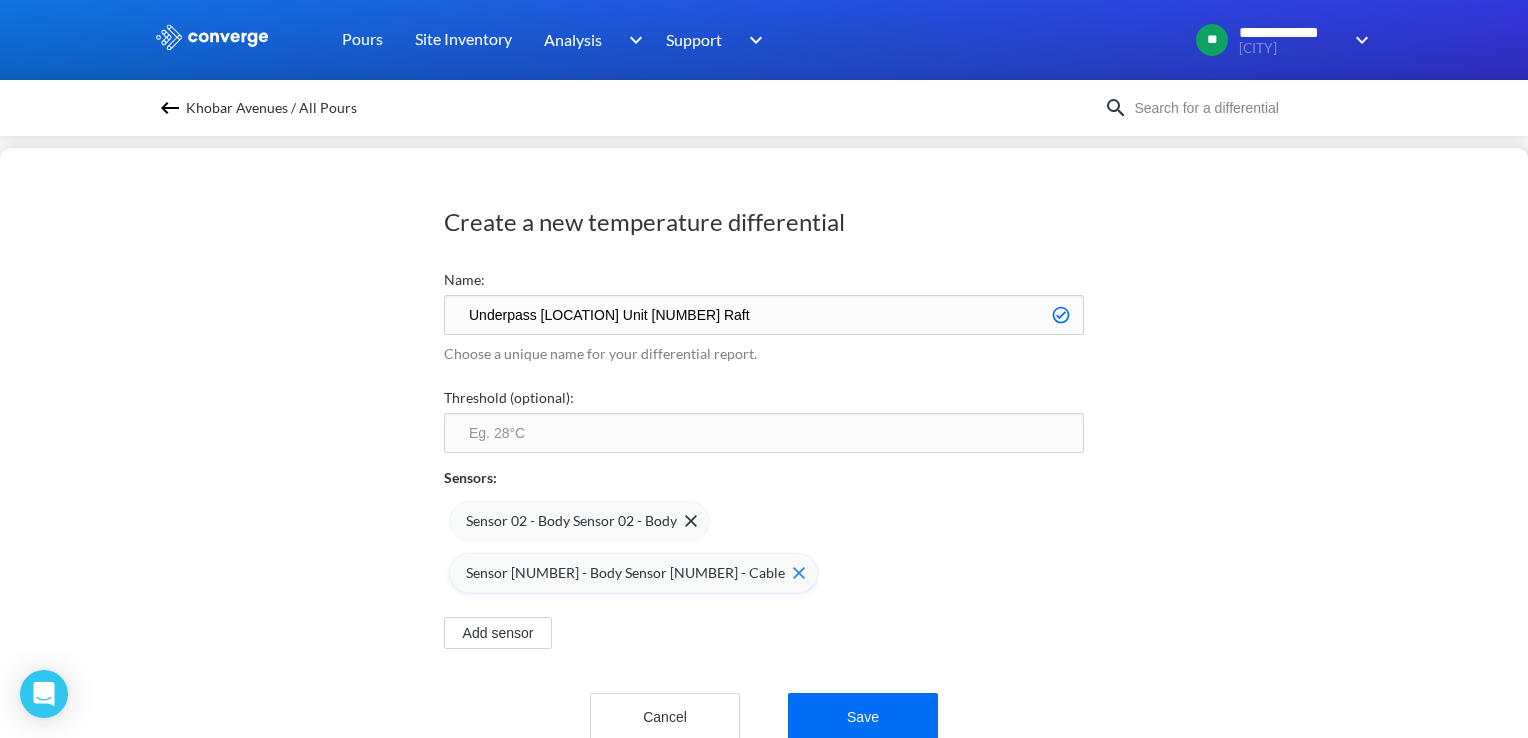 click on "Sensor [NUMBER] - Body Sensor [NUMBER] - Cable" at bounding box center [625, 573] 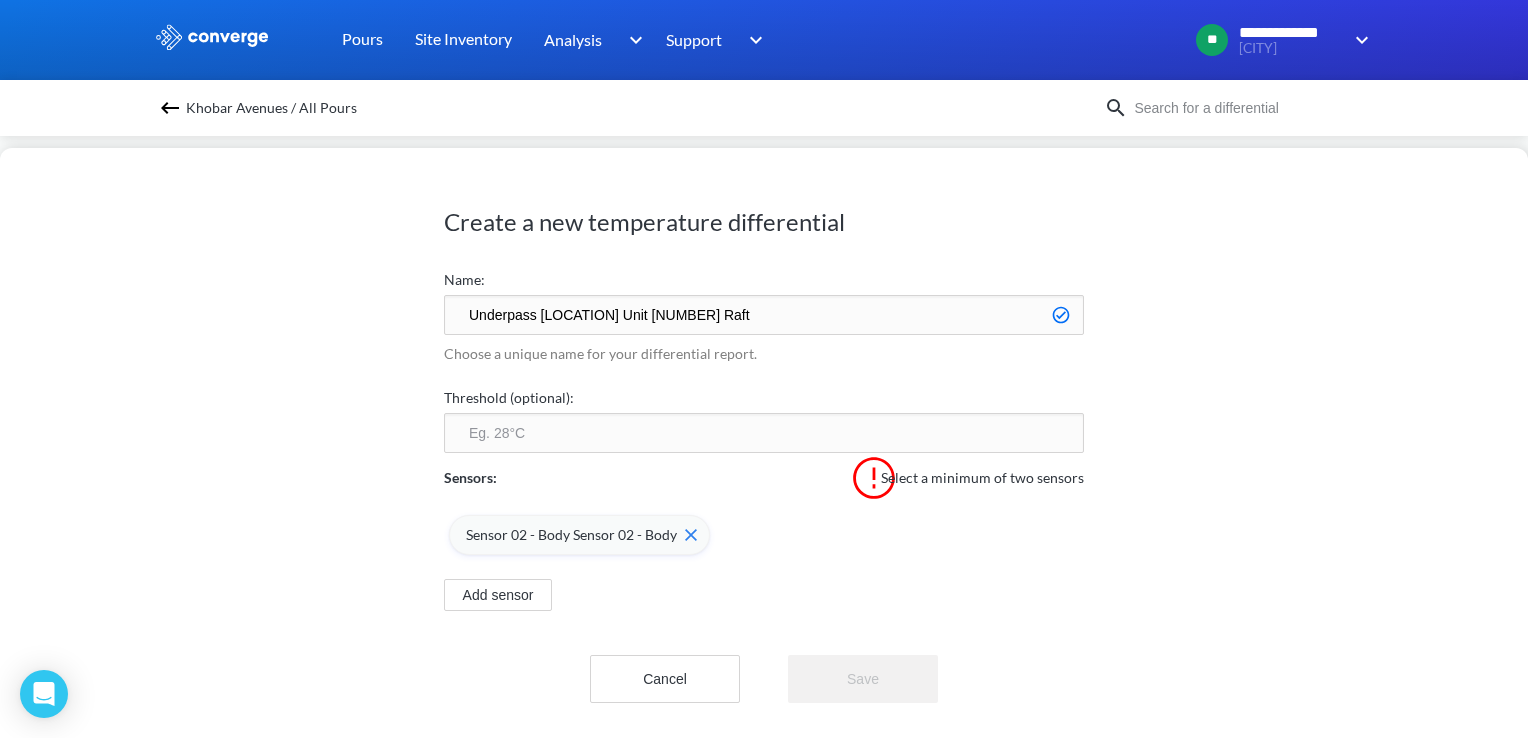 click on "Sensor 02 - Body Sensor 02 - Body" at bounding box center (571, 535) 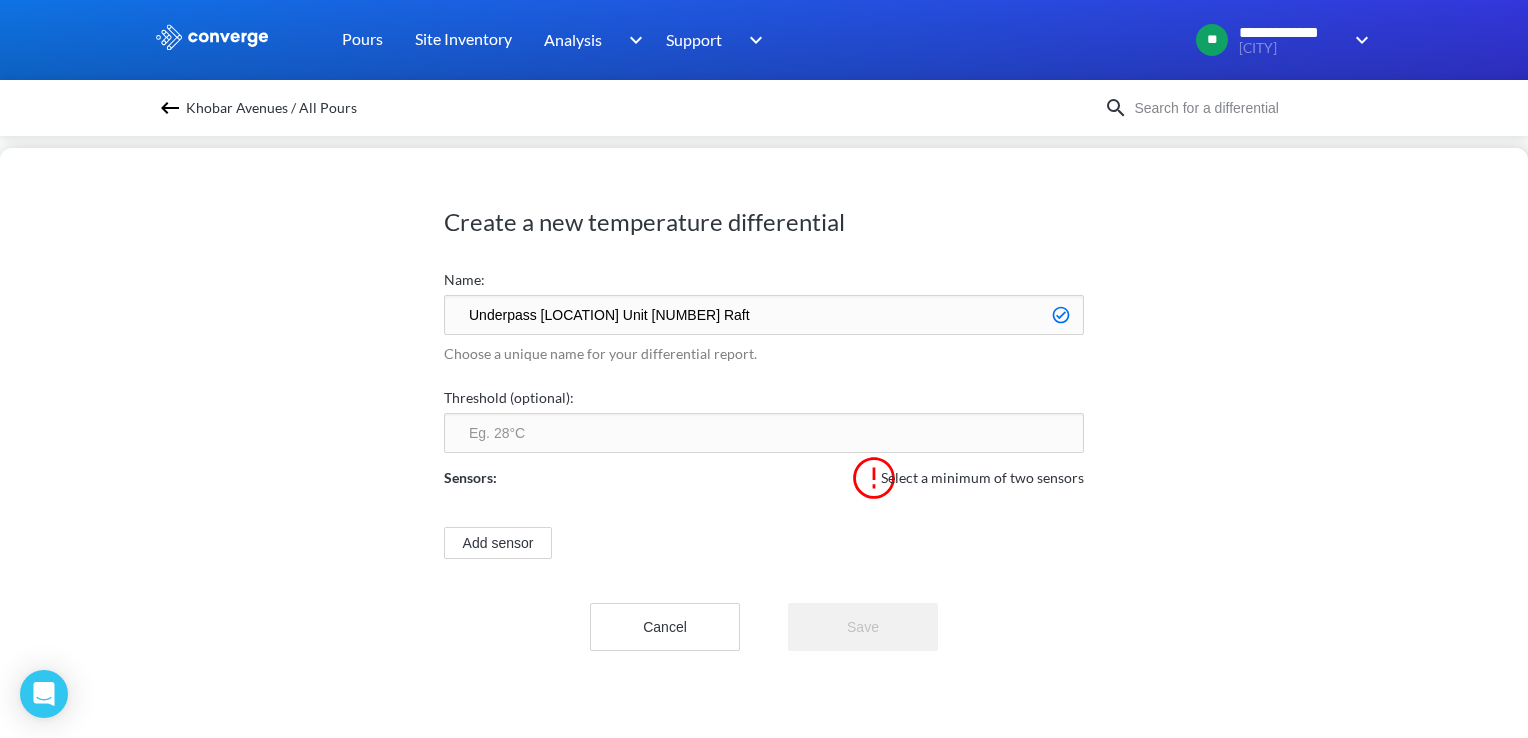 click at bounding box center [764, 433] 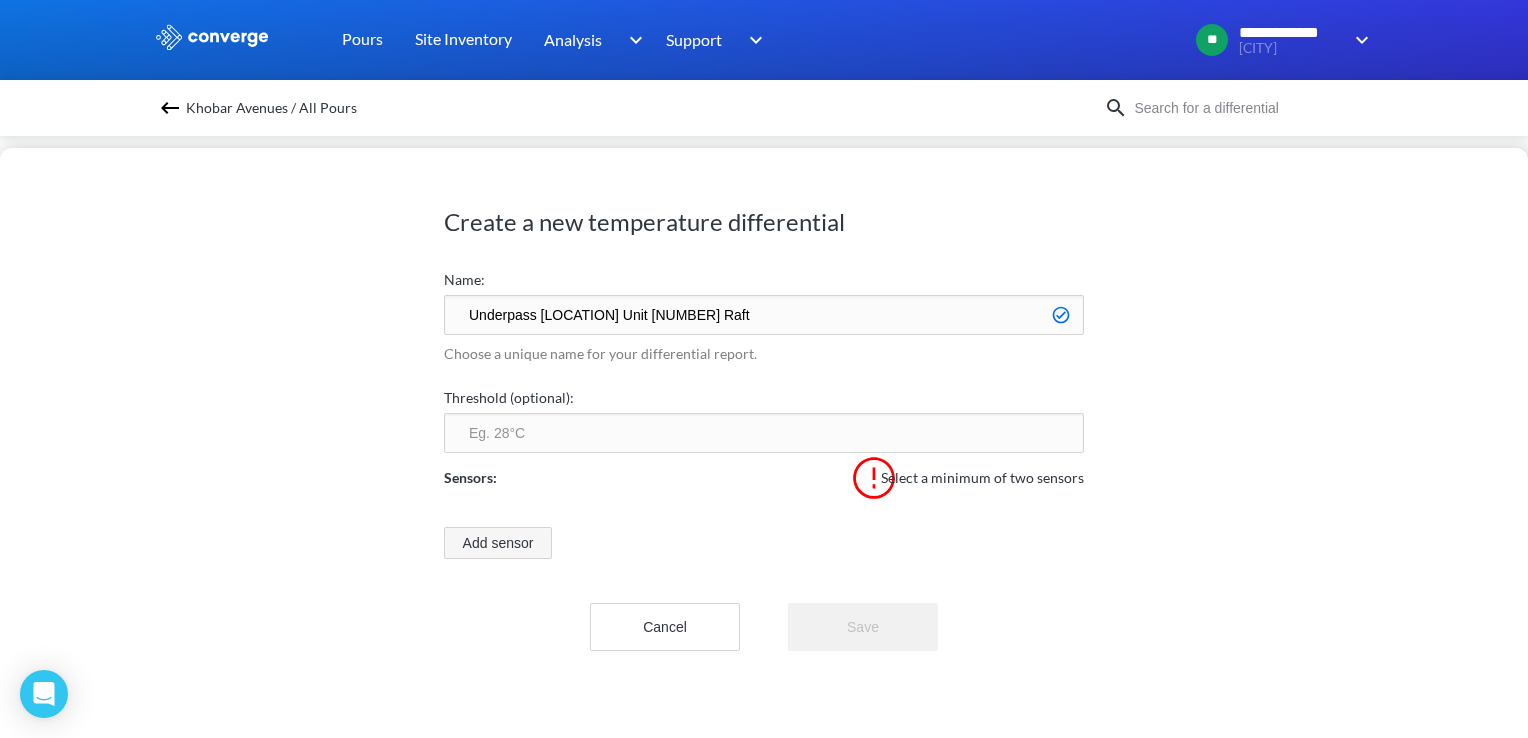 click on "Add sensor" at bounding box center [498, 543] 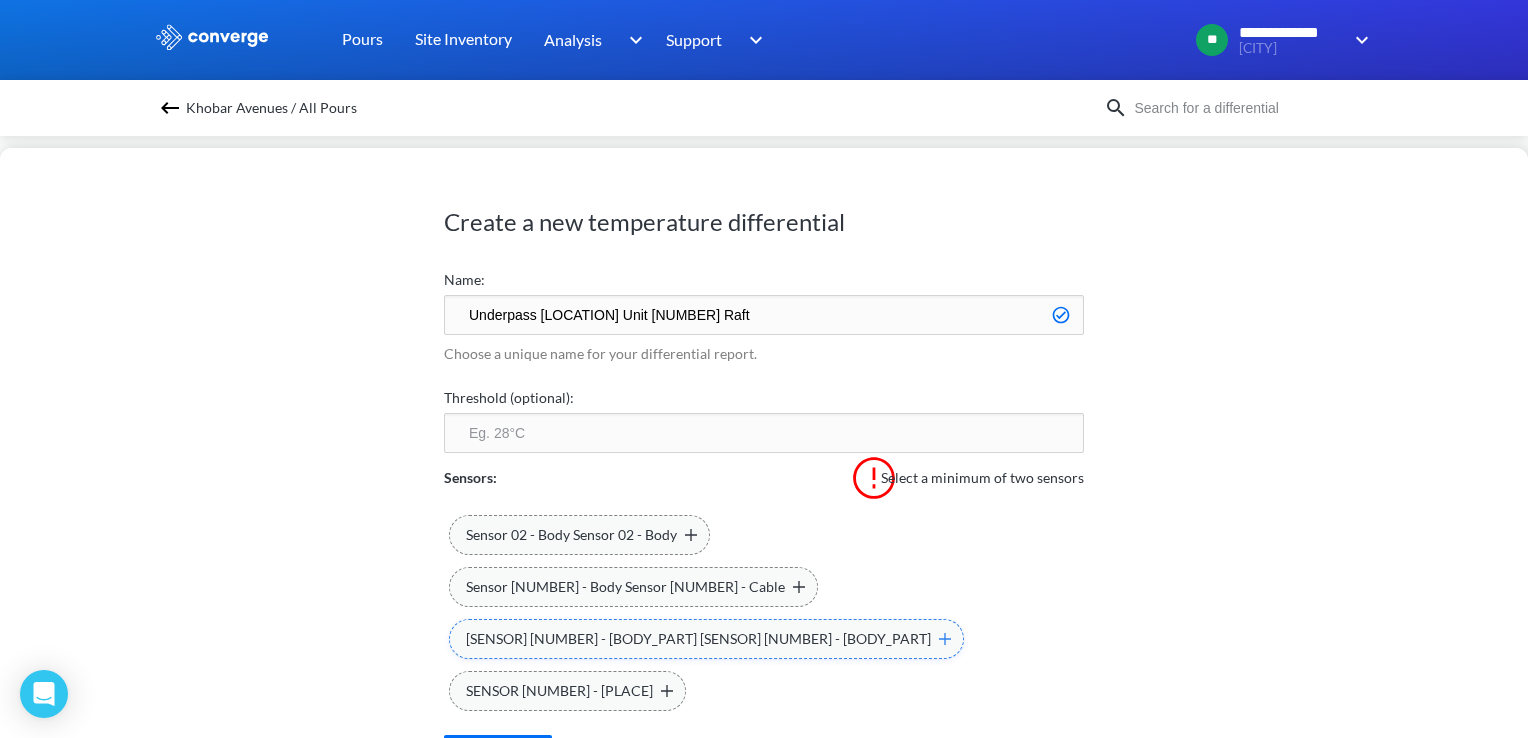 click at bounding box center (945, 639) 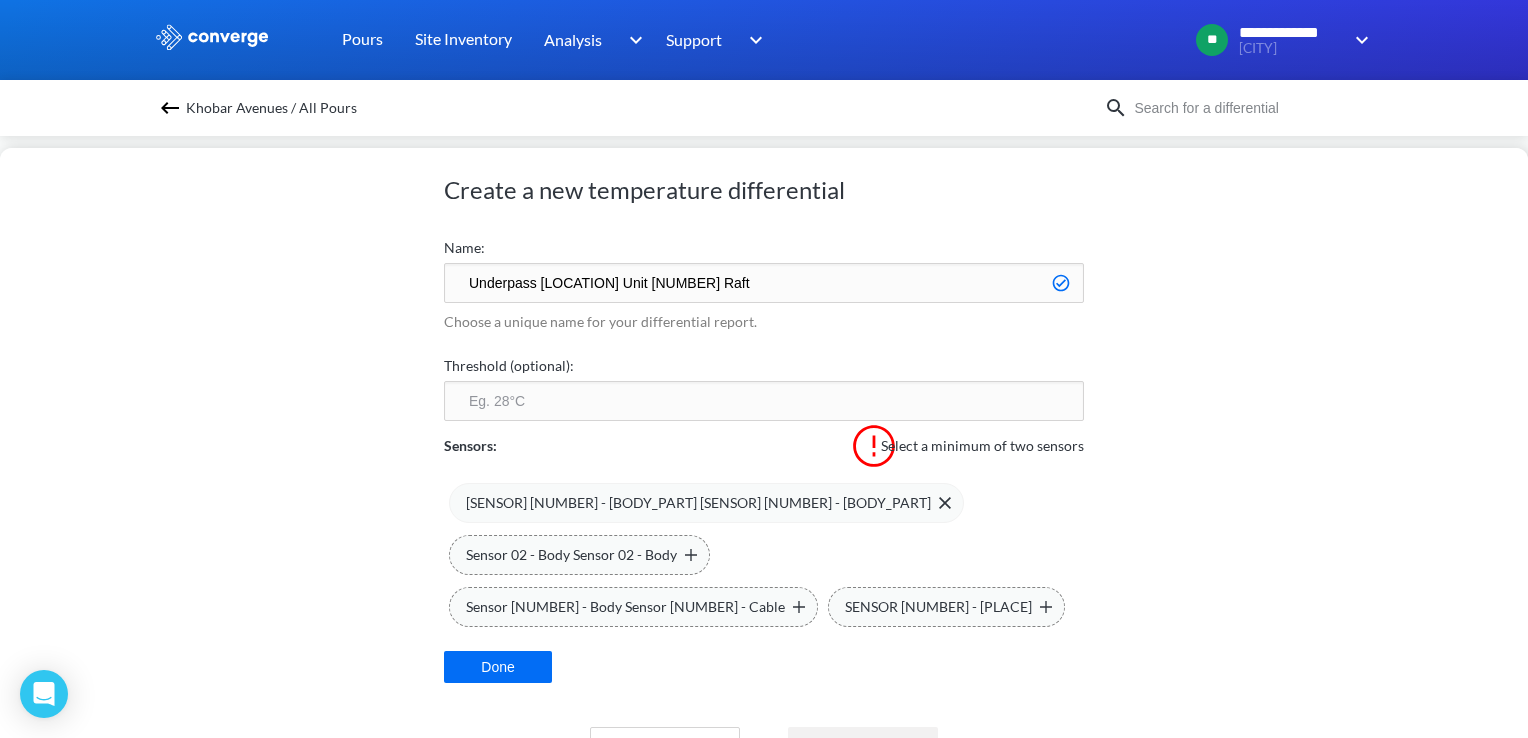 scroll, scrollTop: 61, scrollLeft: 0, axis: vertical 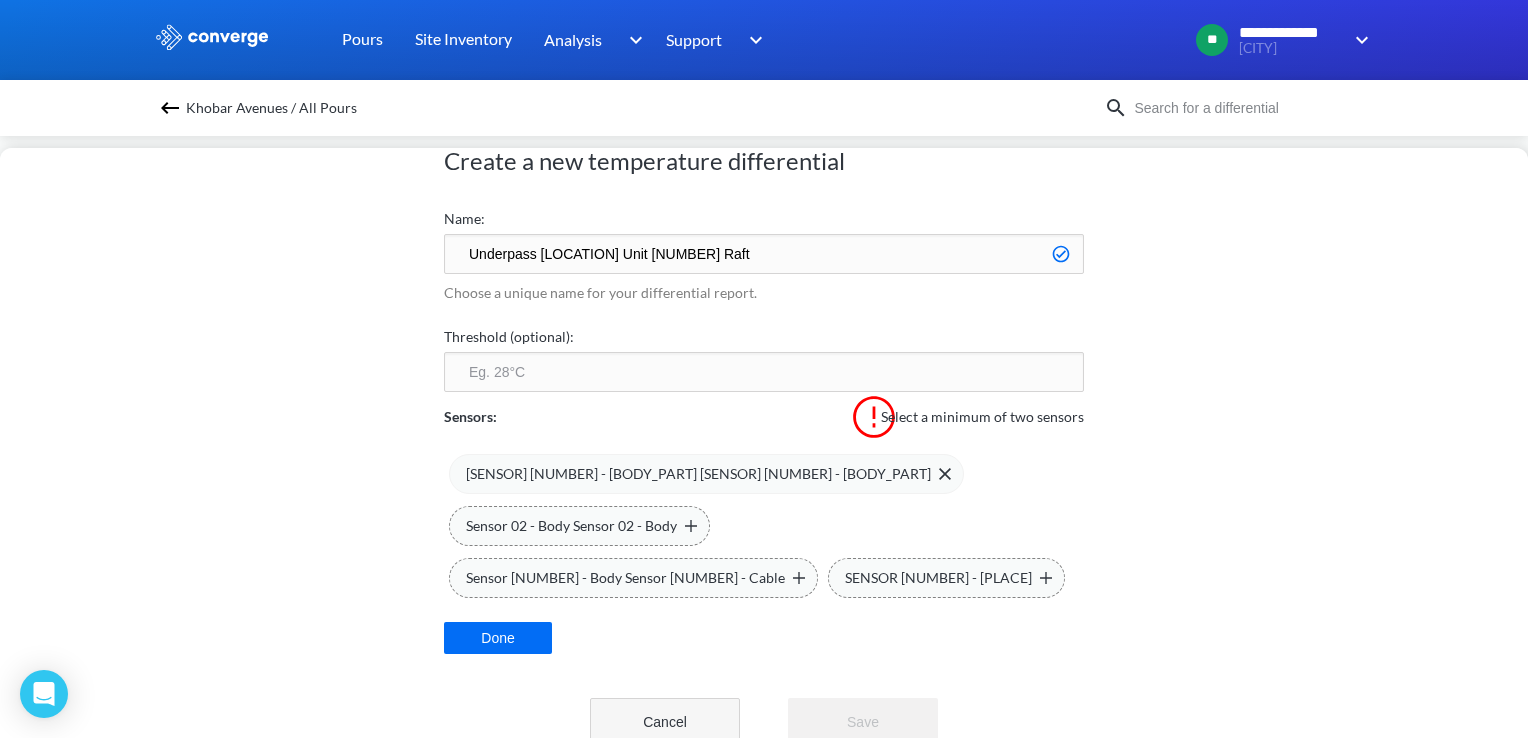 click on "Cancel" at bounding box center (665, 722) 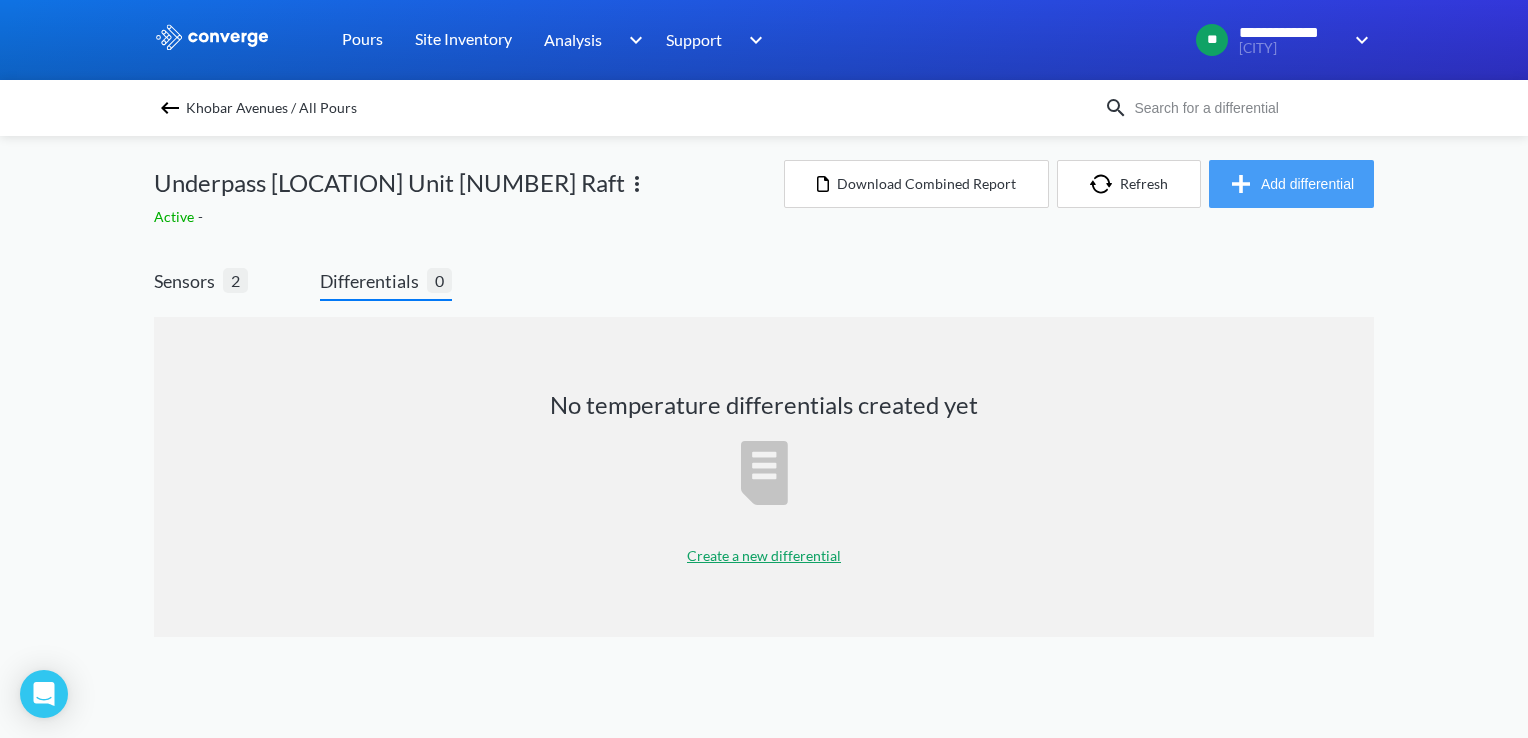 click on "Add differential" at bounding box center (1291, 184) 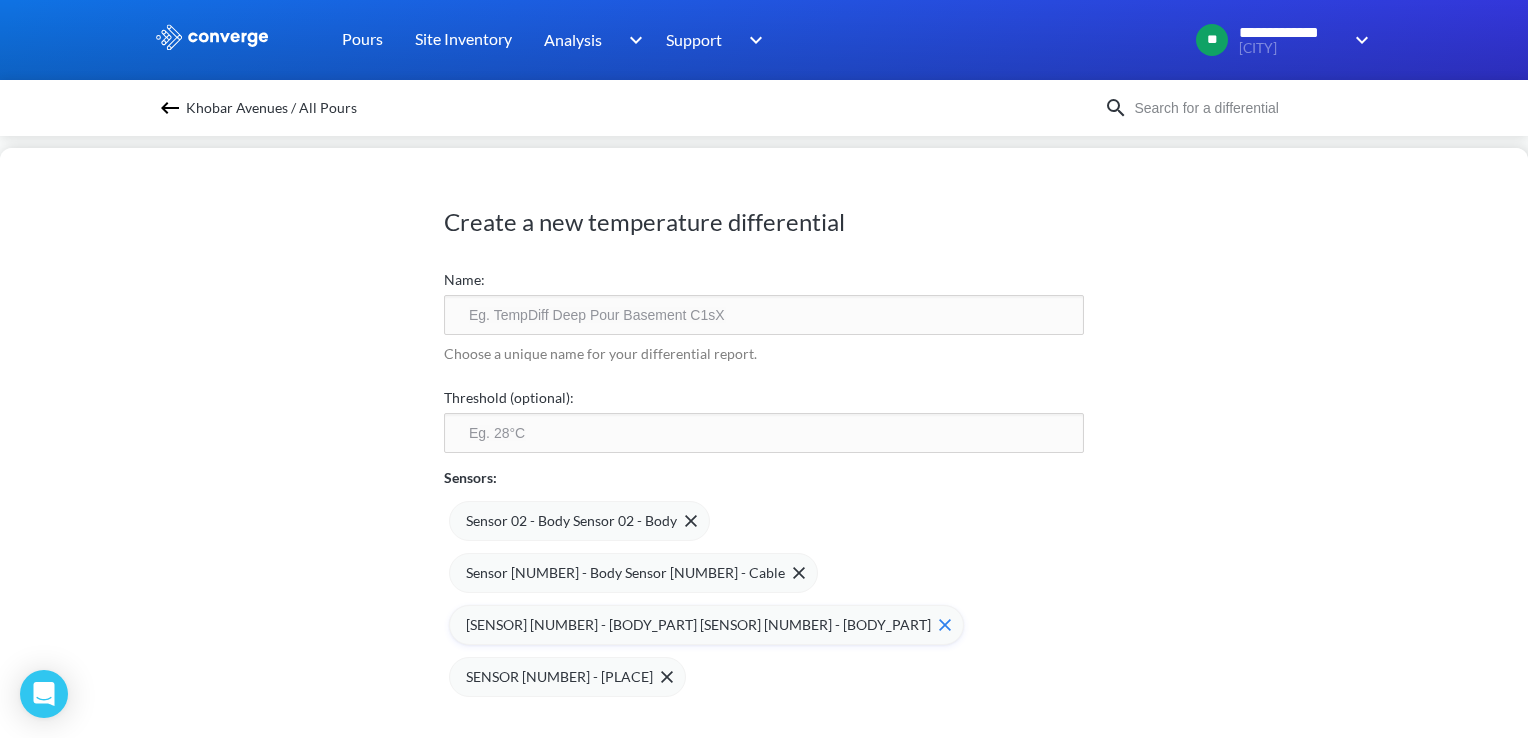 click on "[SENSOR] [NUMBER] - [BODY_PART] [SENSOR] [NUMBER] - [BODY_PART]" at bounding box center [698, 625] 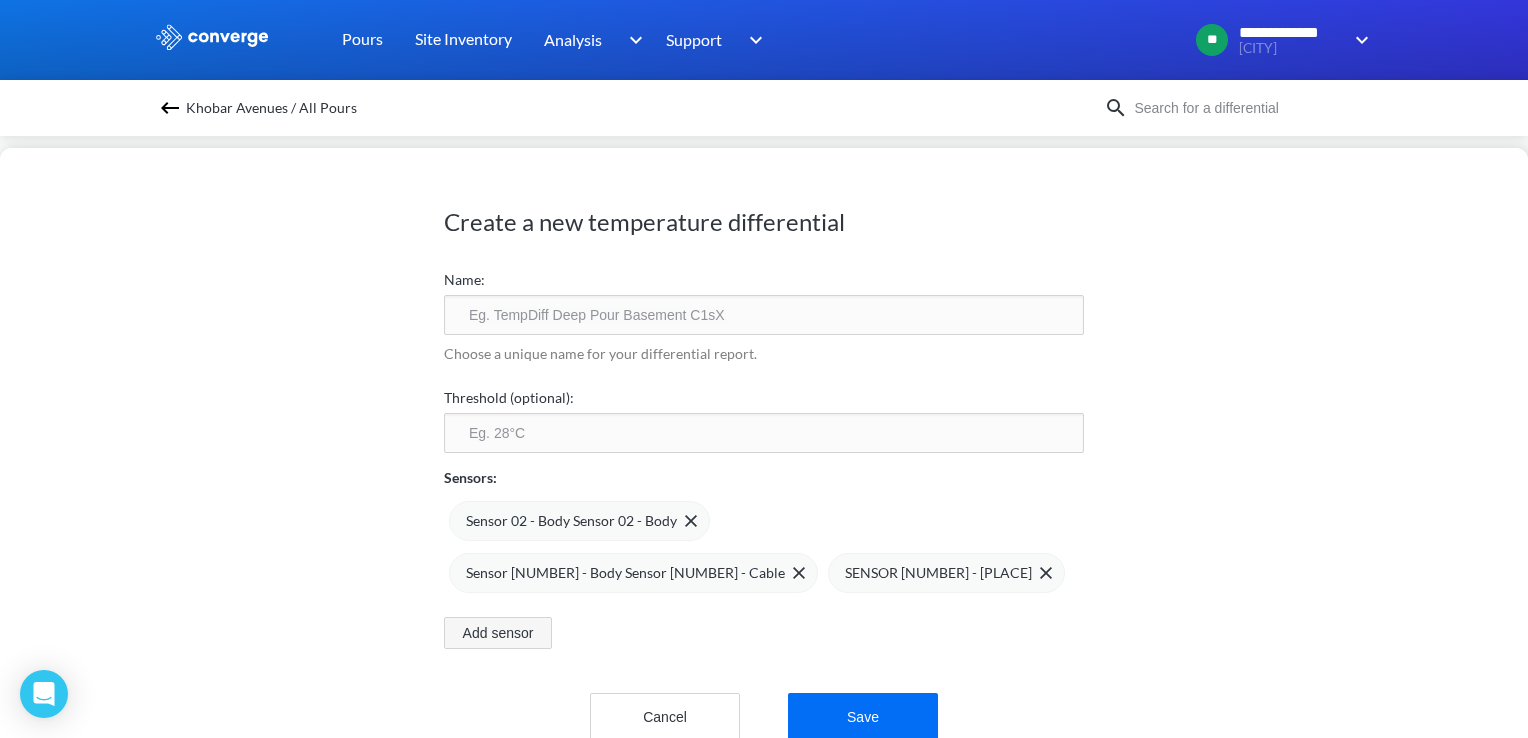 click on "Add sensor" at bounding box center (498, 633) 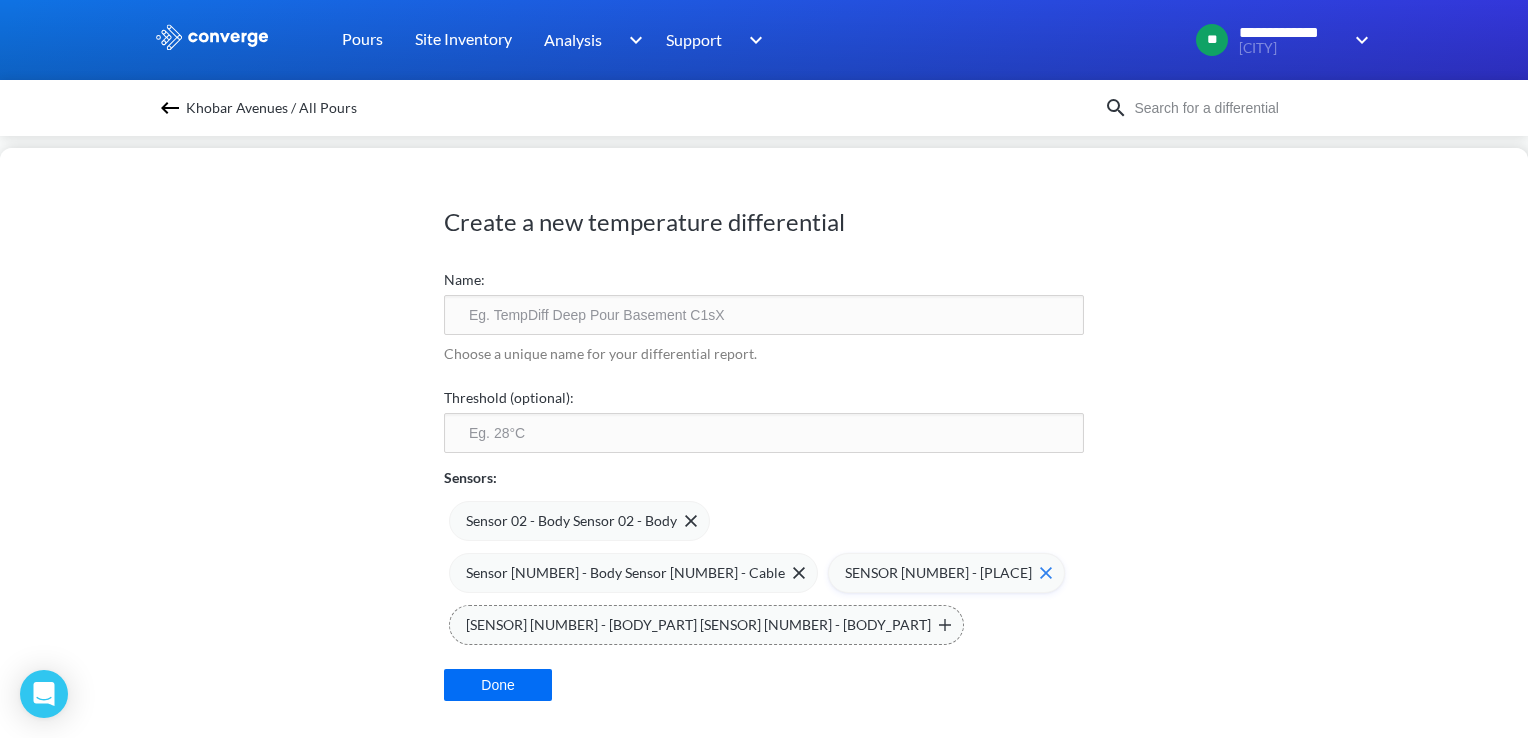 click on "SENSOR [NUMBER] - [PLACE]" at bounding box center (946, 573) 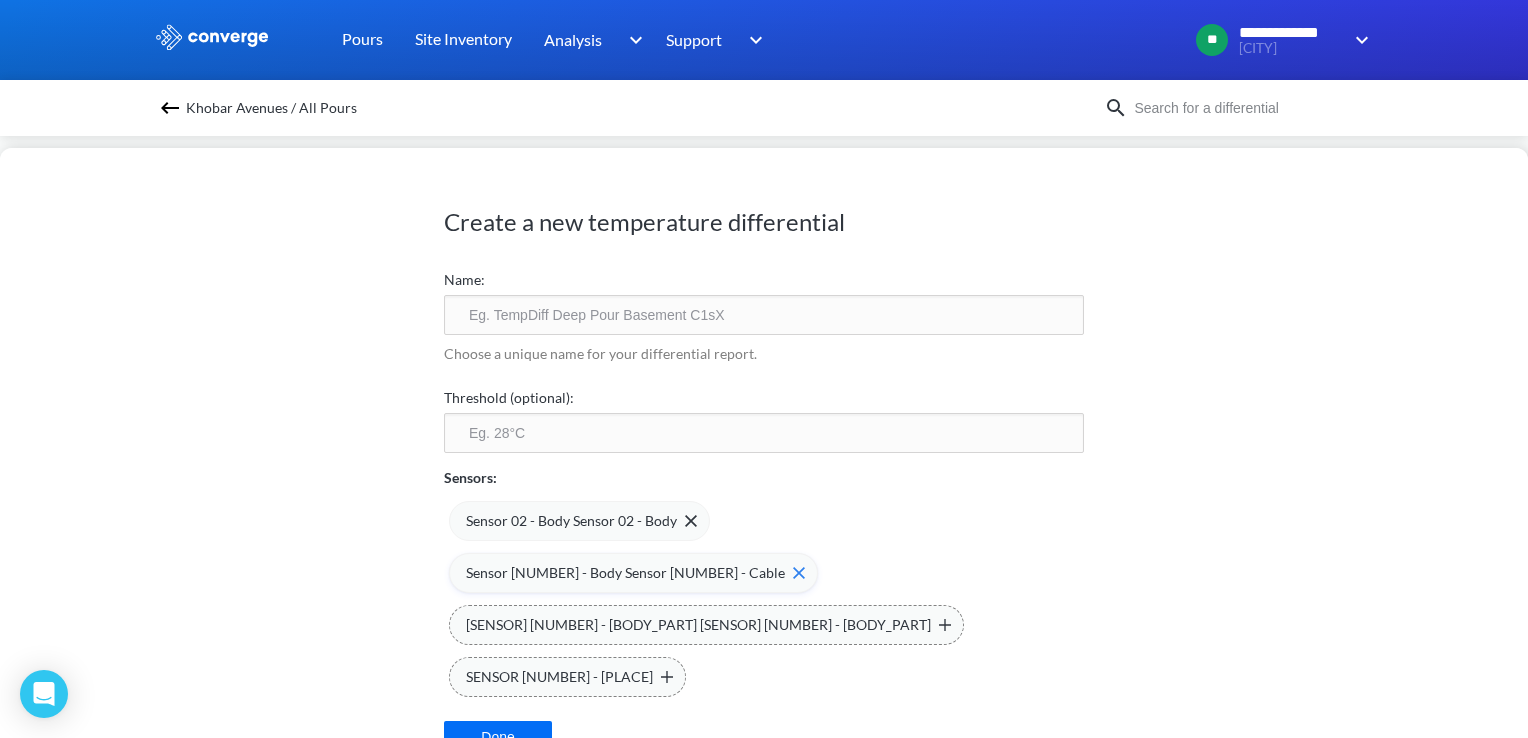 click on "Sensor [NUMBER] - Body Sensor [NUMBER] - Cable" at bounding box center (625, 573) 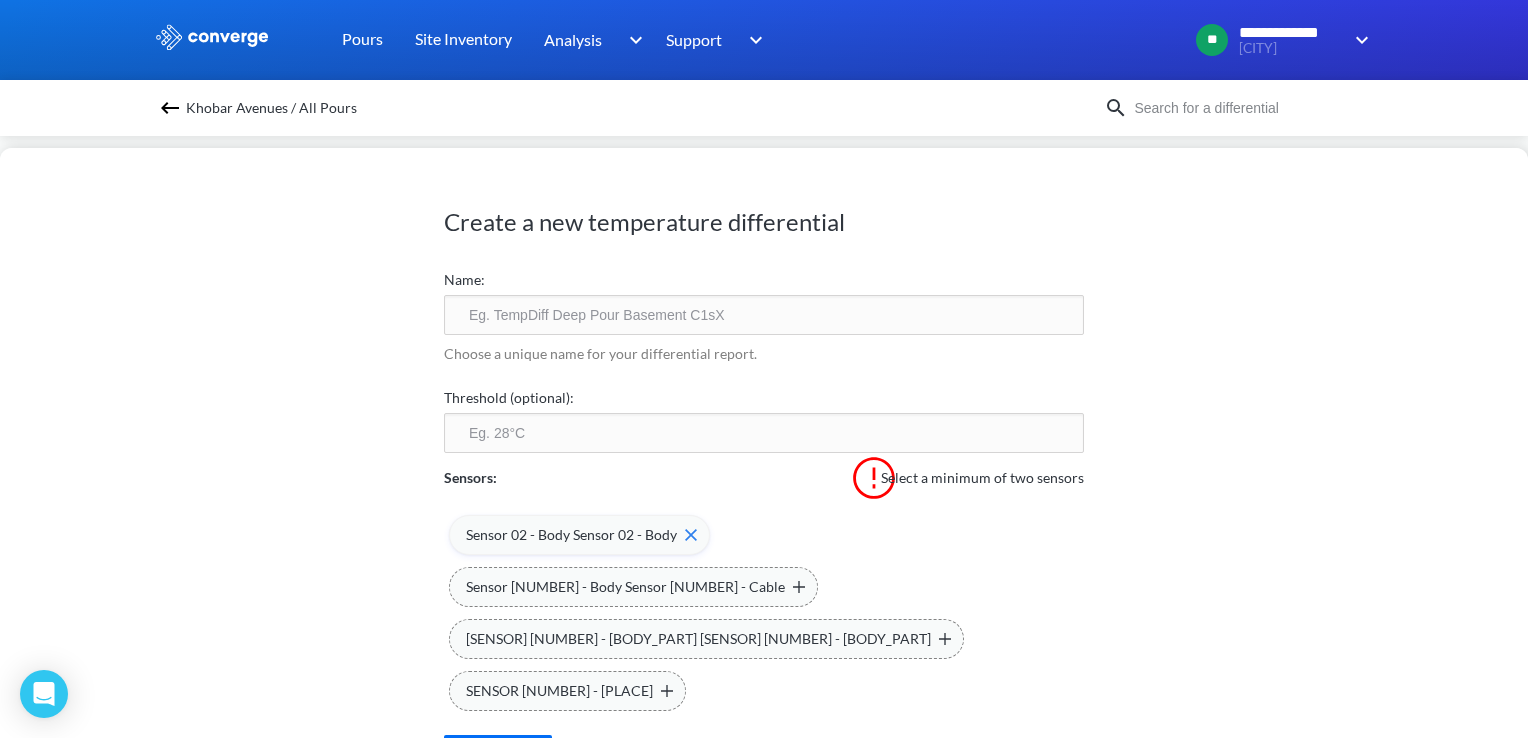 click on "Sensor 02 - Body Sensor 02 - Body" at bounding box center (571, 535) 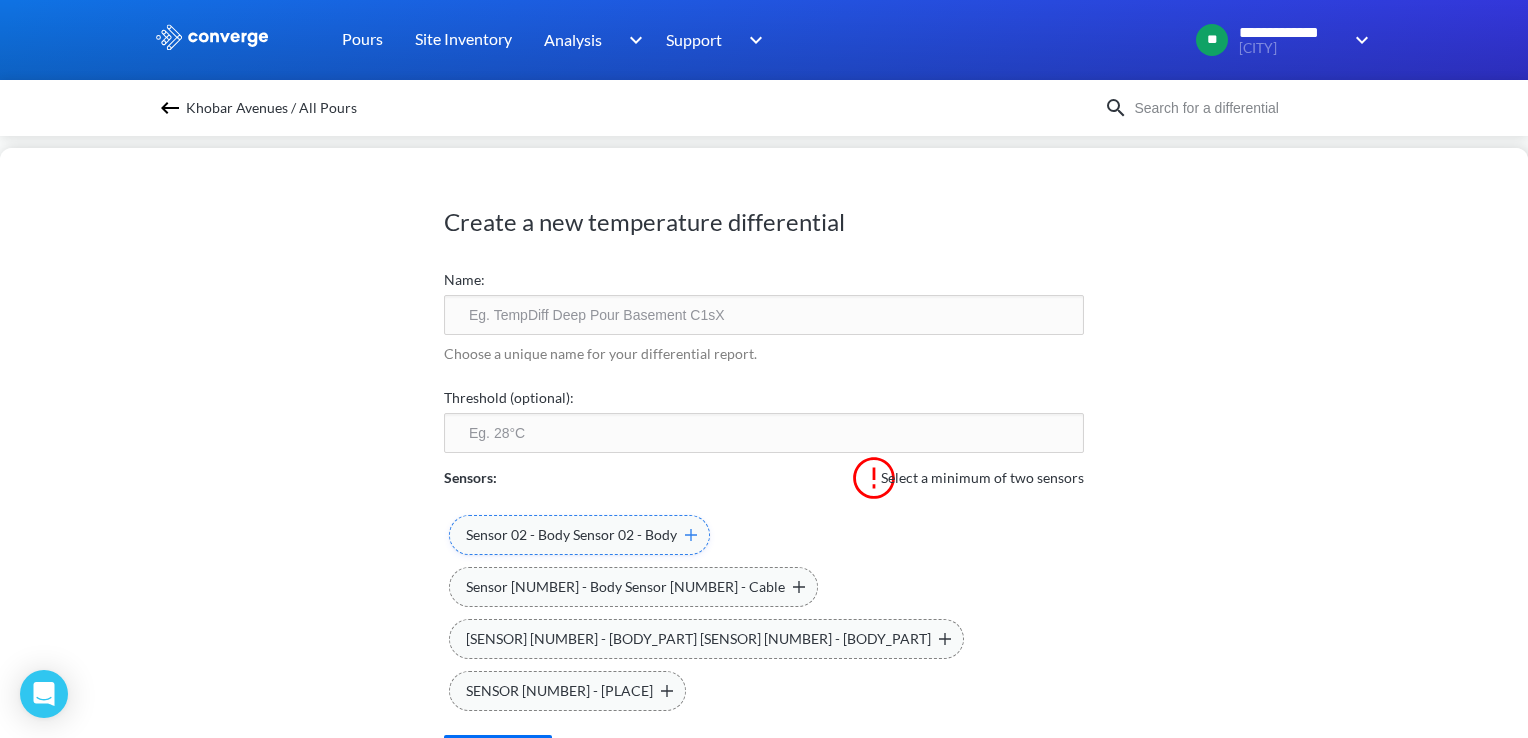 click at bounding box center (691, 535) 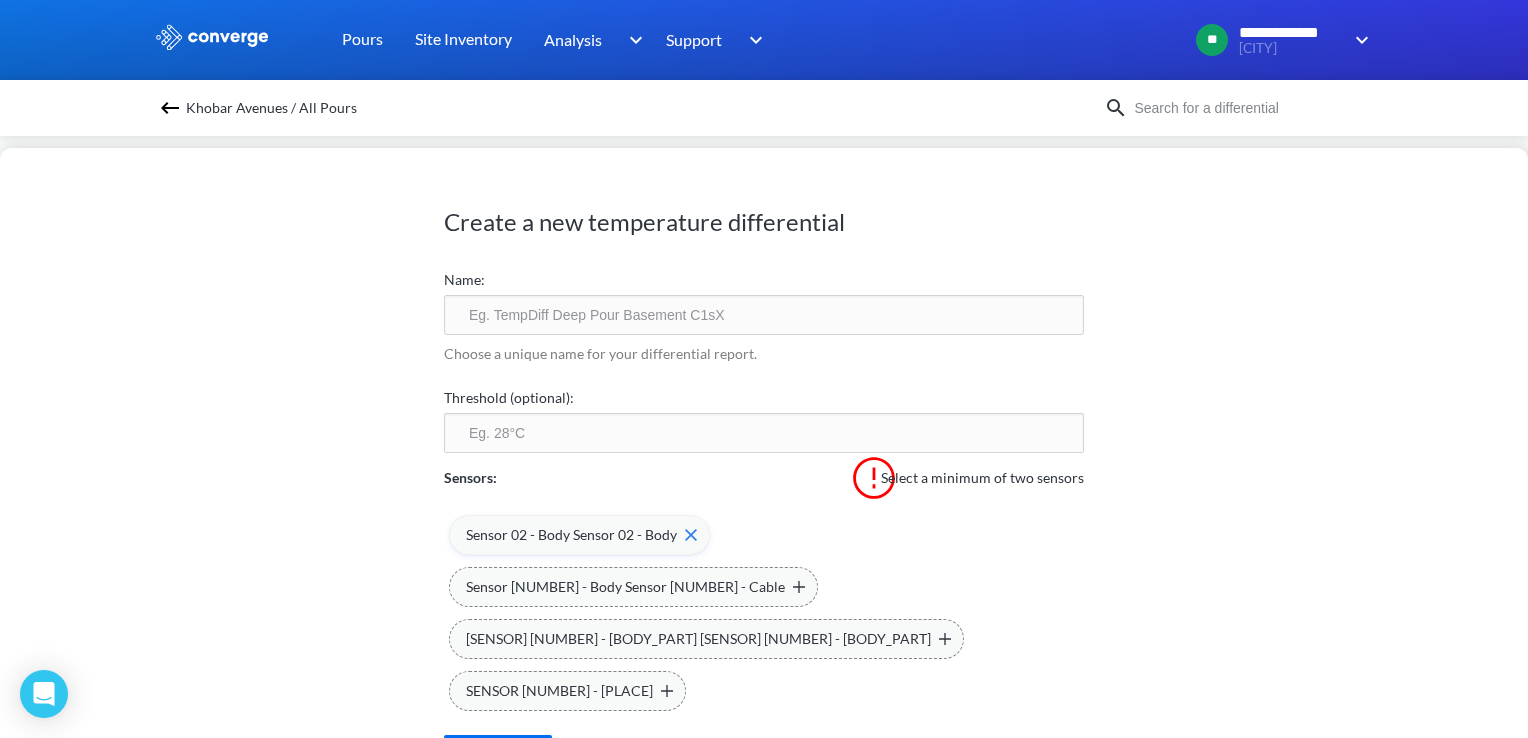 click at bounding box center (691, 535) 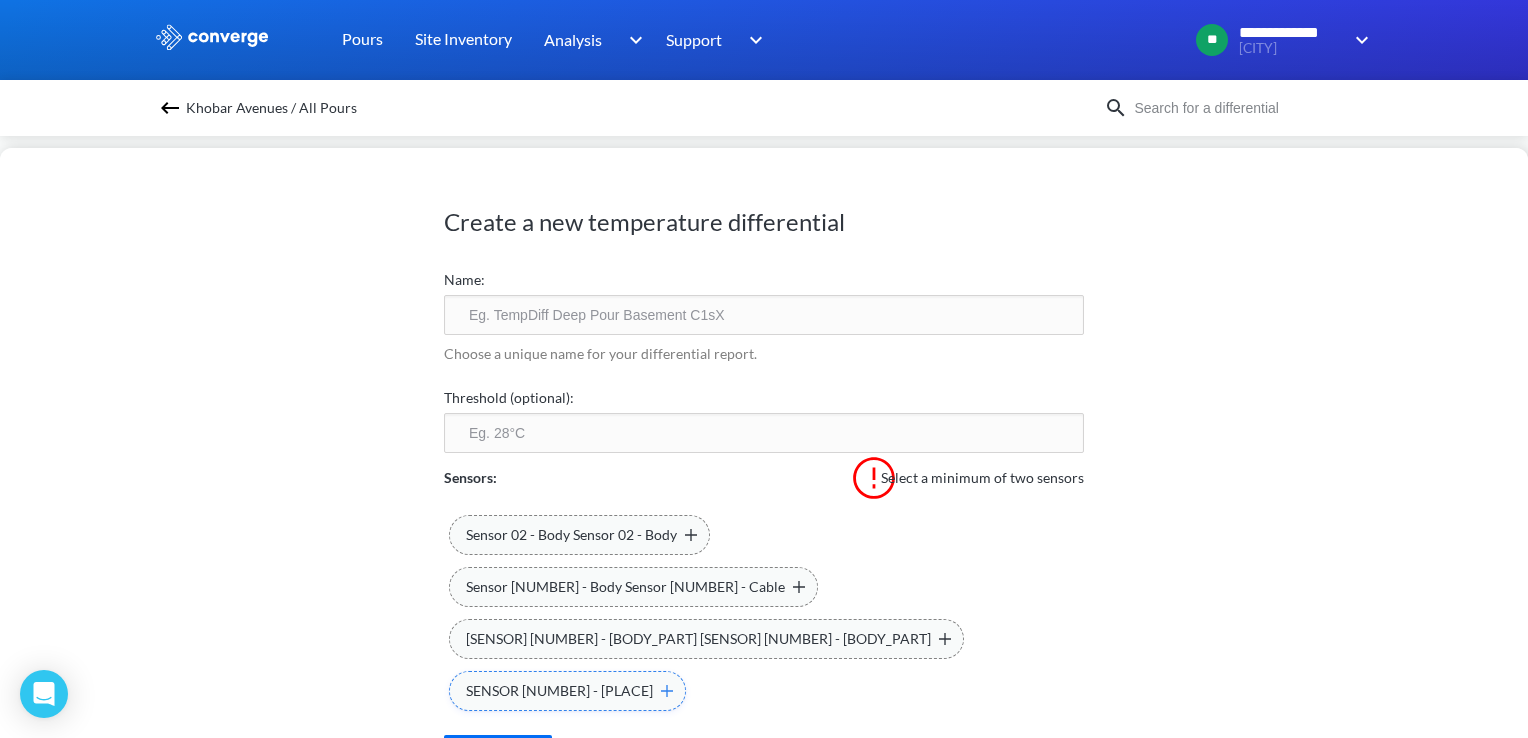 click at bounding box center (667, 691) 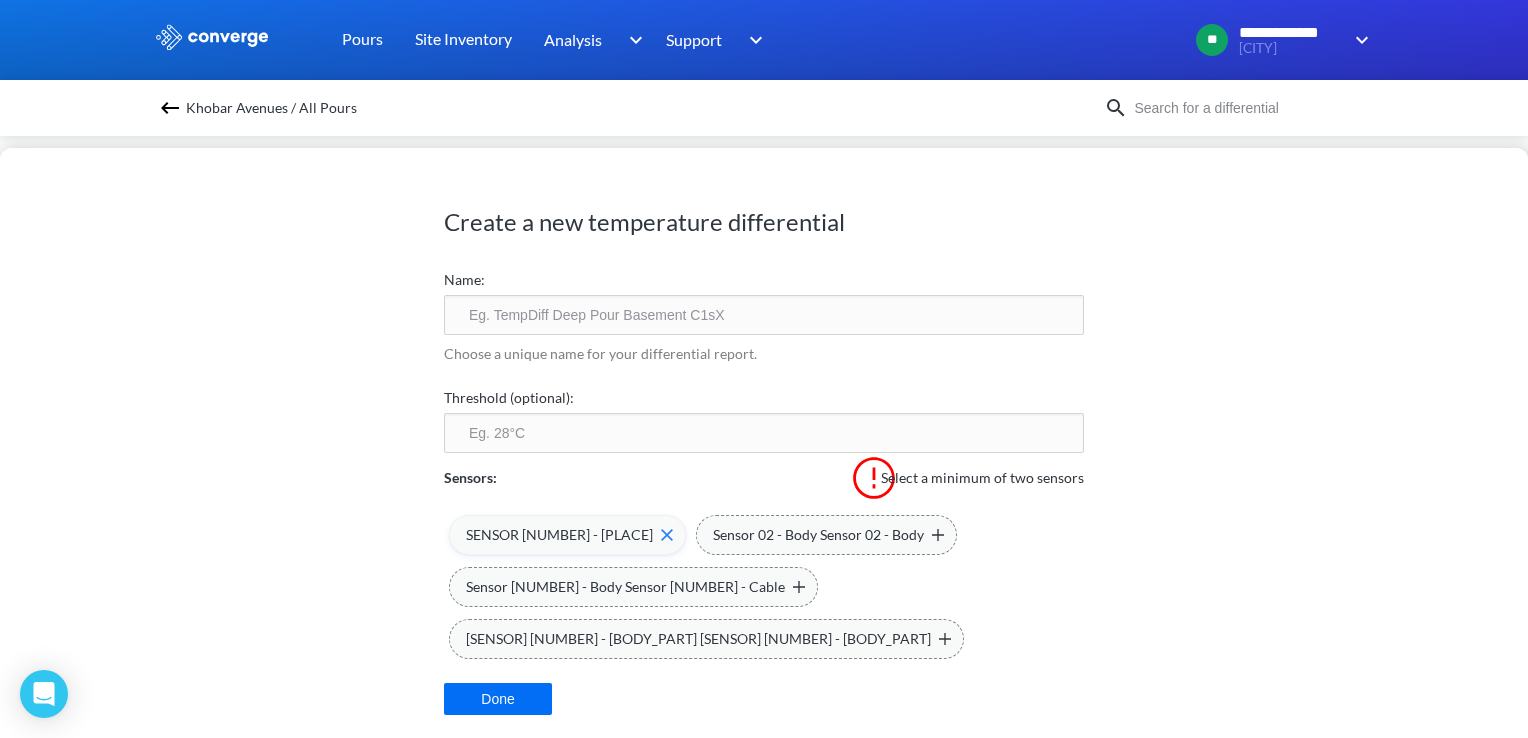 click at bounding box center [667, 535] 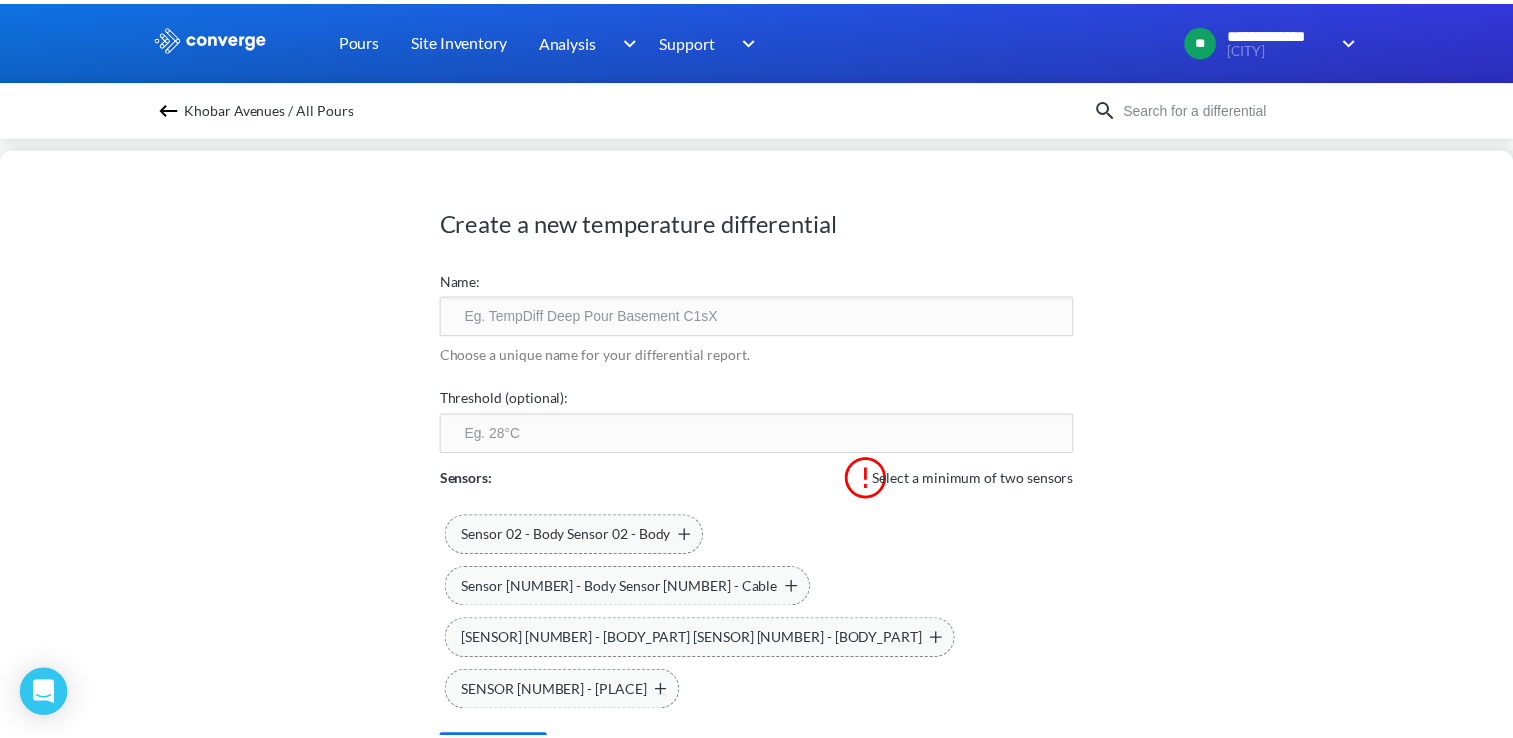 scroll, scrollTop: 61, scrollLeft: 0, axis: vertical 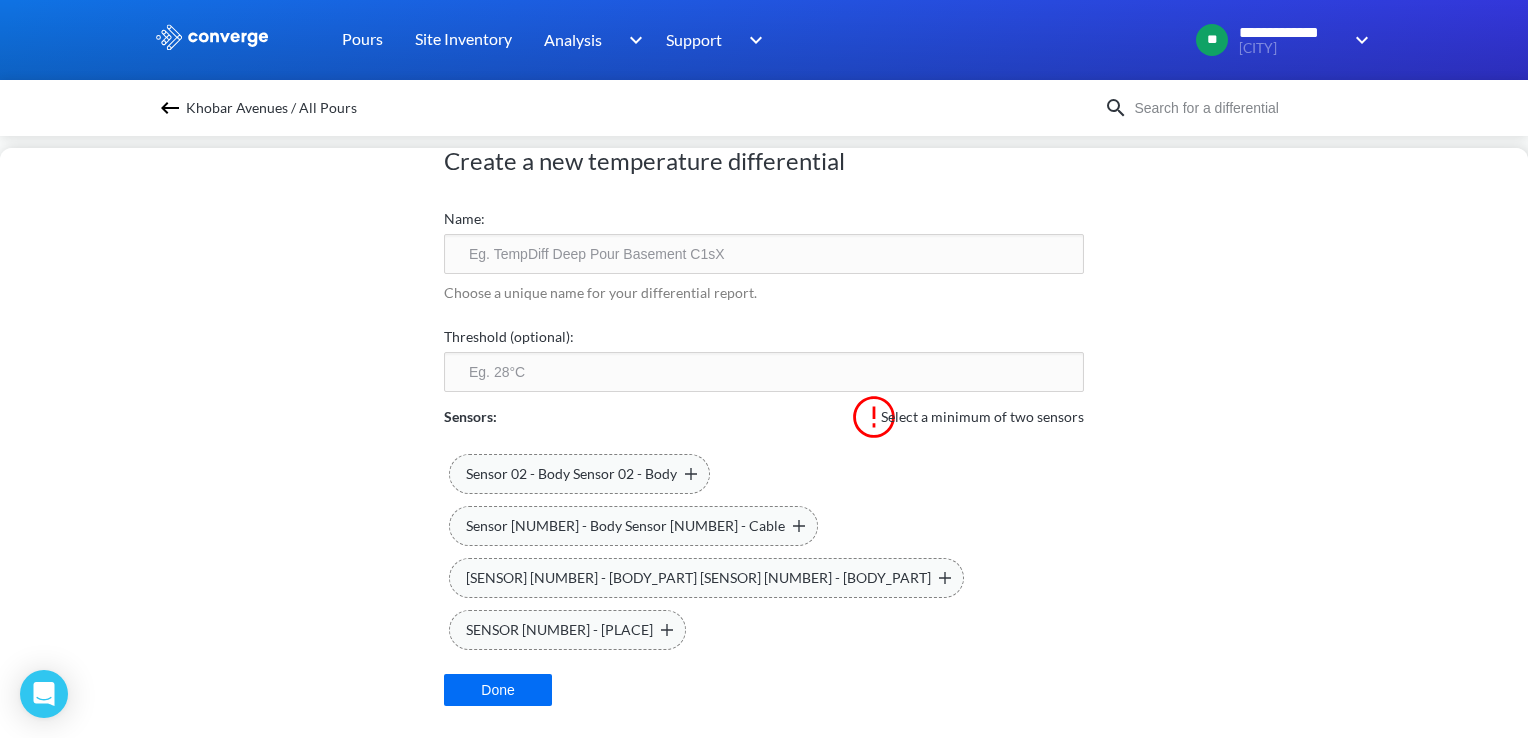 click on "Cancel" at bounding box center (665, 774) 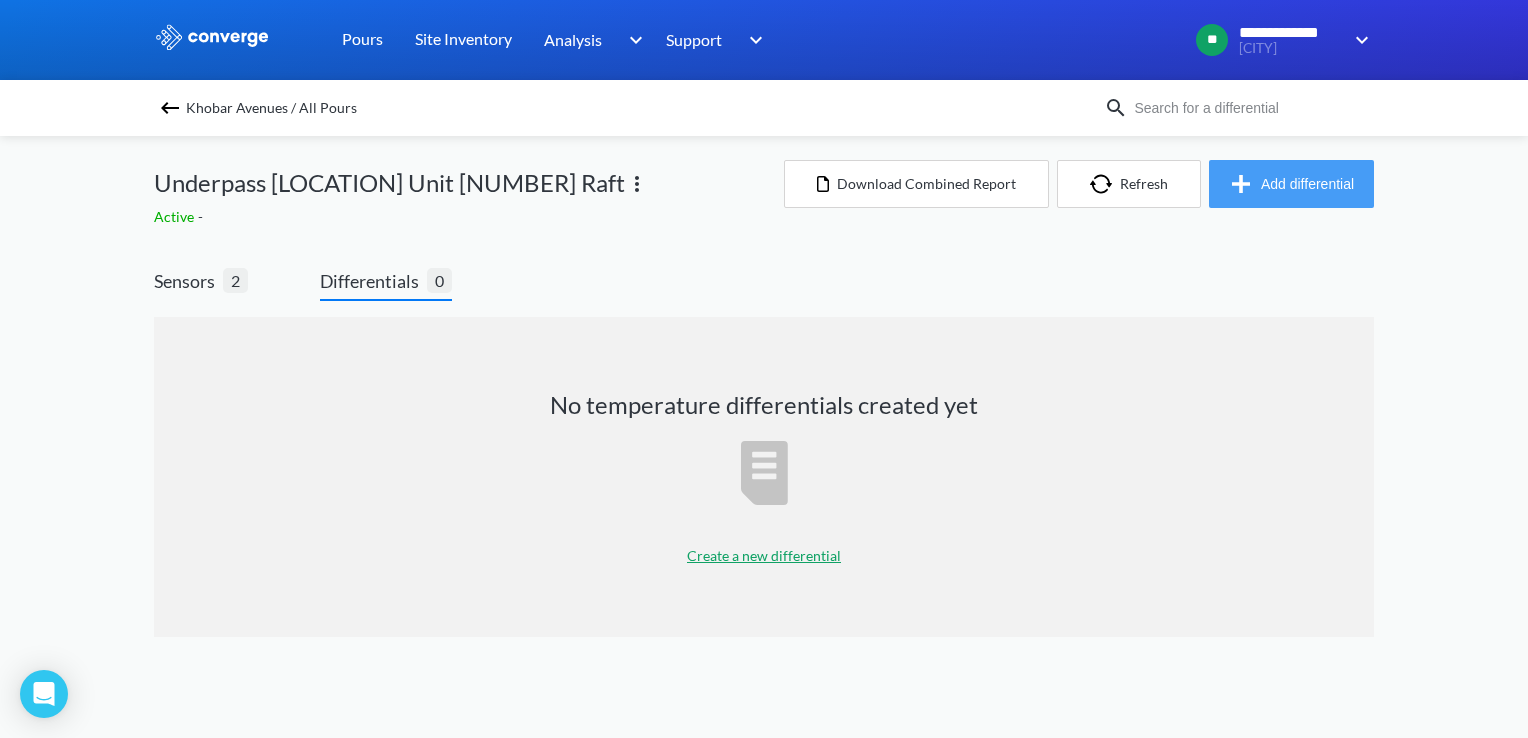 click on "Add differential" at bounding box center (1291, 184) 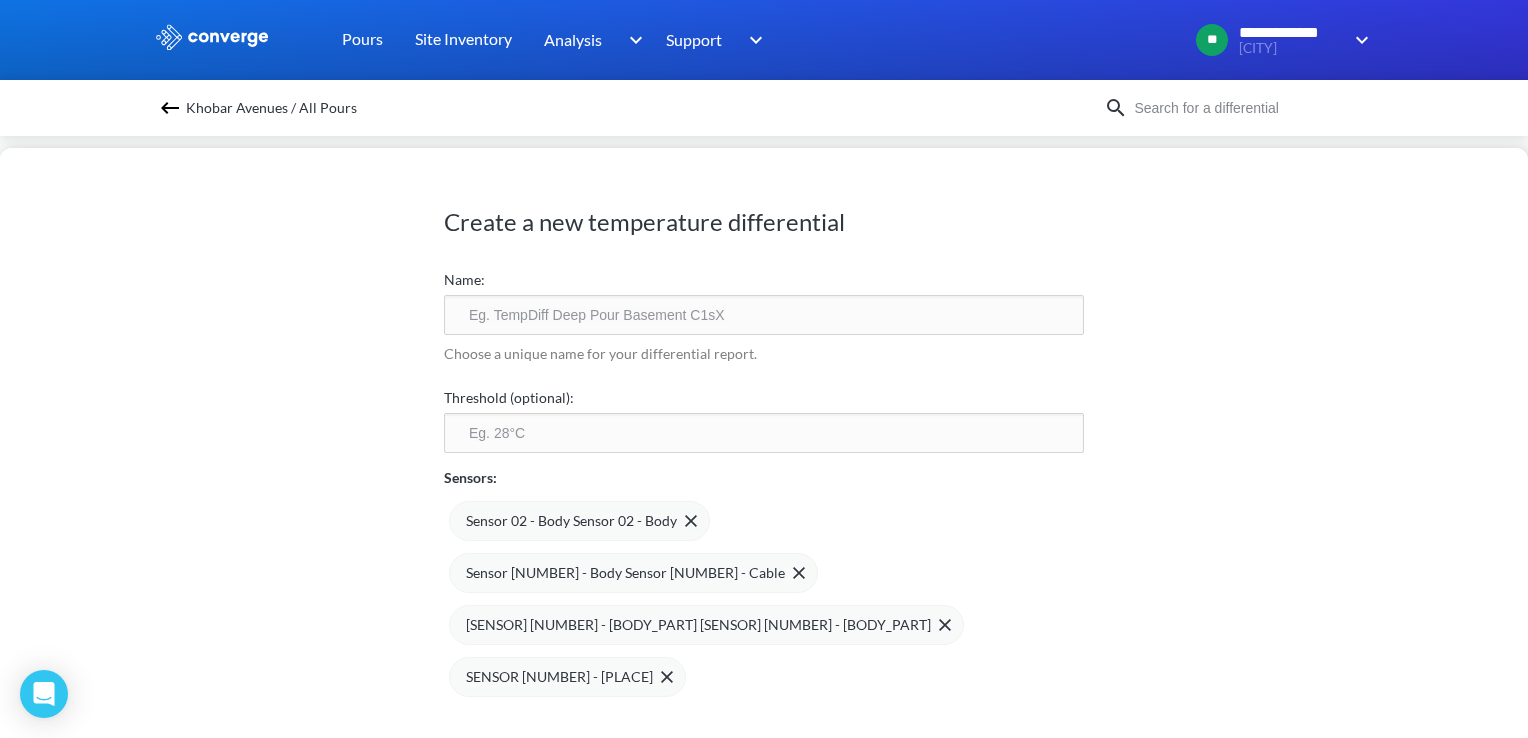 click at bounding box center [764, 315] 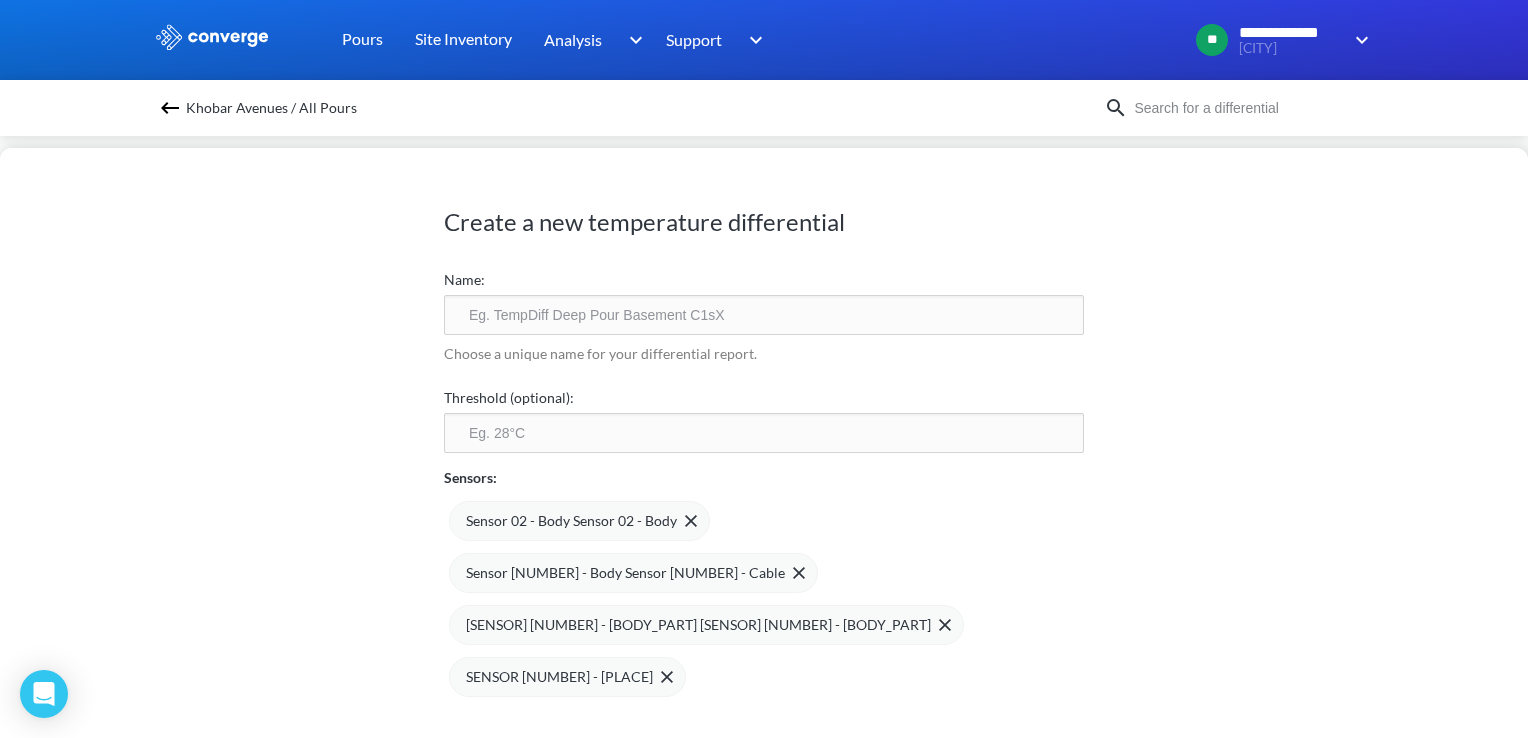 paste on "Underpass [LOCATION] Unit [NUMBER] Raft" 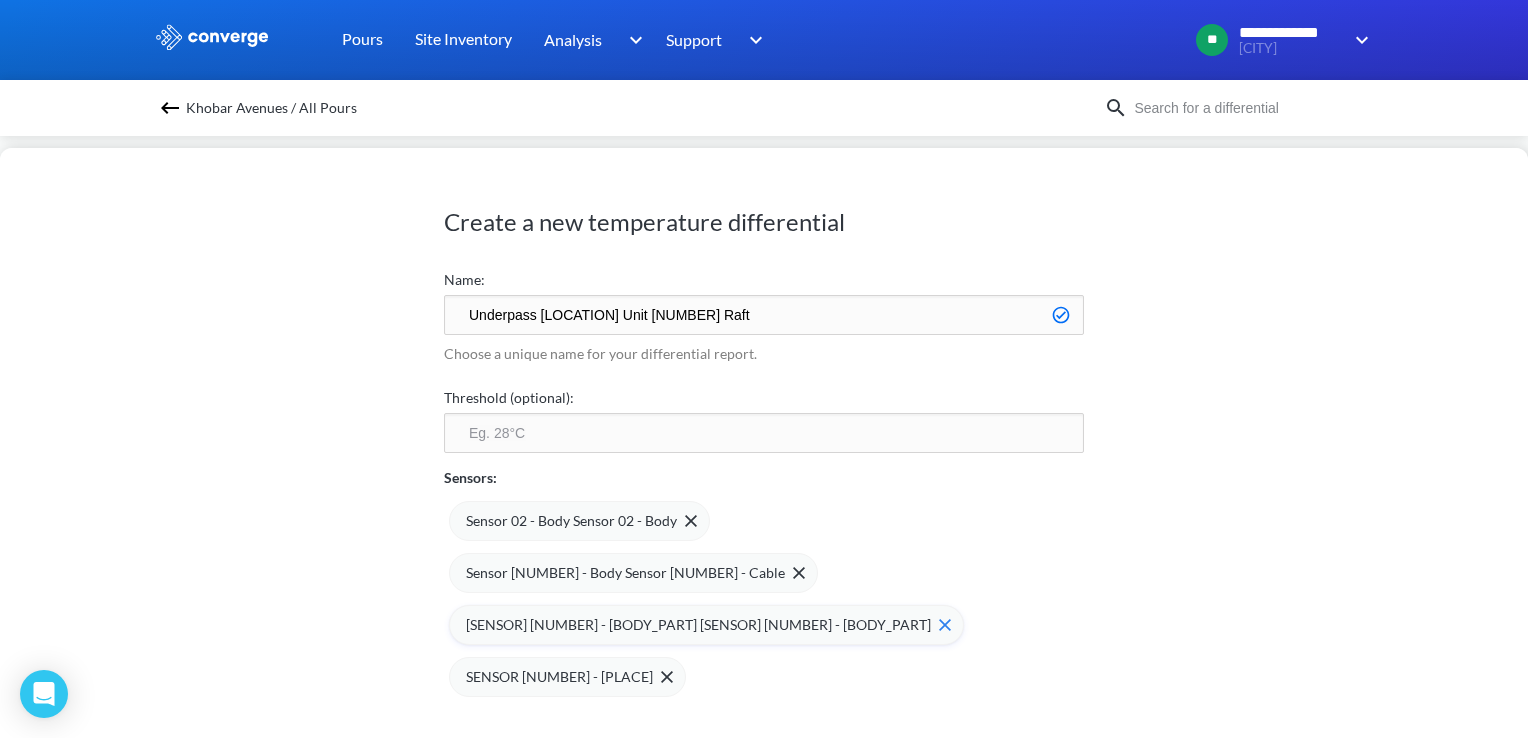 type on "Underpass [LOCATION] Unit [NUMBER] Raft" 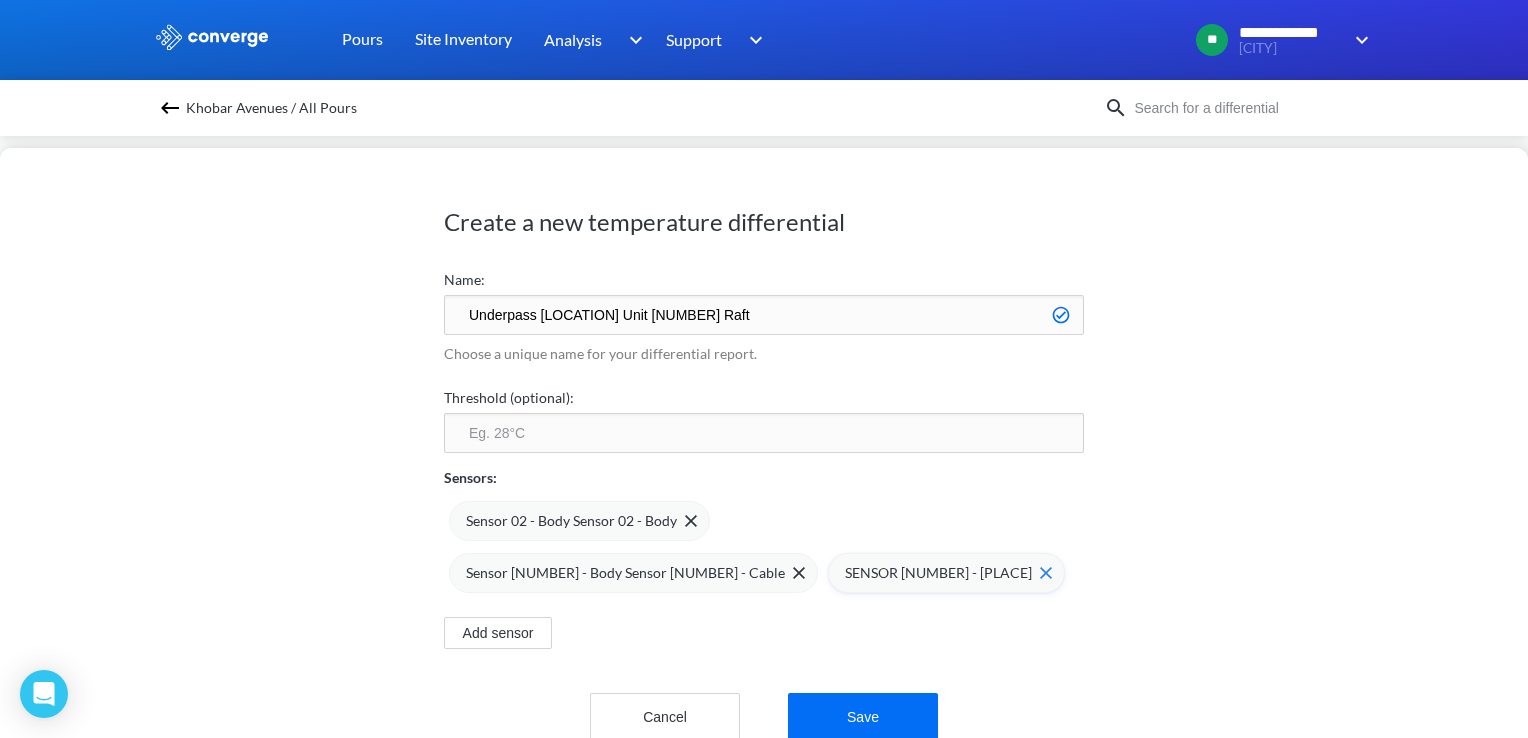 click on "SENSOR [NUMBER] - [PLACE]" at bounding box center [938, 573] 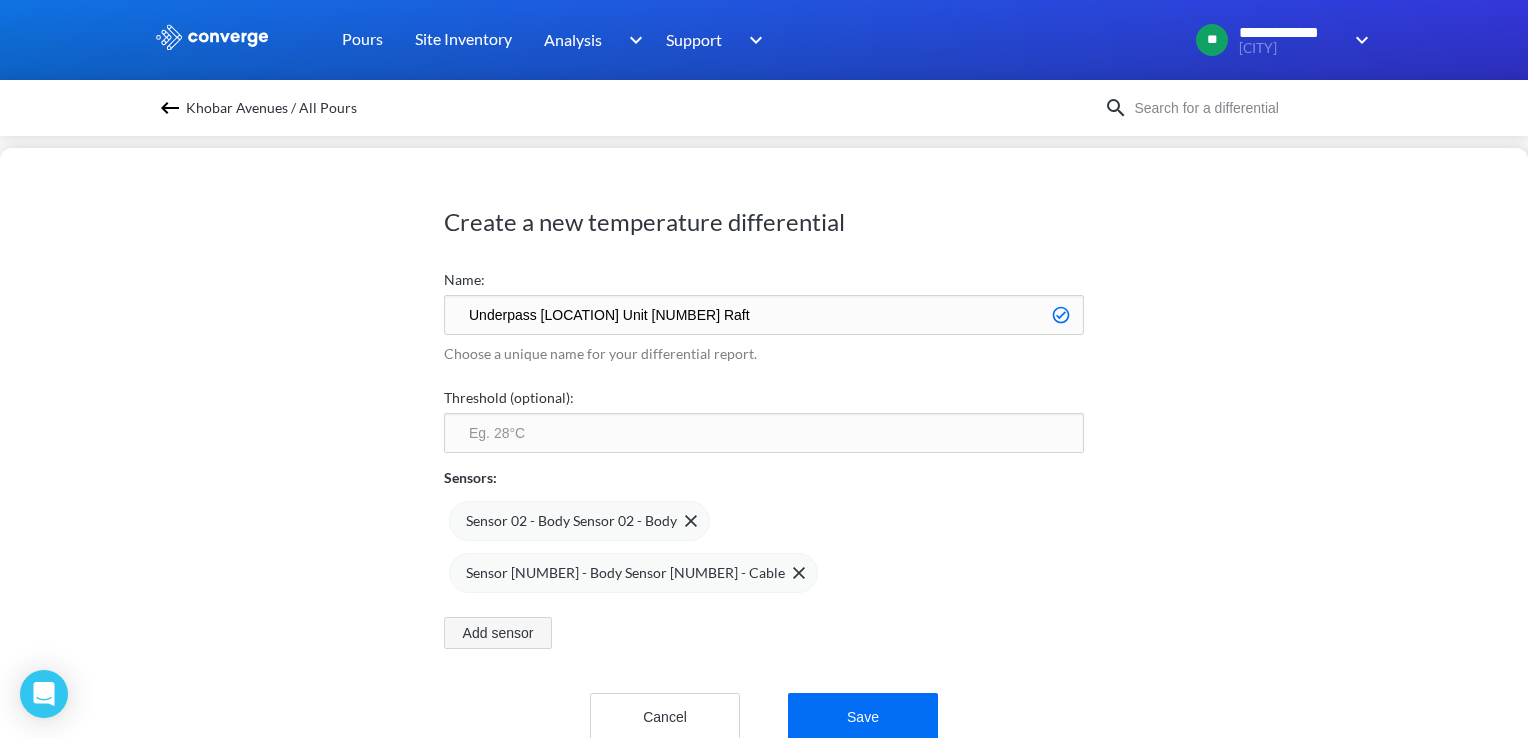 click on "Add sensor" at bounding box center [498, 633] 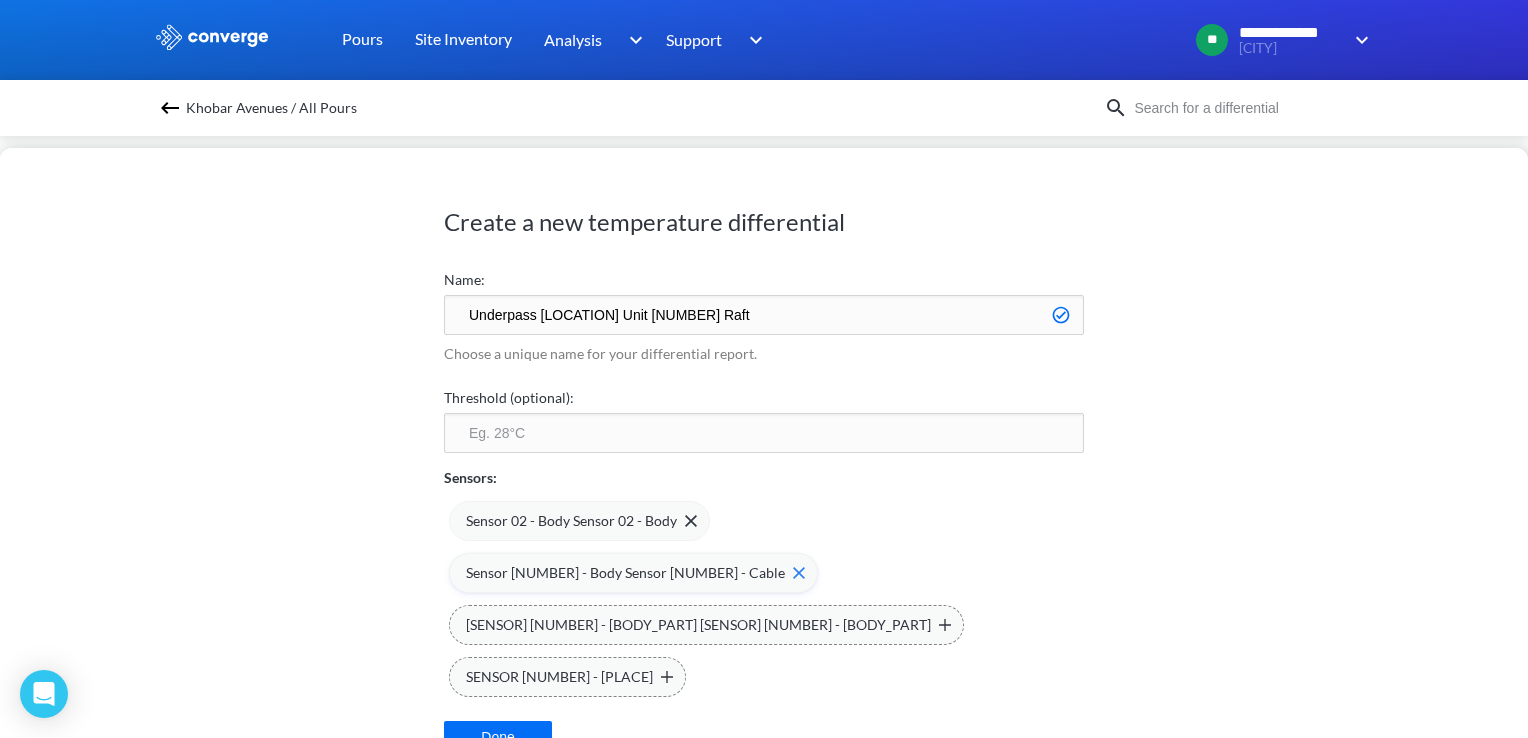 click on "Sensor [NUMBER] - Body Sensor [NUMBER] - Cable" at bounding box center (625, 573) 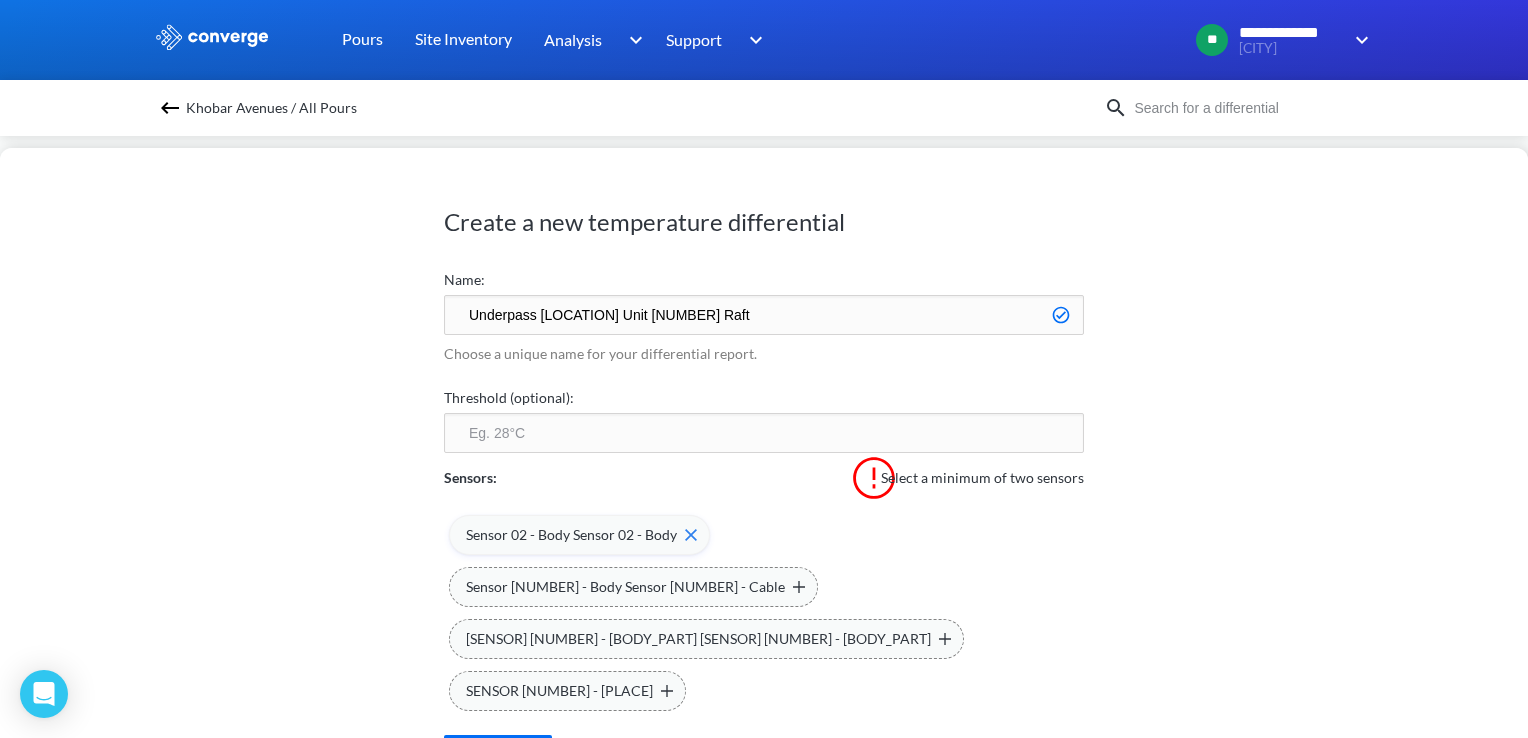 click on "Sensor 02 - Body Sensor 02 - Body" at bounding box center (571, 535) 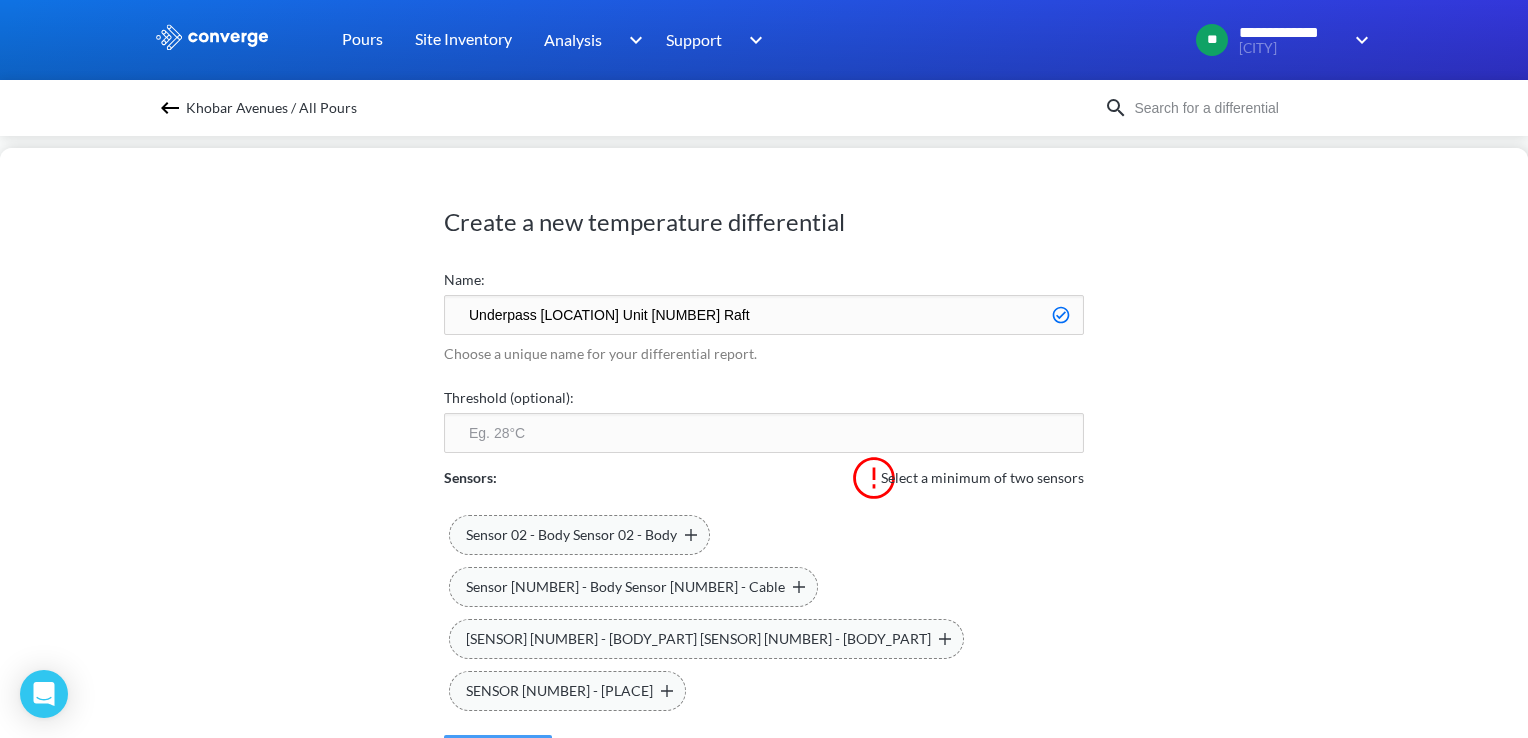 click on "Done" at bounding box center (498, 751) 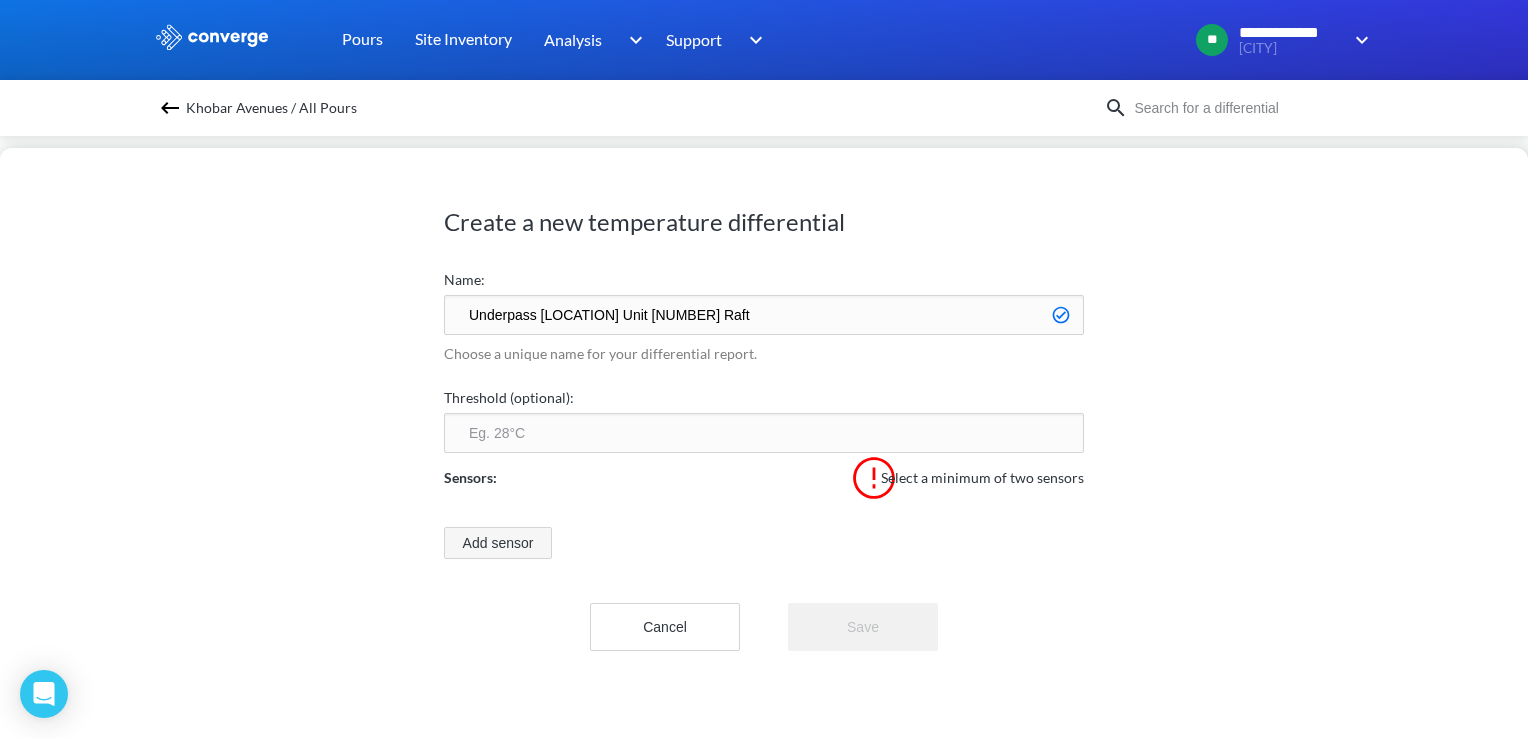 click on "Add sensor" at bounding box center (498, 543) 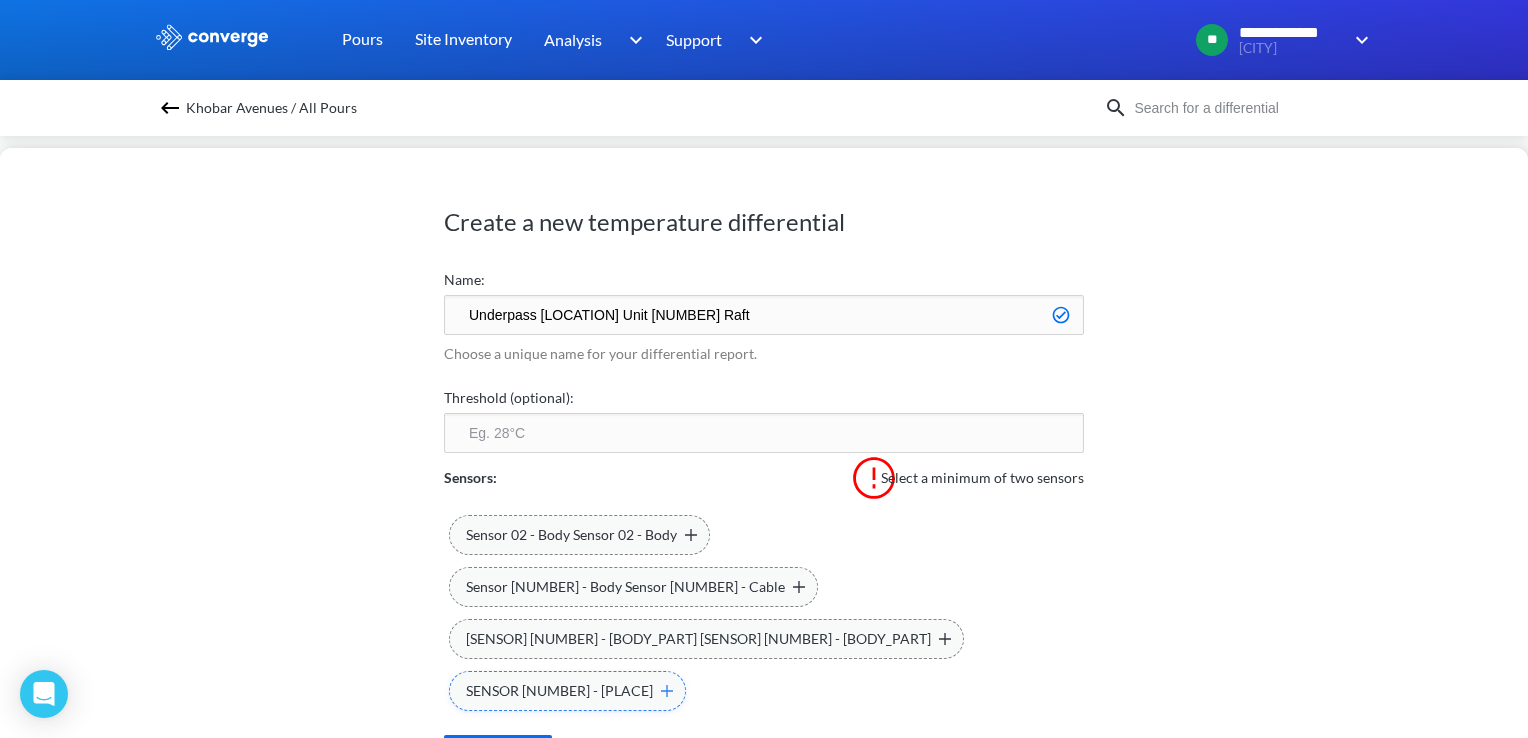 click at bounding box center (667, 691) 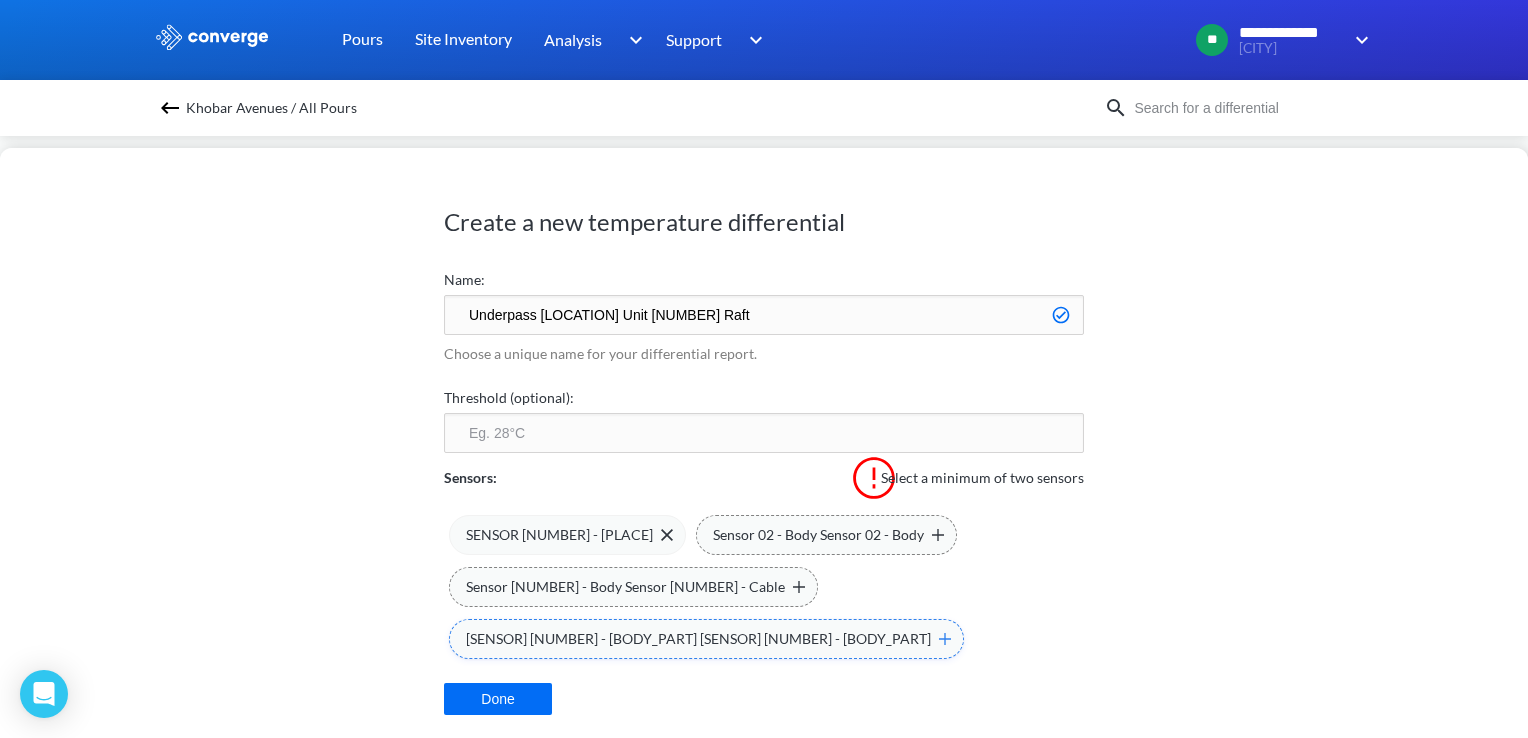 click at bounding box center (945, 639) 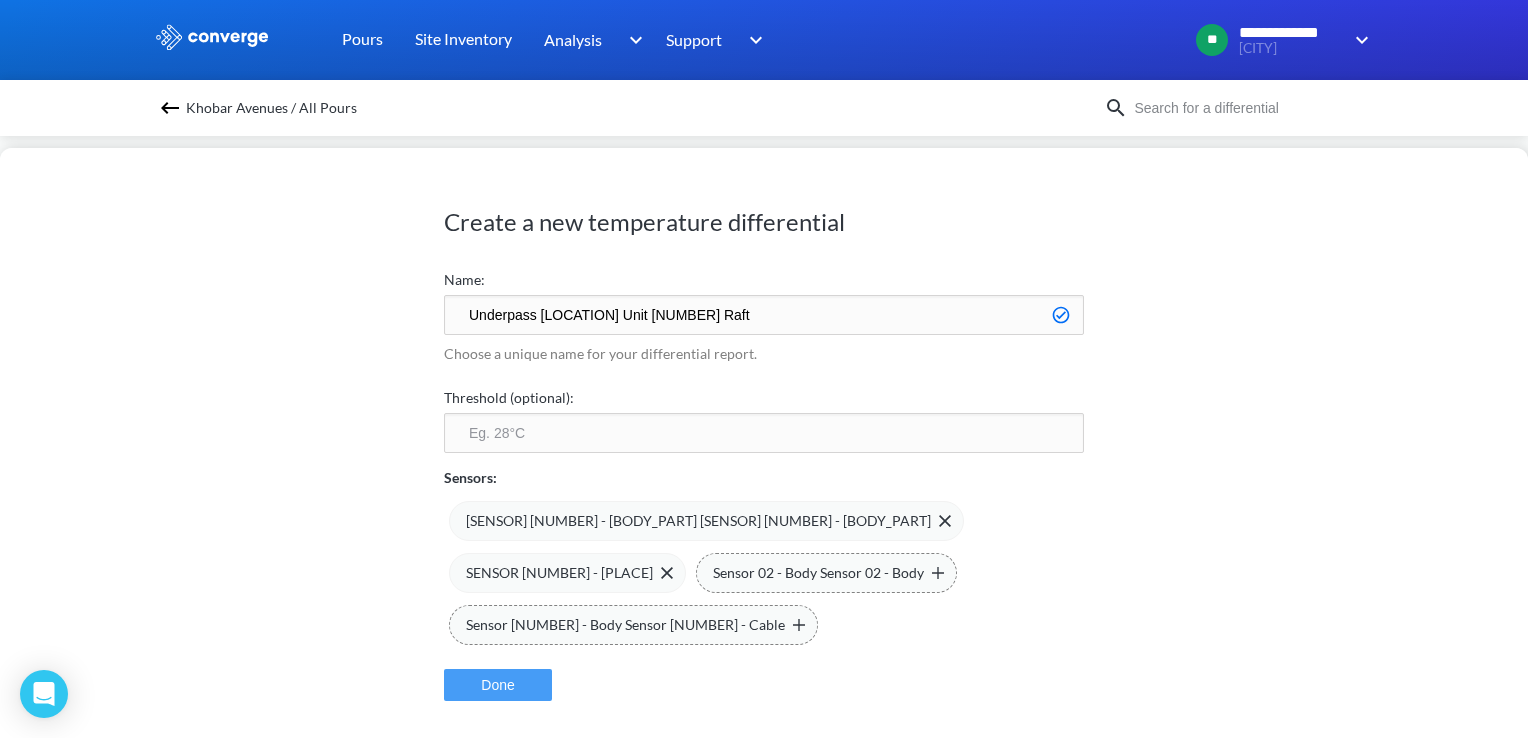 click on "Done" at bounding box center (498, 685) 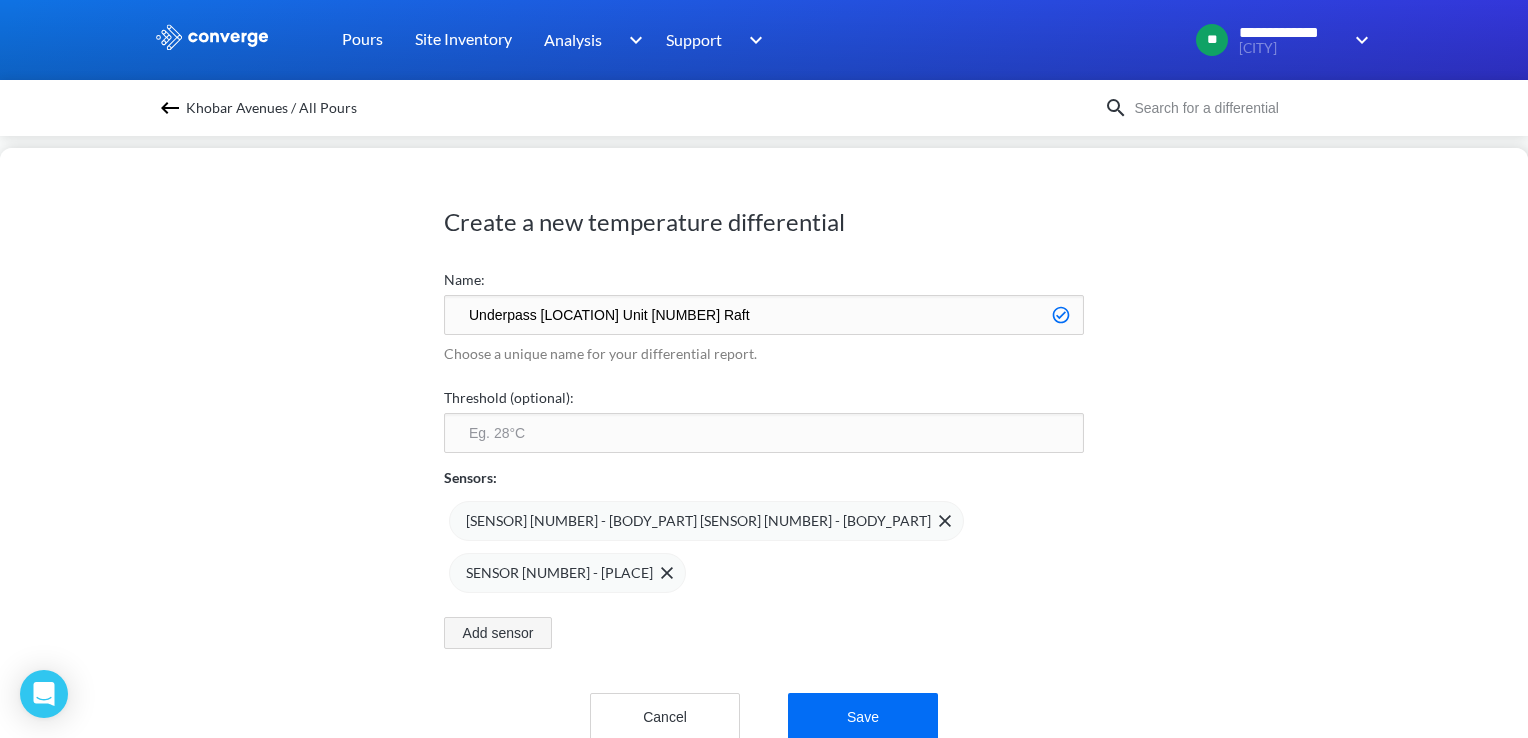 click on "Add sensor" at bounding box center [498, 633] 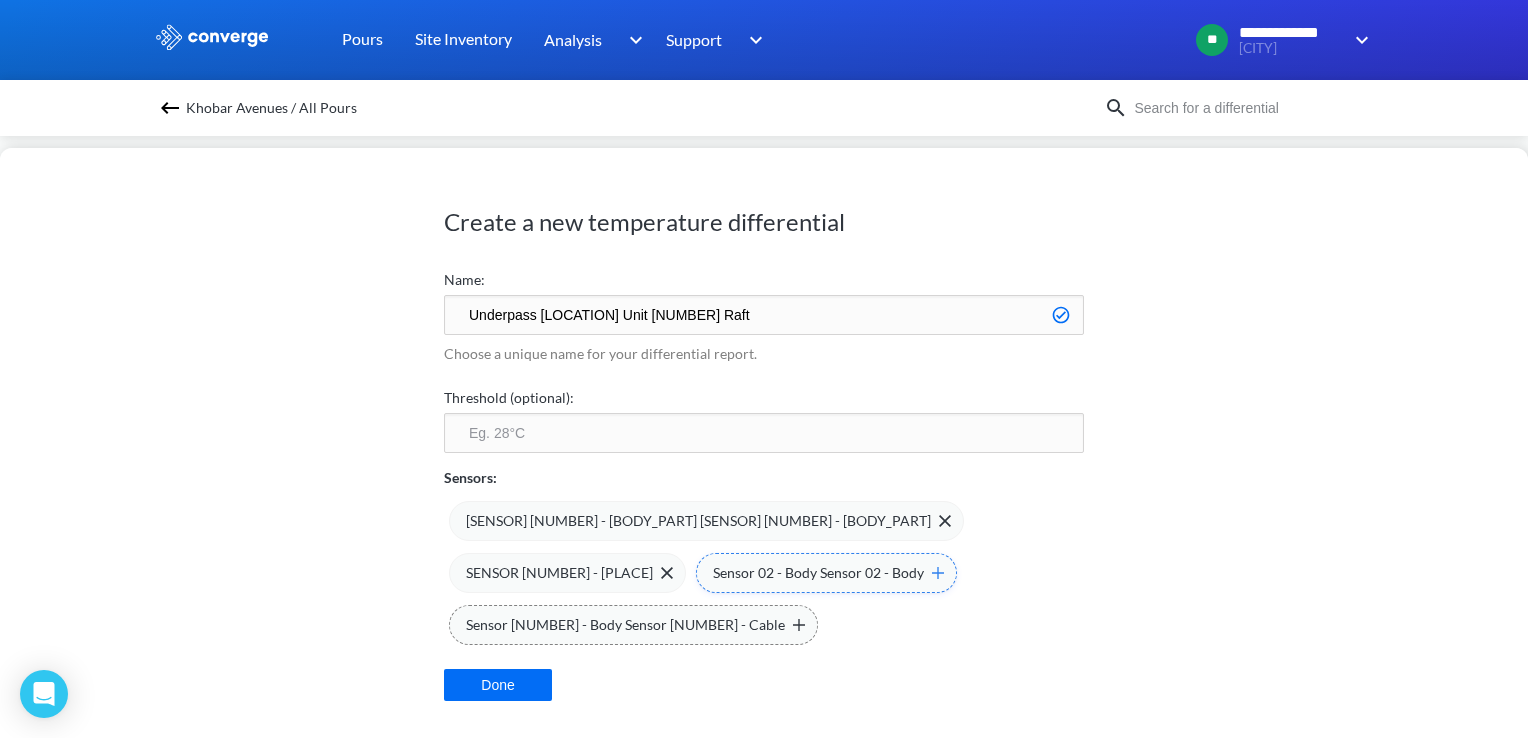 click at bounding box center [938, 573] 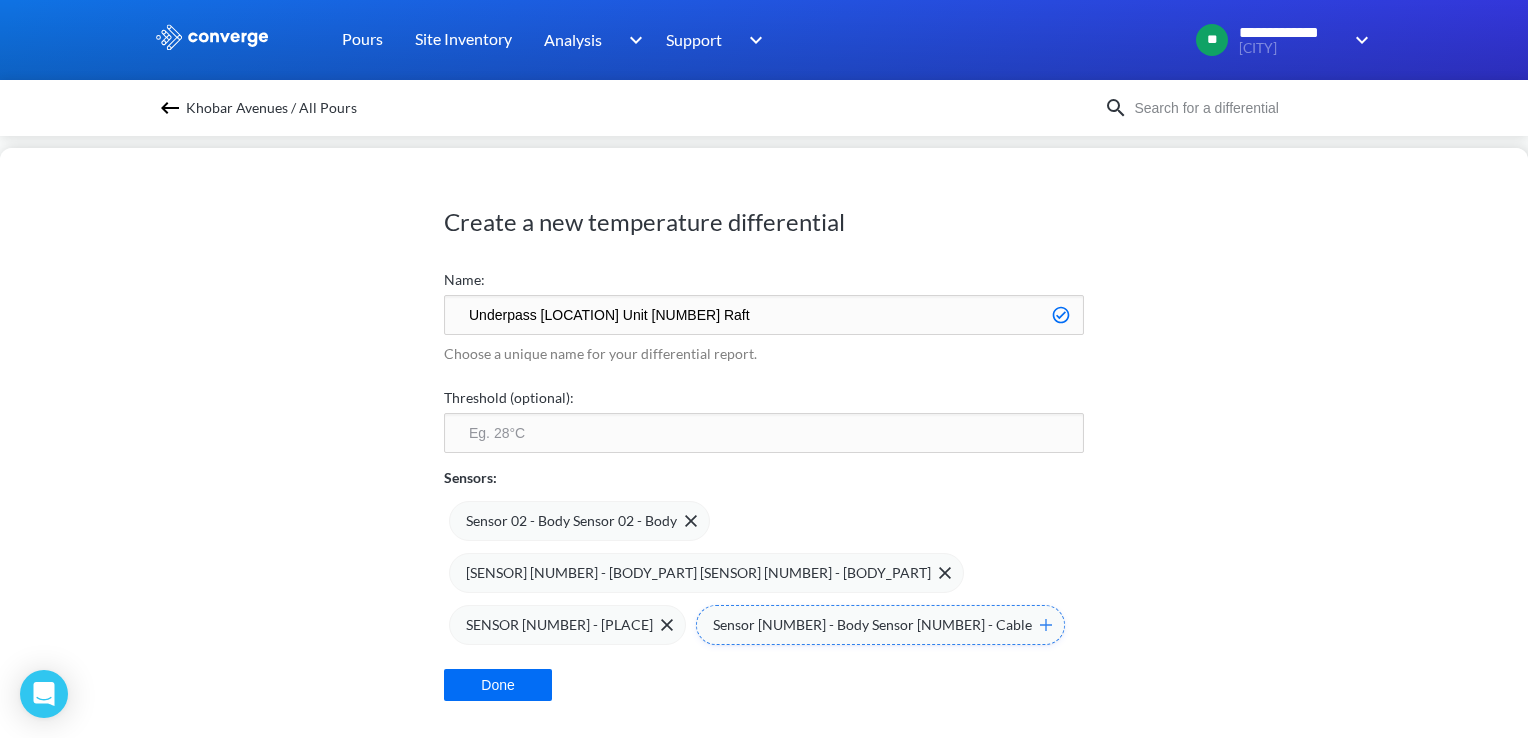 click at bounding box center [1046, 625] 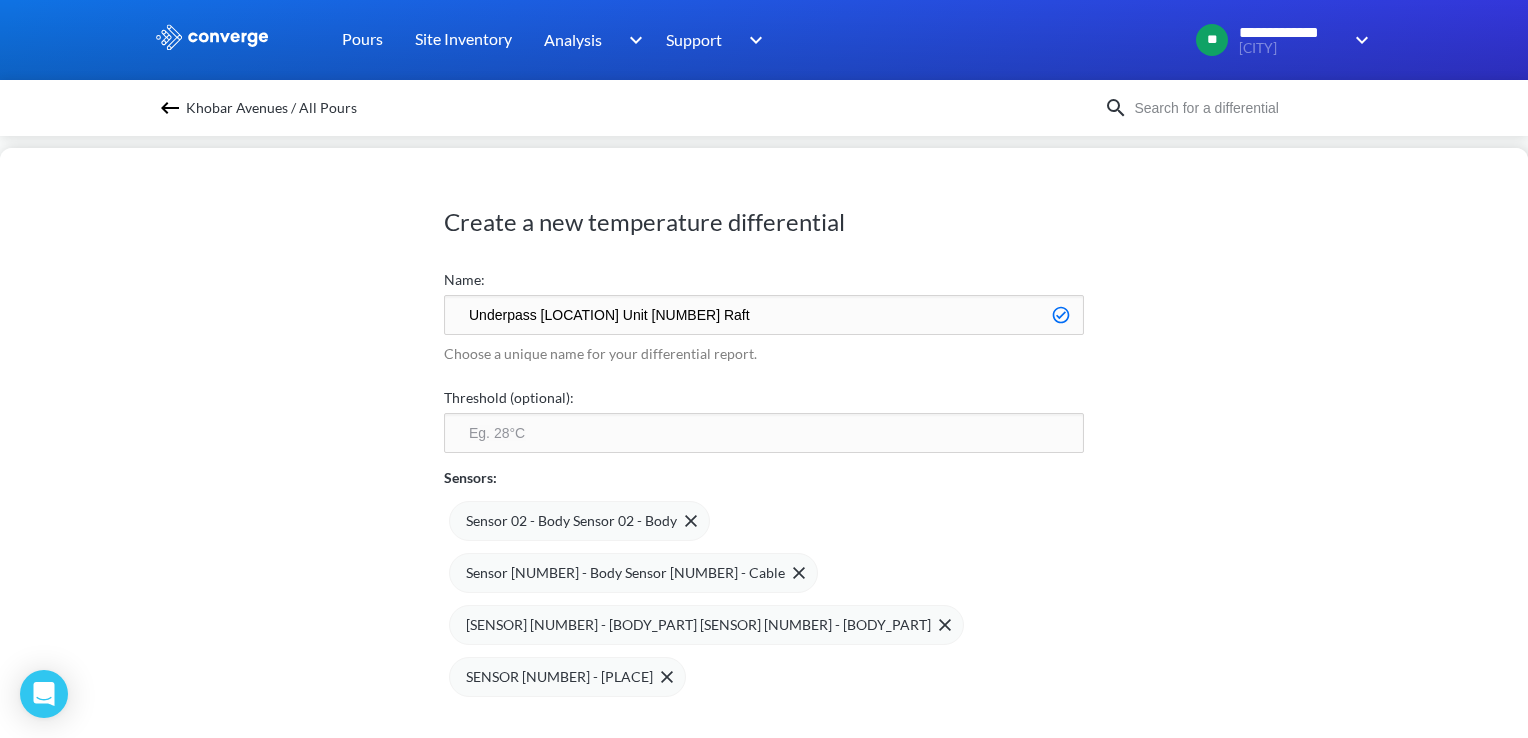 click on "Save" at bounding box center (863, 765) 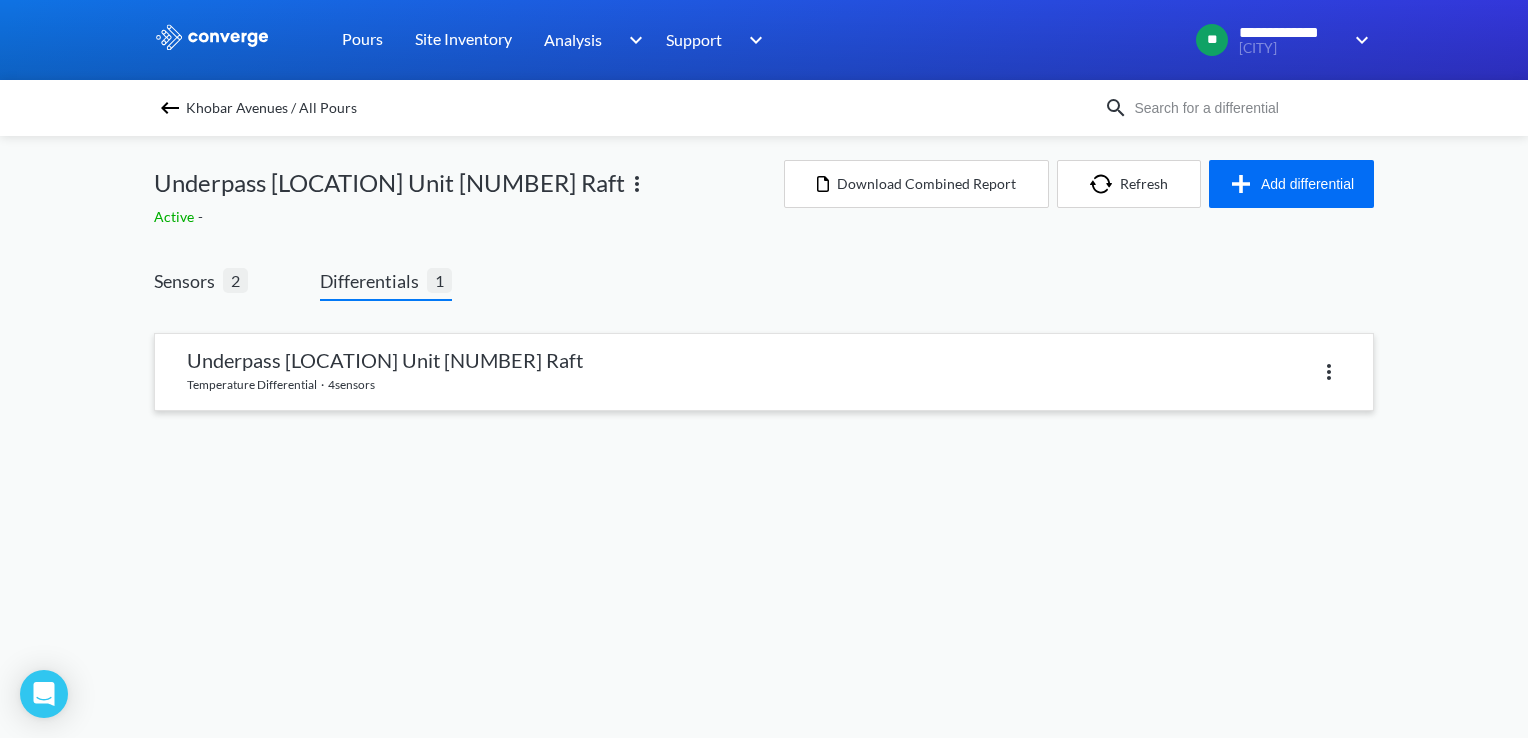 click at bounding box center [764, 372] 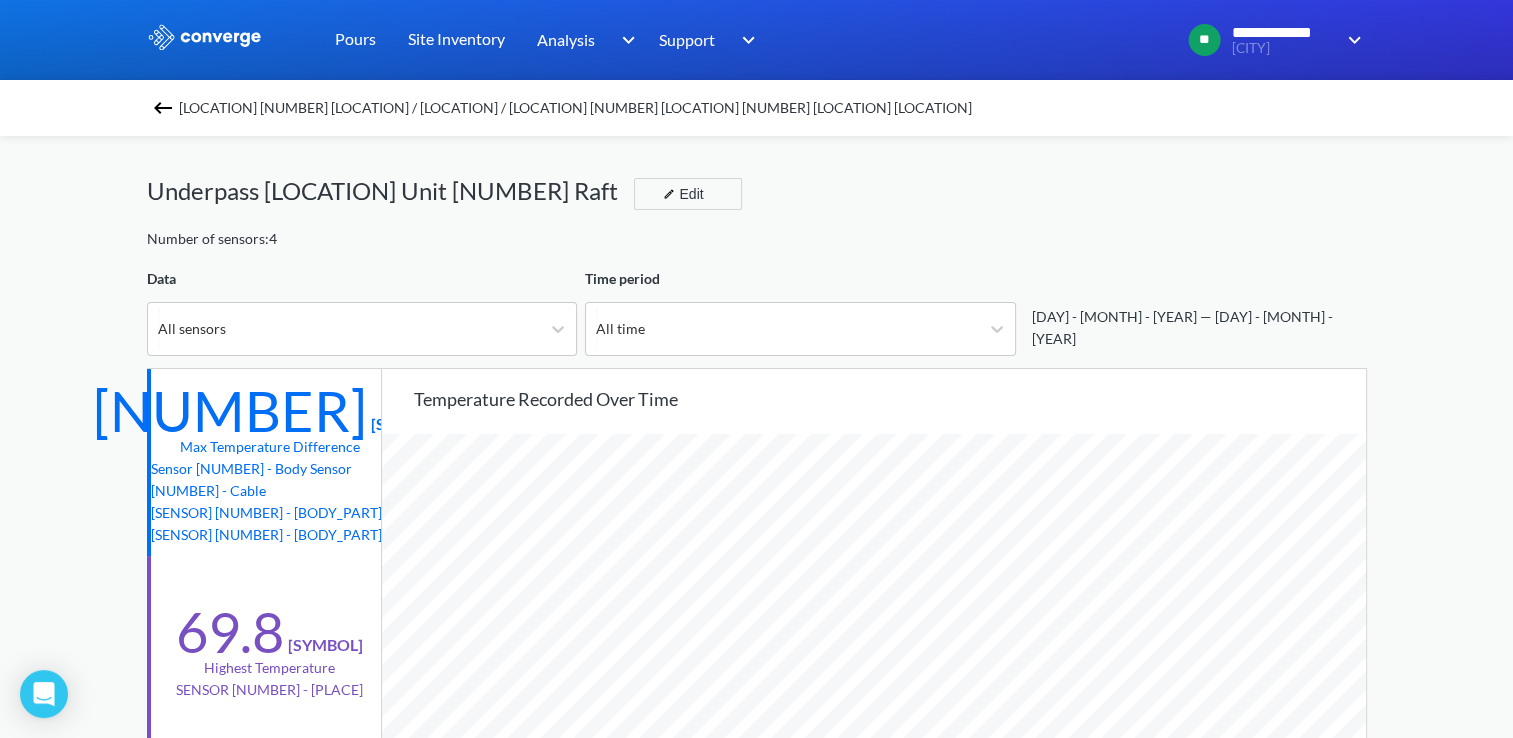scroll, scrollTop: 998325, scrollLeft: 998487, axis: both 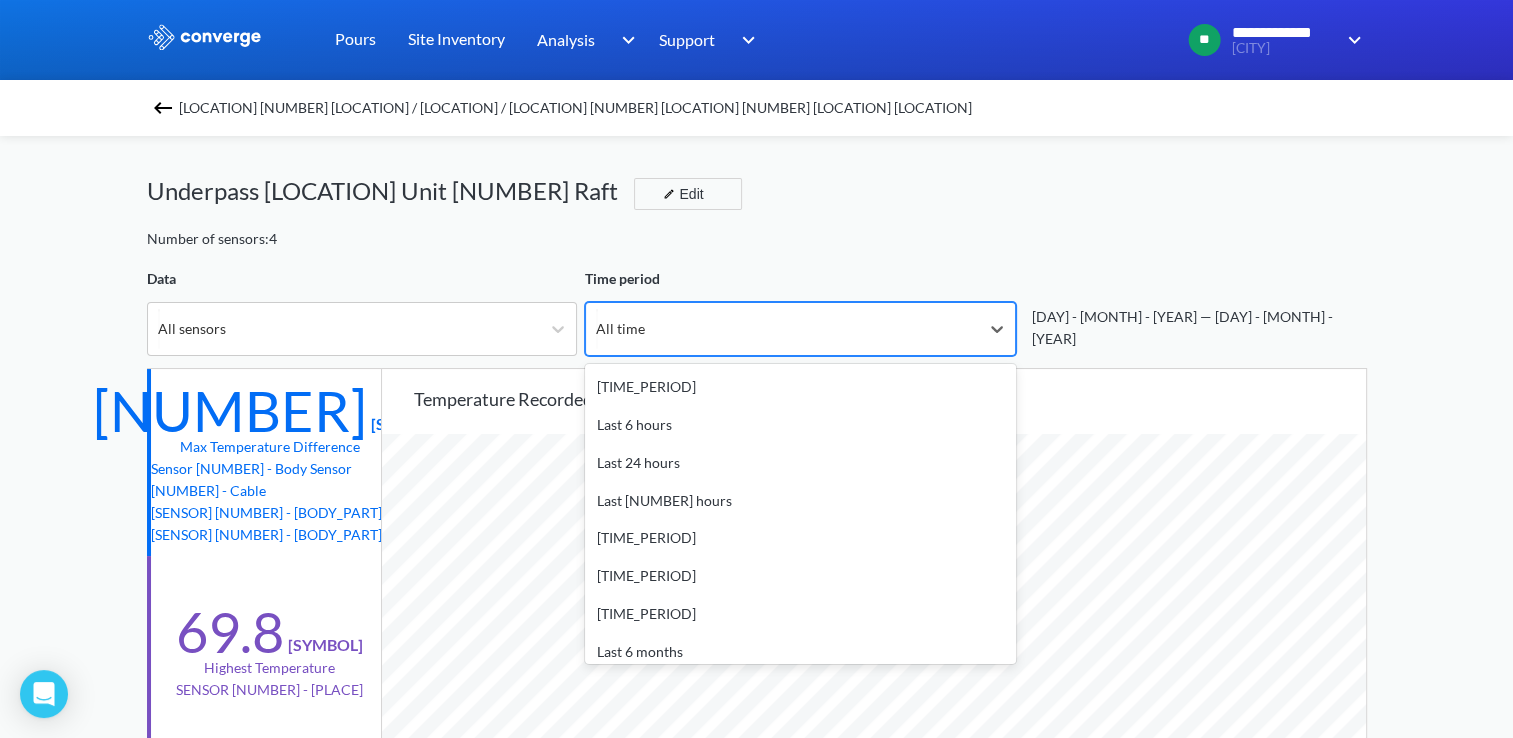 click on "All time" at bounding box center (782, 329) 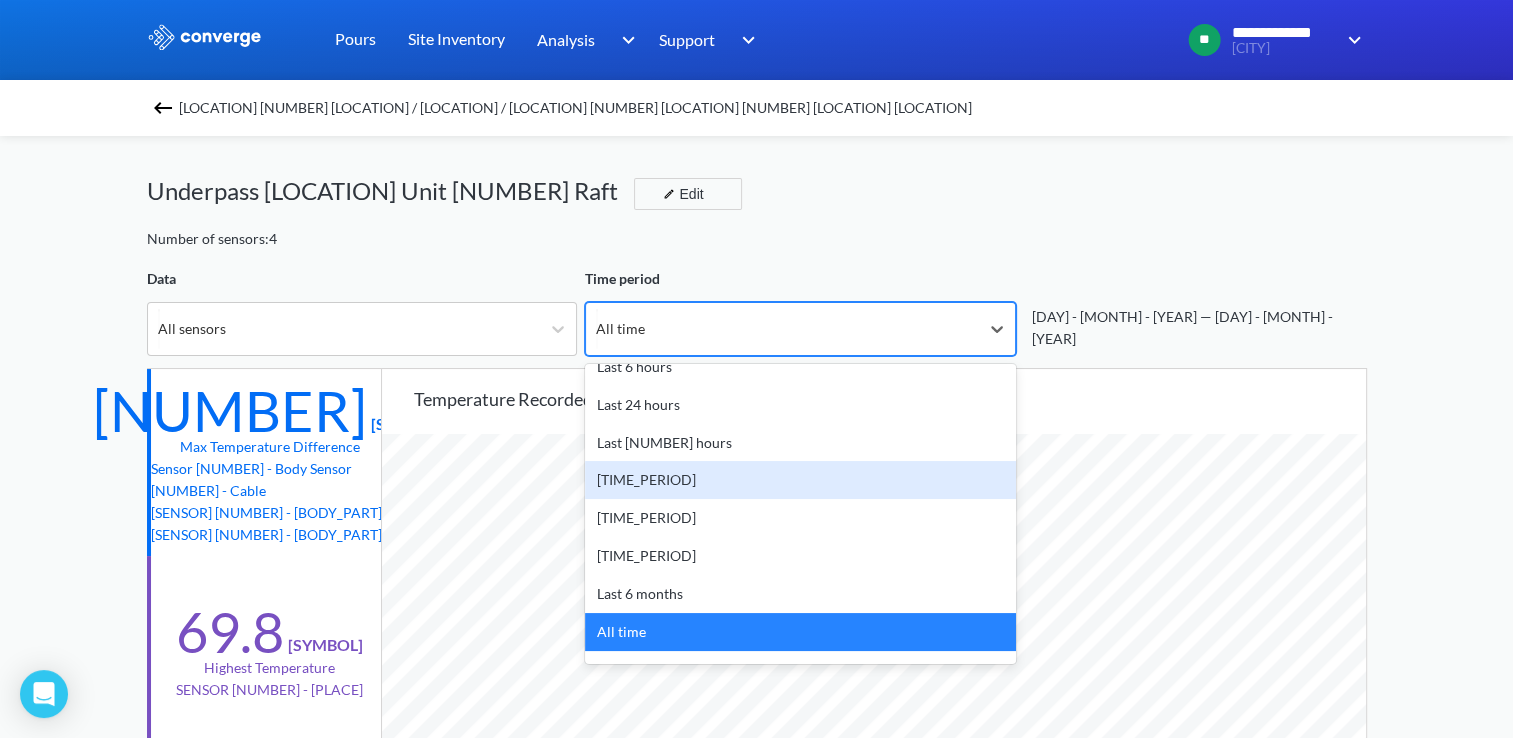 scroll, scrollTop: 88, scrollLeft: 0, axis: vertical 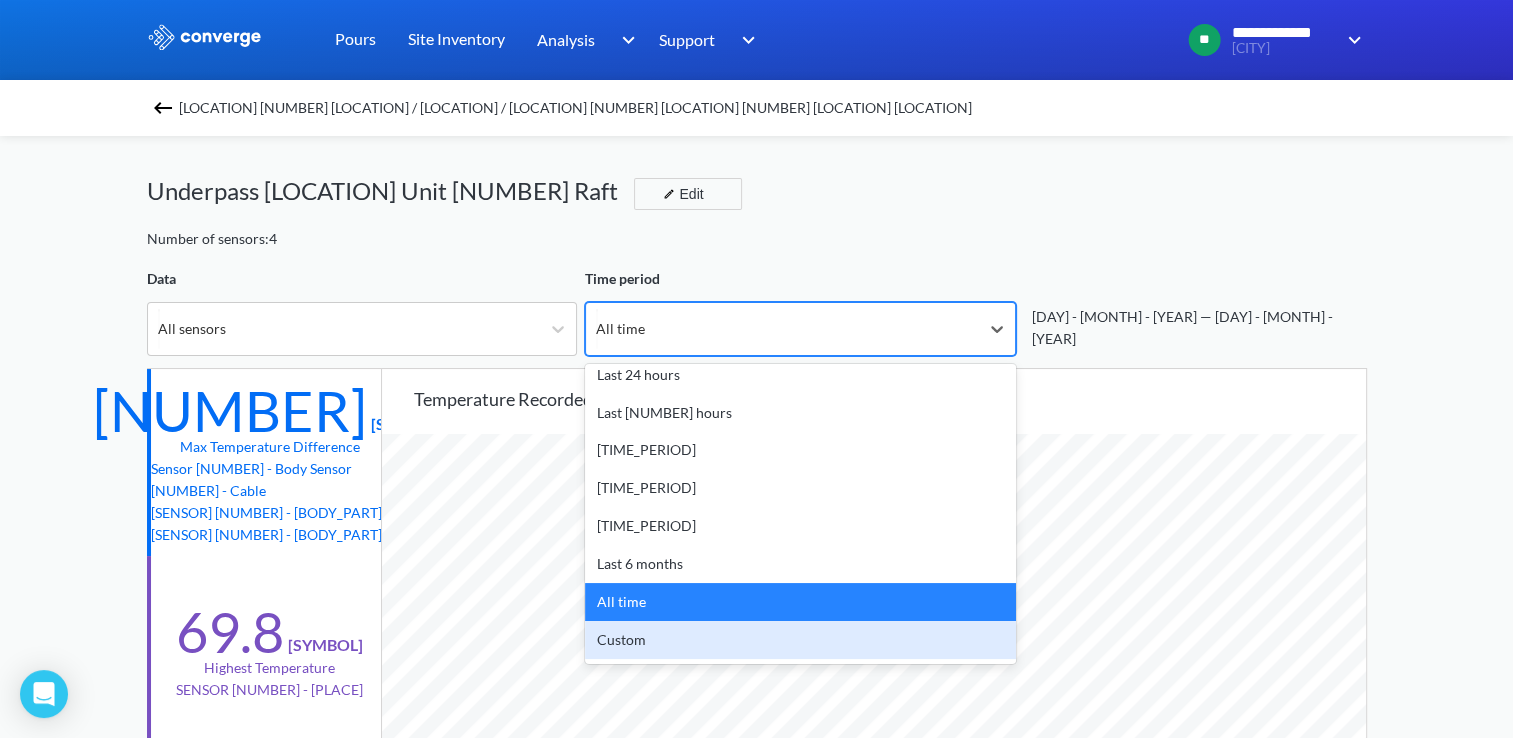 click on "Custom" at bounding box center [800, 640] 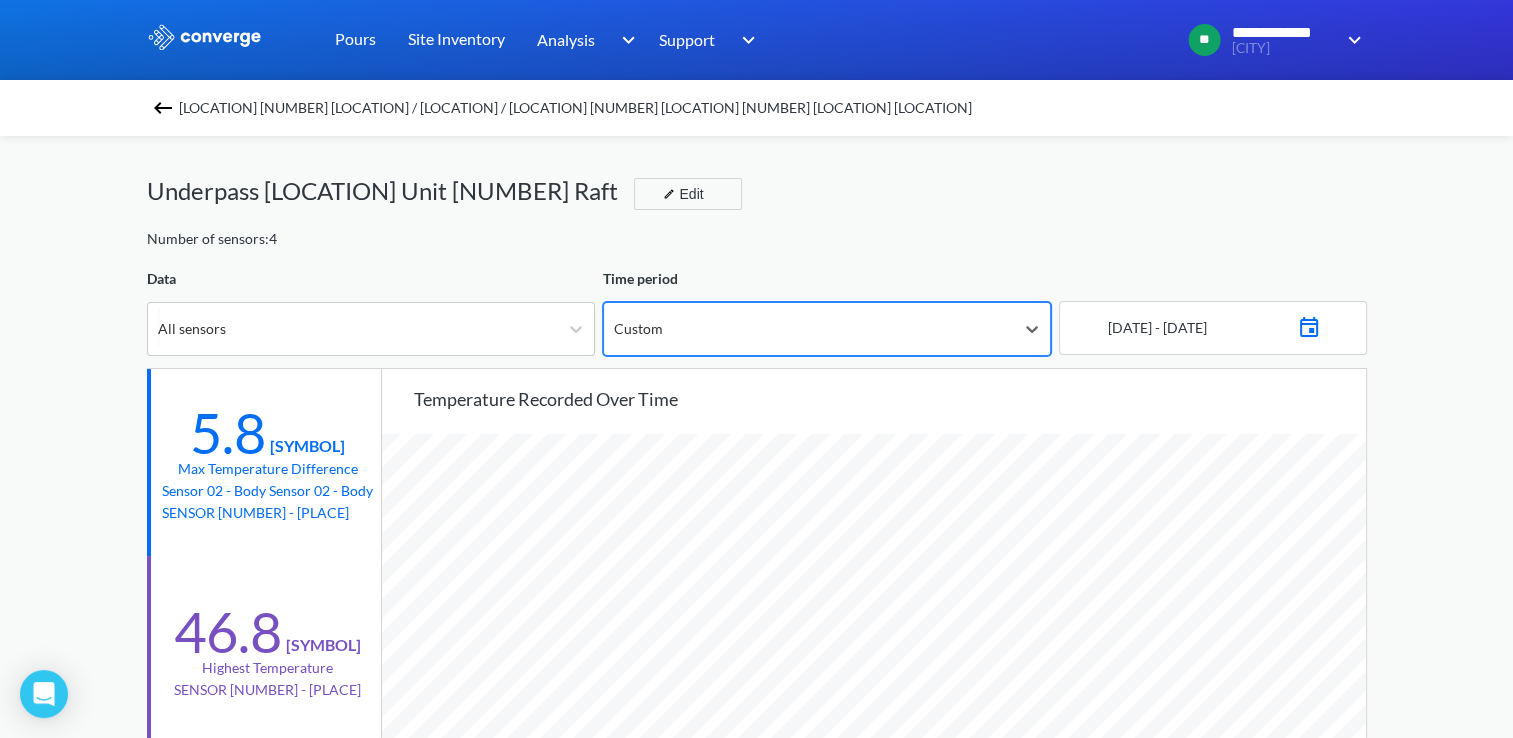 scroll, scrollTop: 998325, scrollLeft: 998487, axis: both 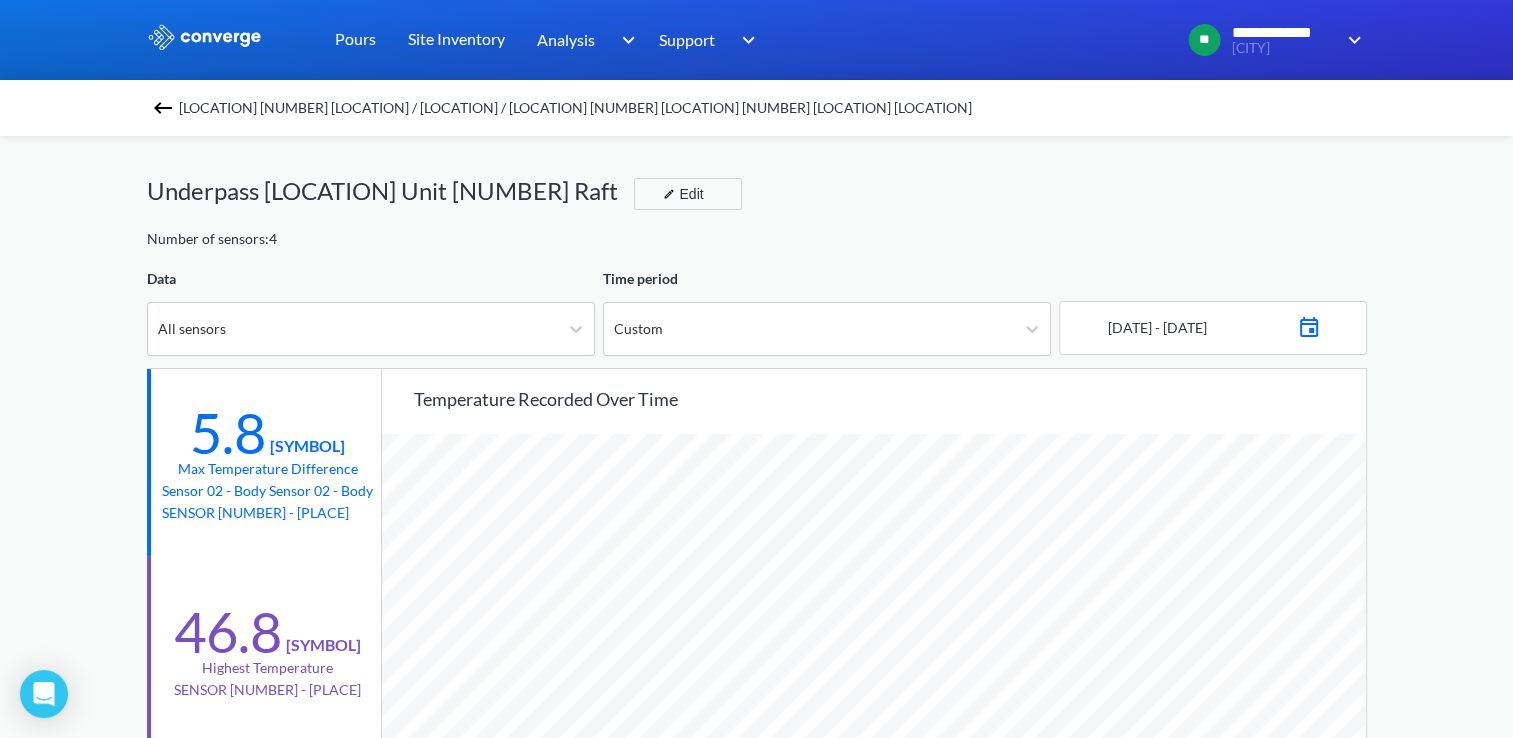 click at bounding box center [1309, 325] 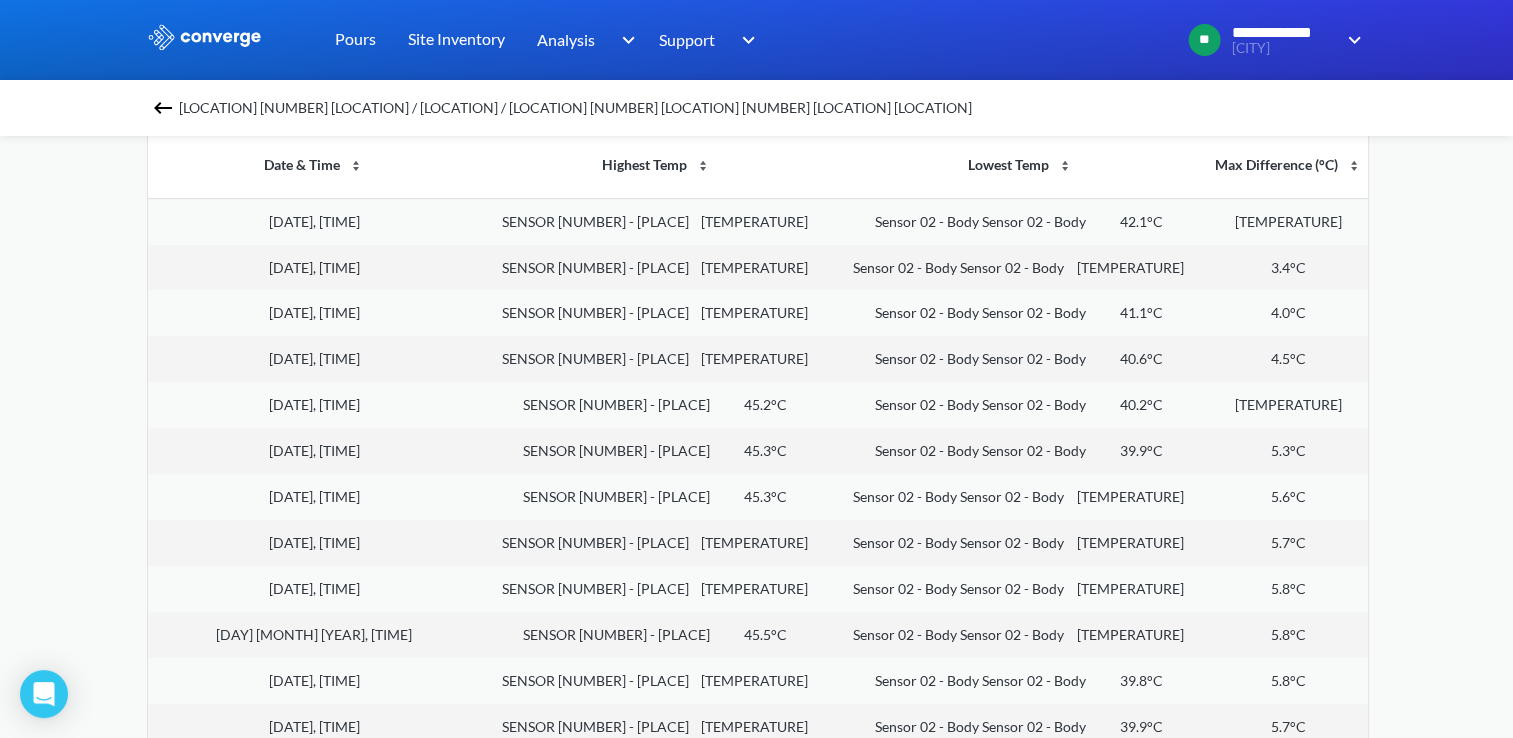 scroll, scrollTop: 936, scrollLeft: 0, axis: vertical 